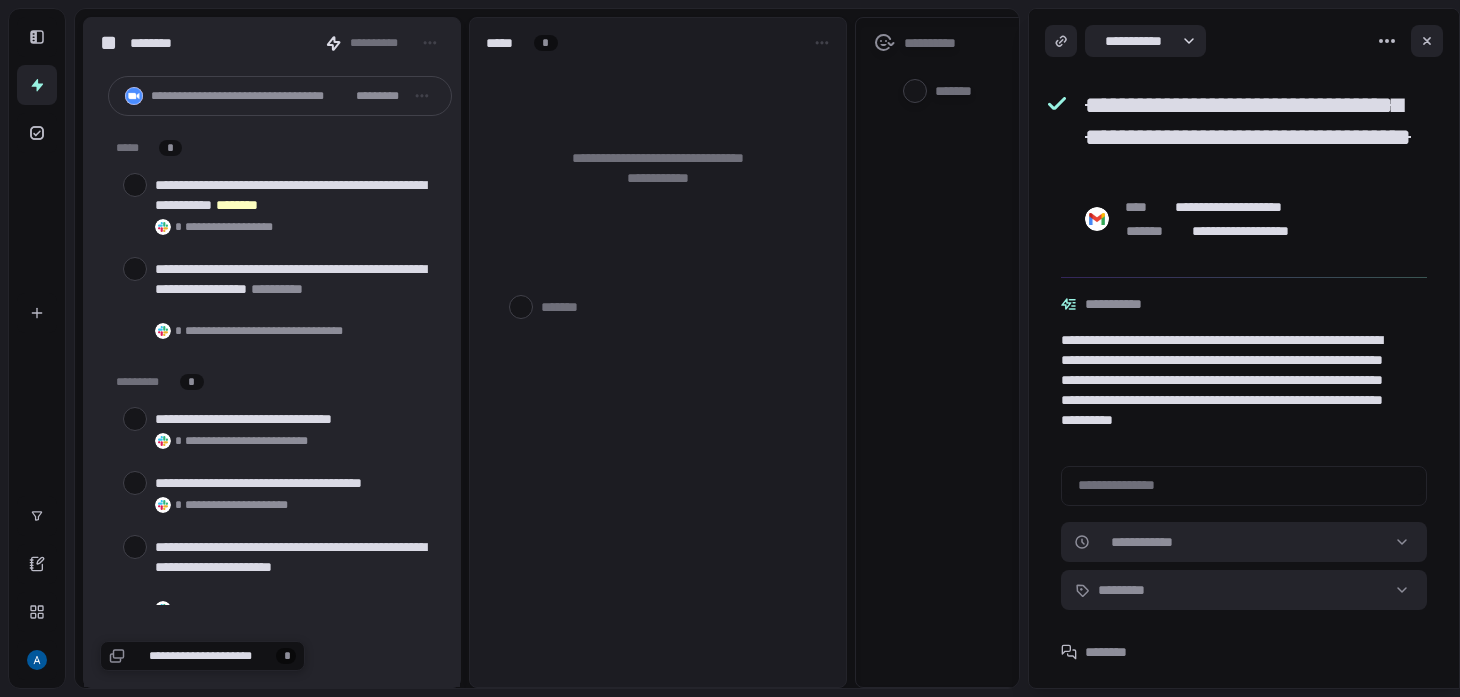 scroll, scrollTop: 0, scrollLeft: 0, axis: both 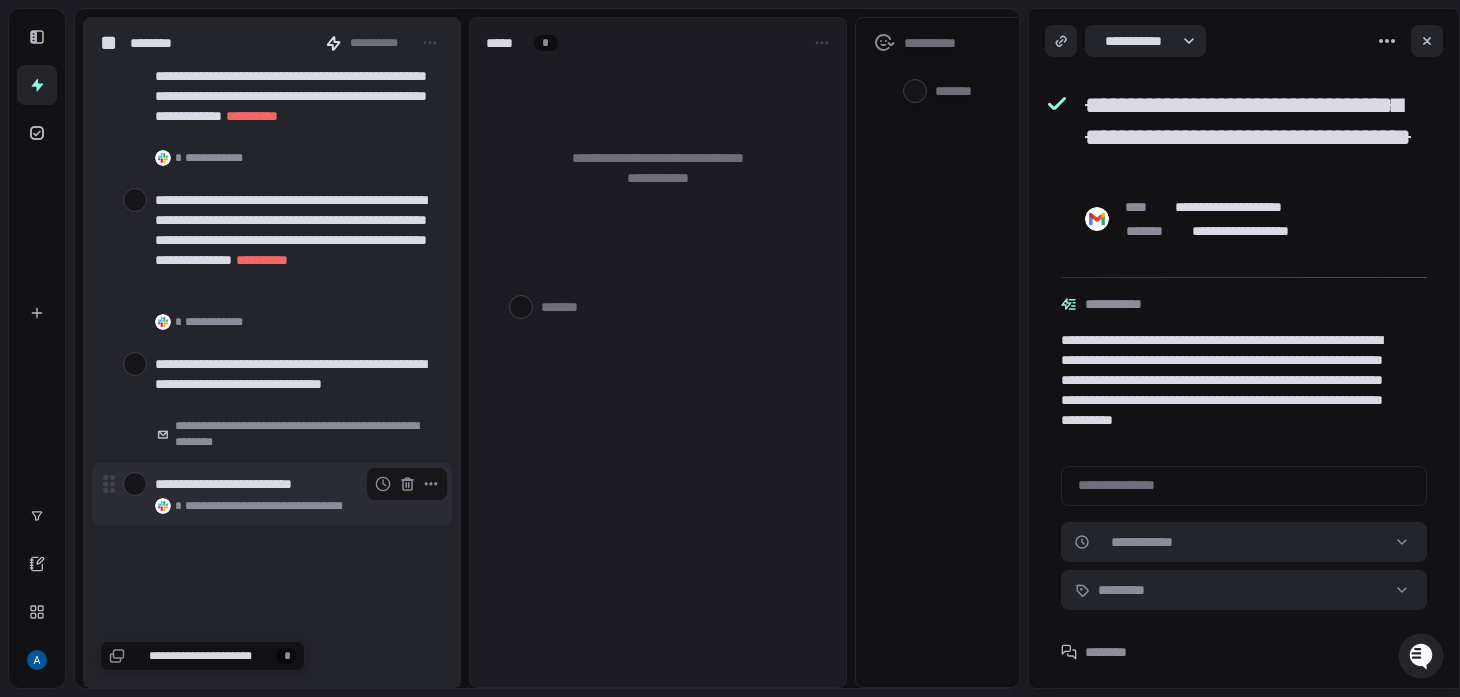 click at bounding box center [135, 484] 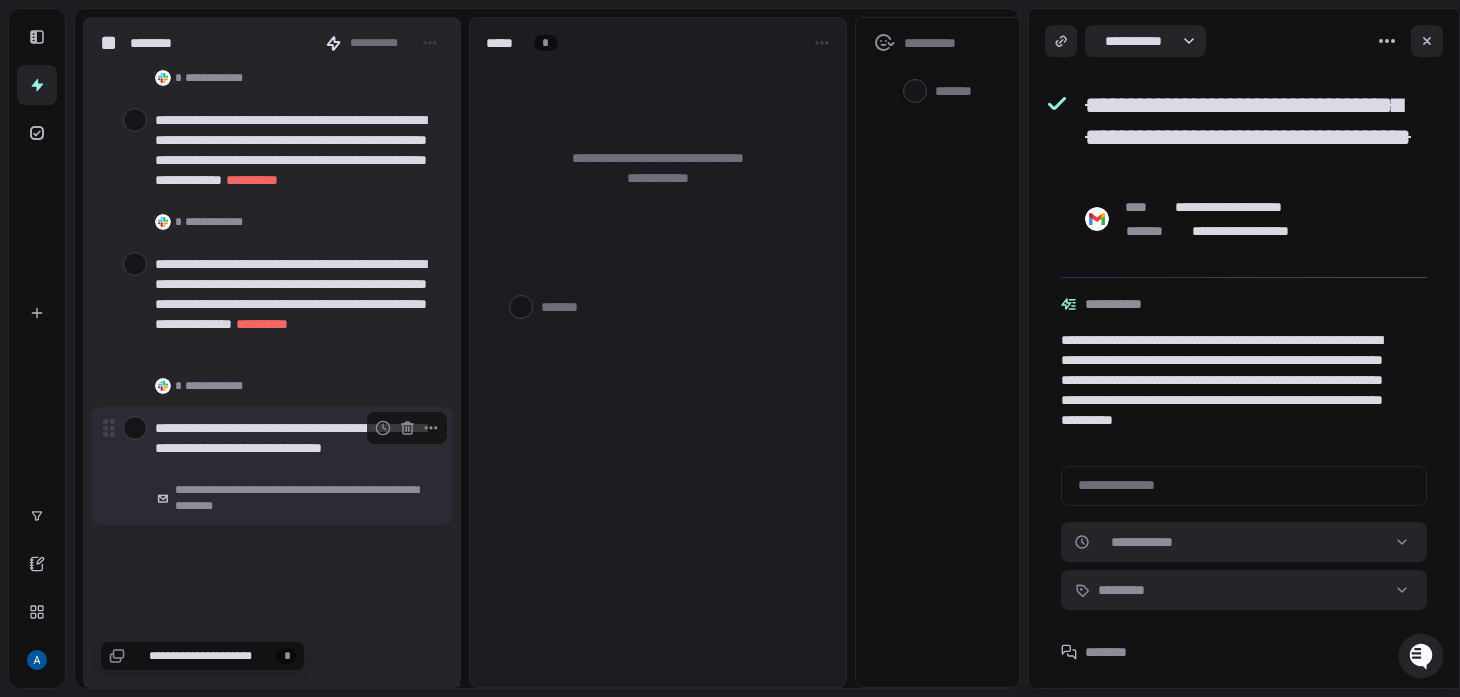 scroll, scrollTop: 74672, scrollLeft: 0, axis: vertical 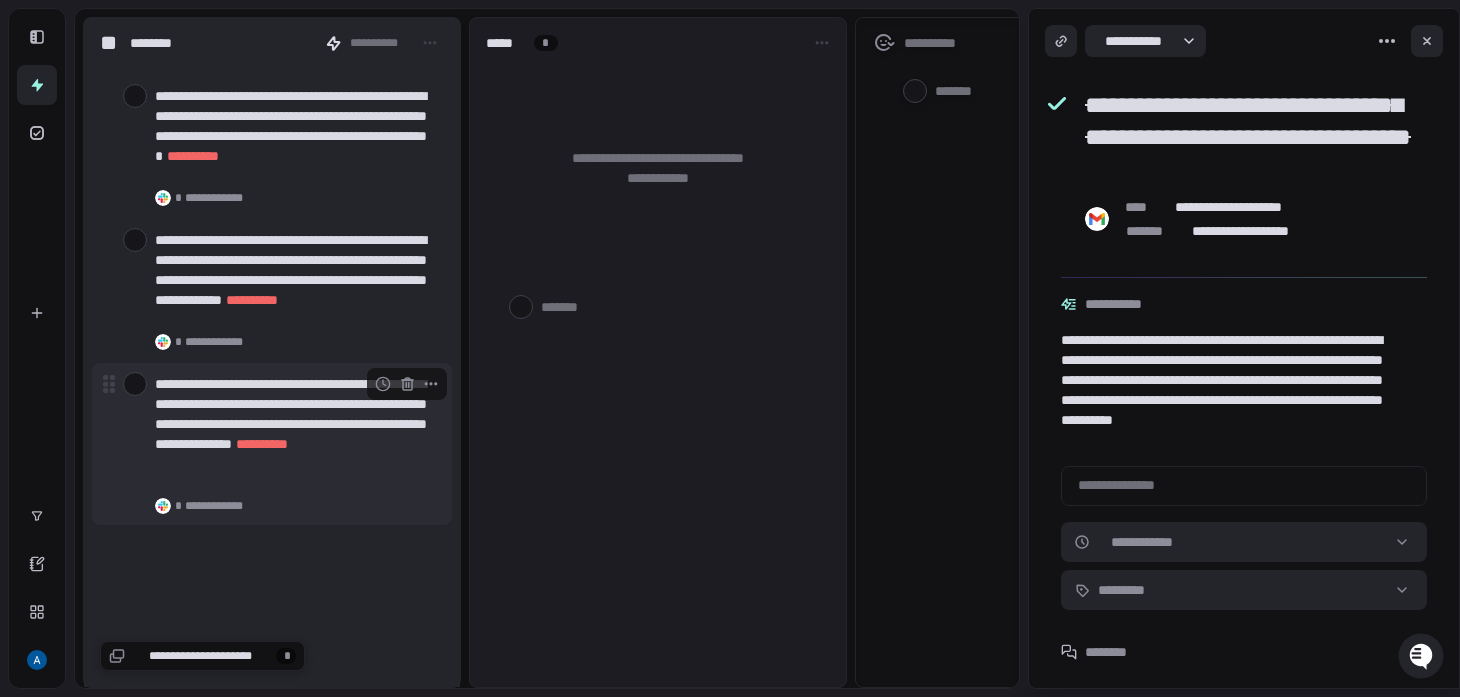 click at bounding box center [135, 384] 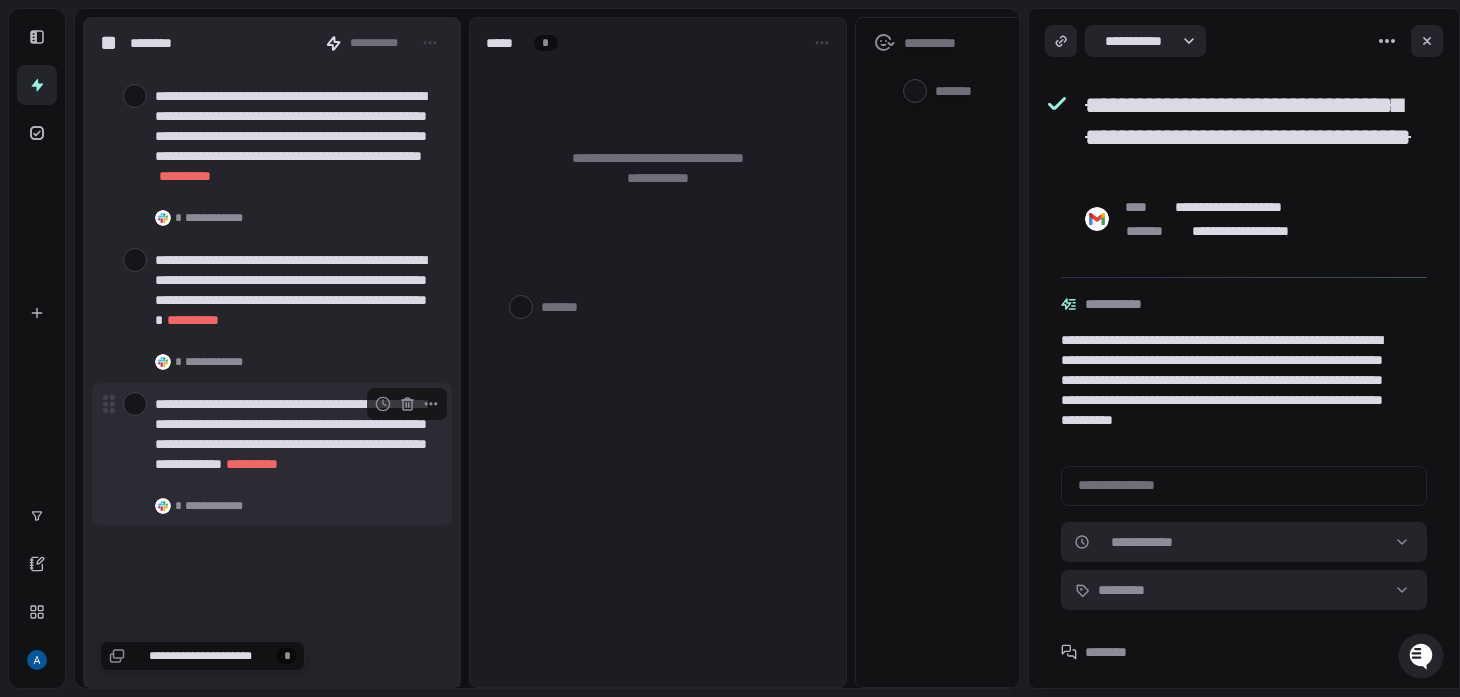 scroll, scrollTop: 74388, scrollLeft: 0, axis: vertical 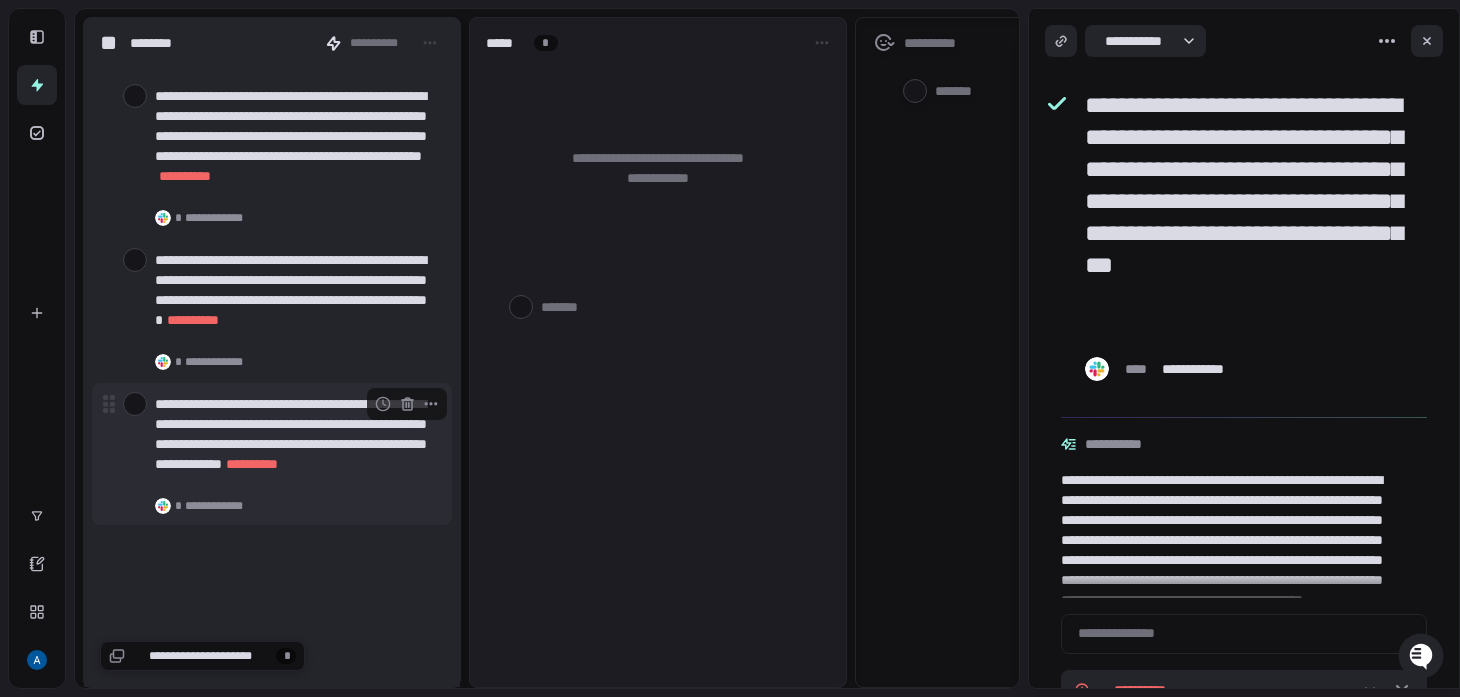click at bounding box center [135, 404] 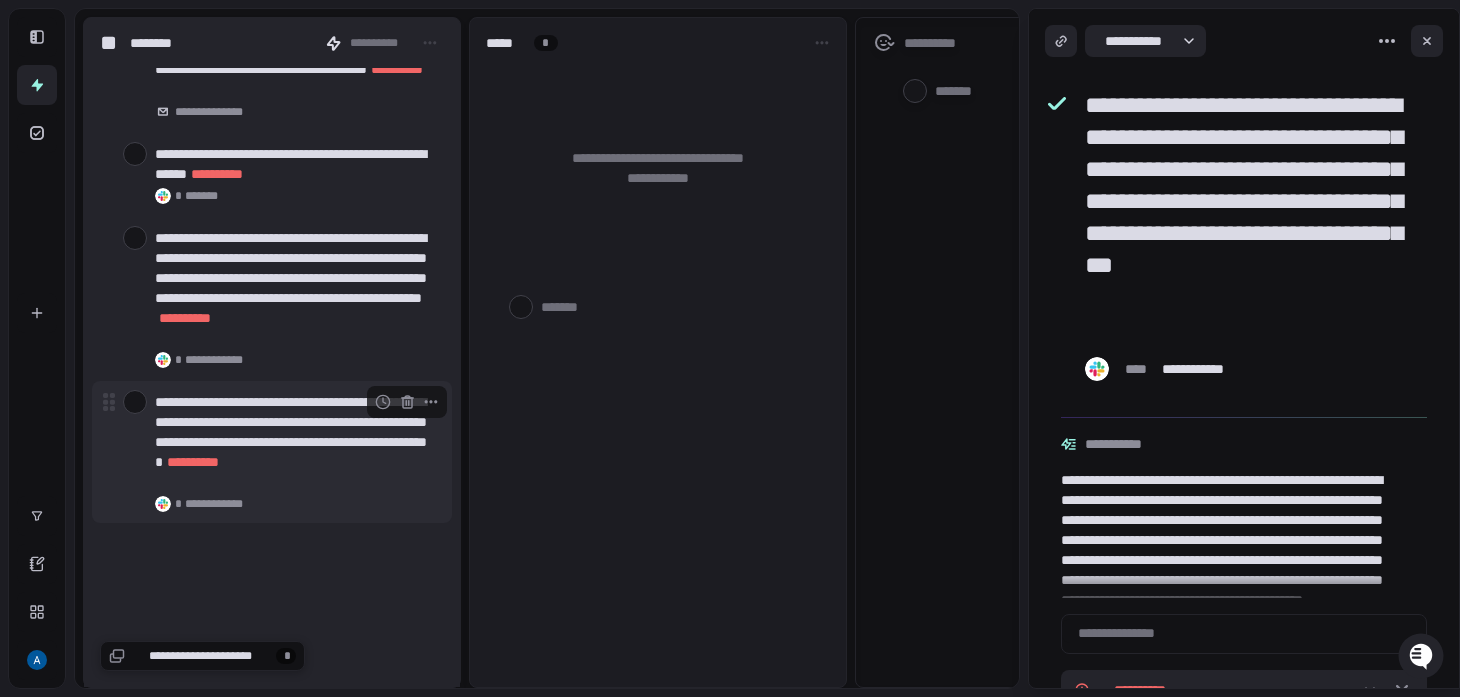 click at bounding box center (135, 402) 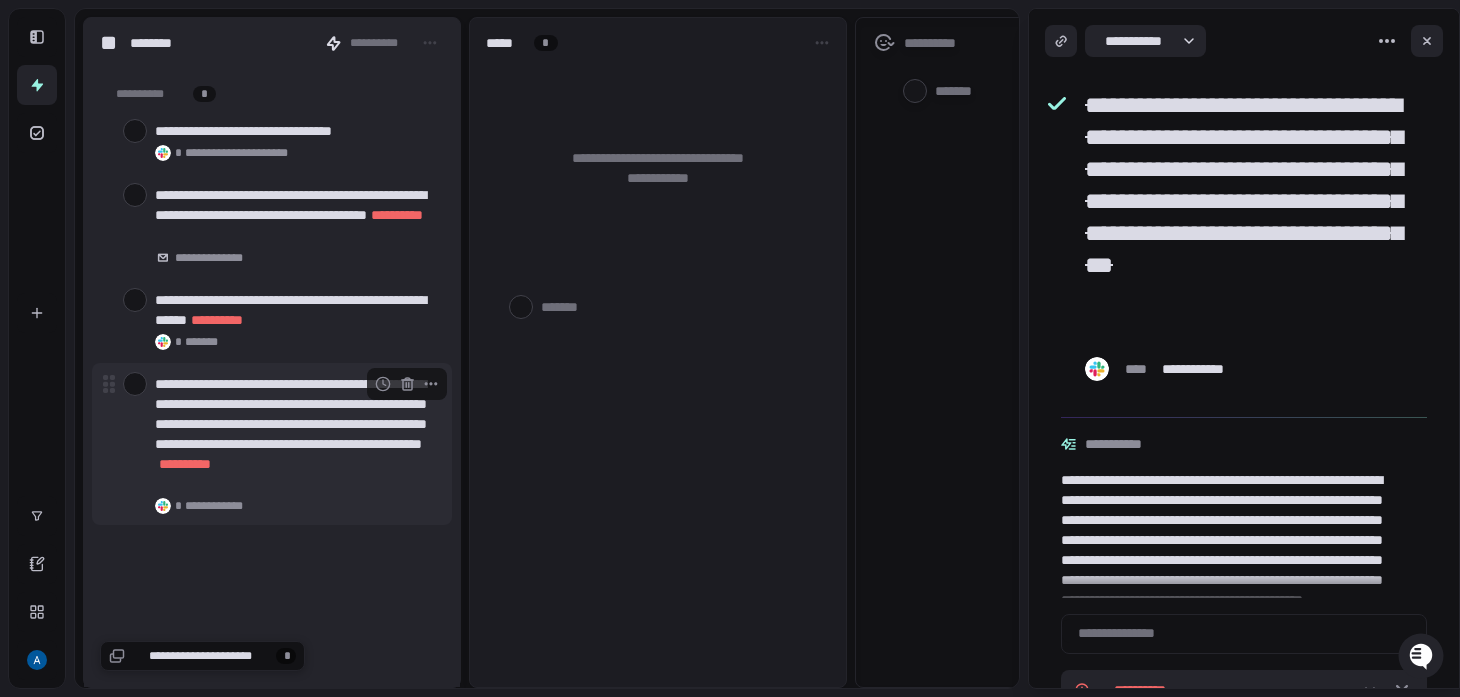 scroll, scrollTop: 74100, scrollLeft: 0, axis: vertical 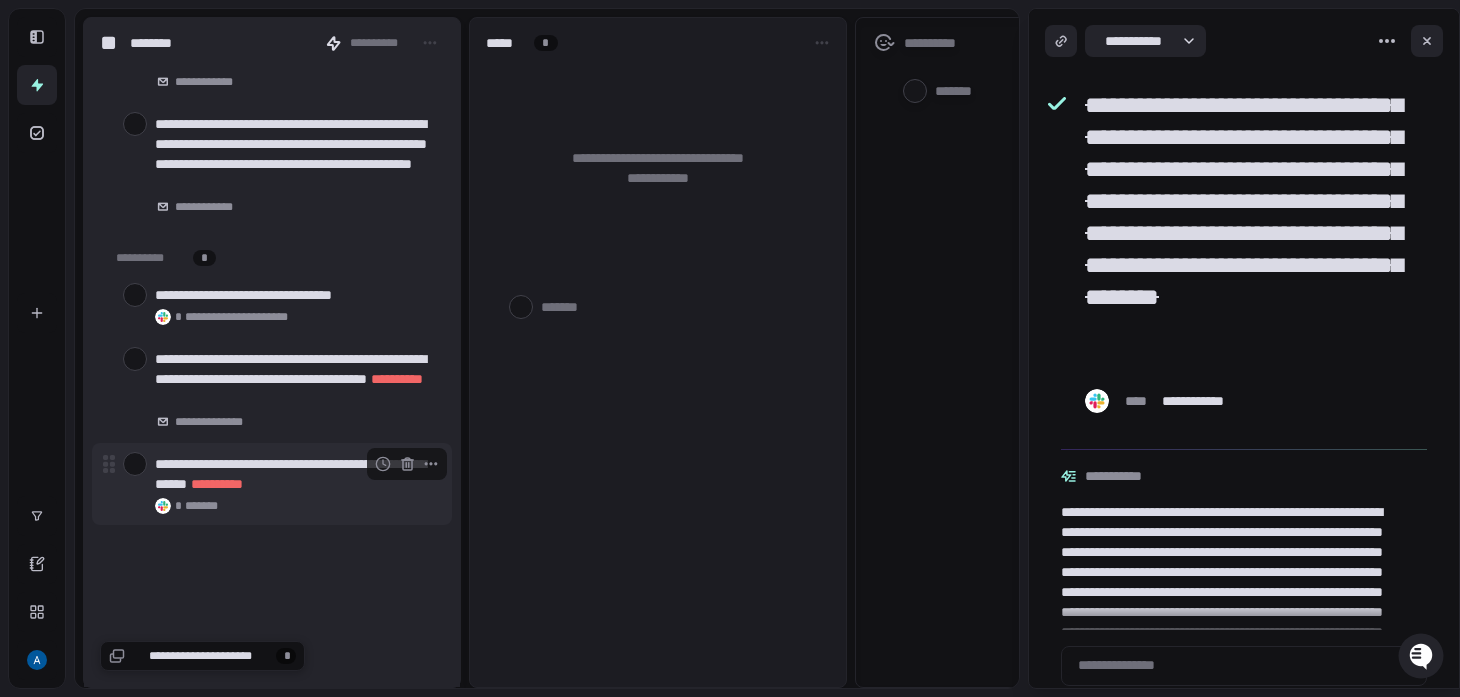 click on "**********" at bounding box center (272, 389) 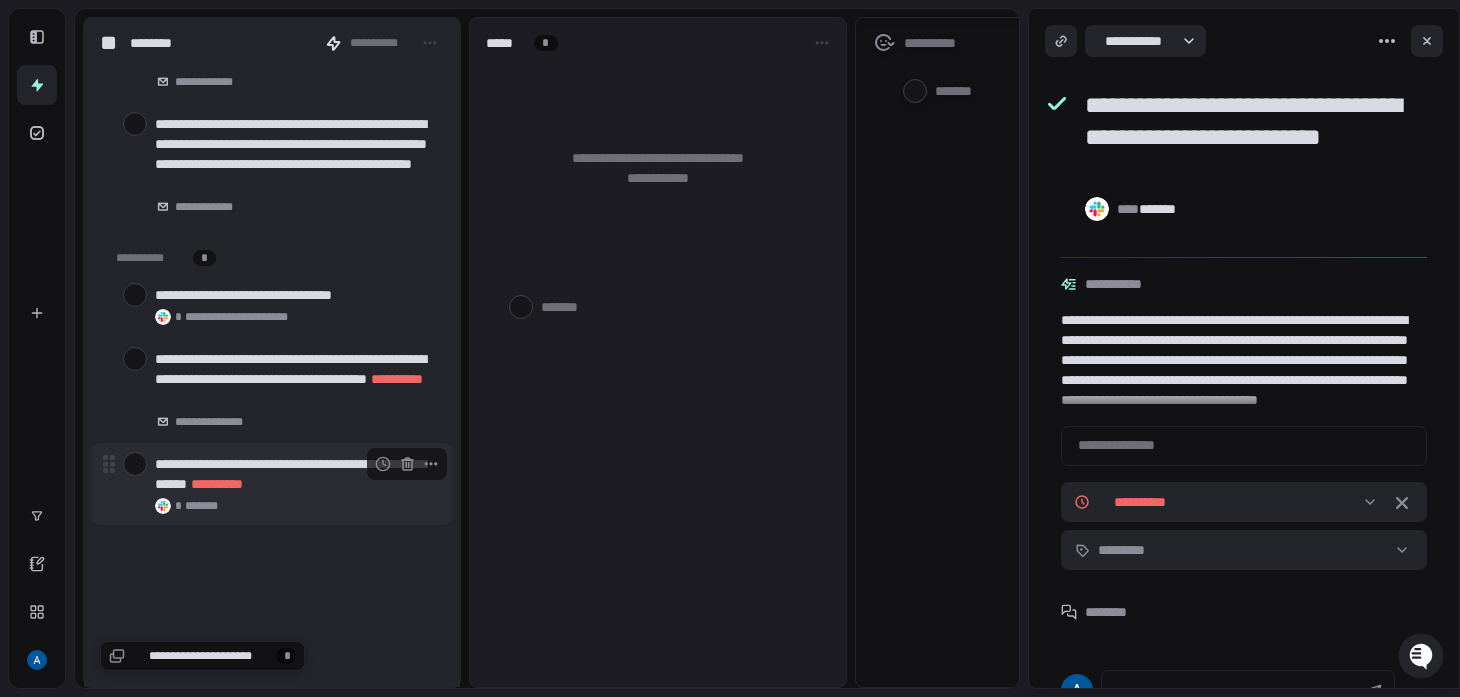 click on "**********" at bounding box center [272, 484] 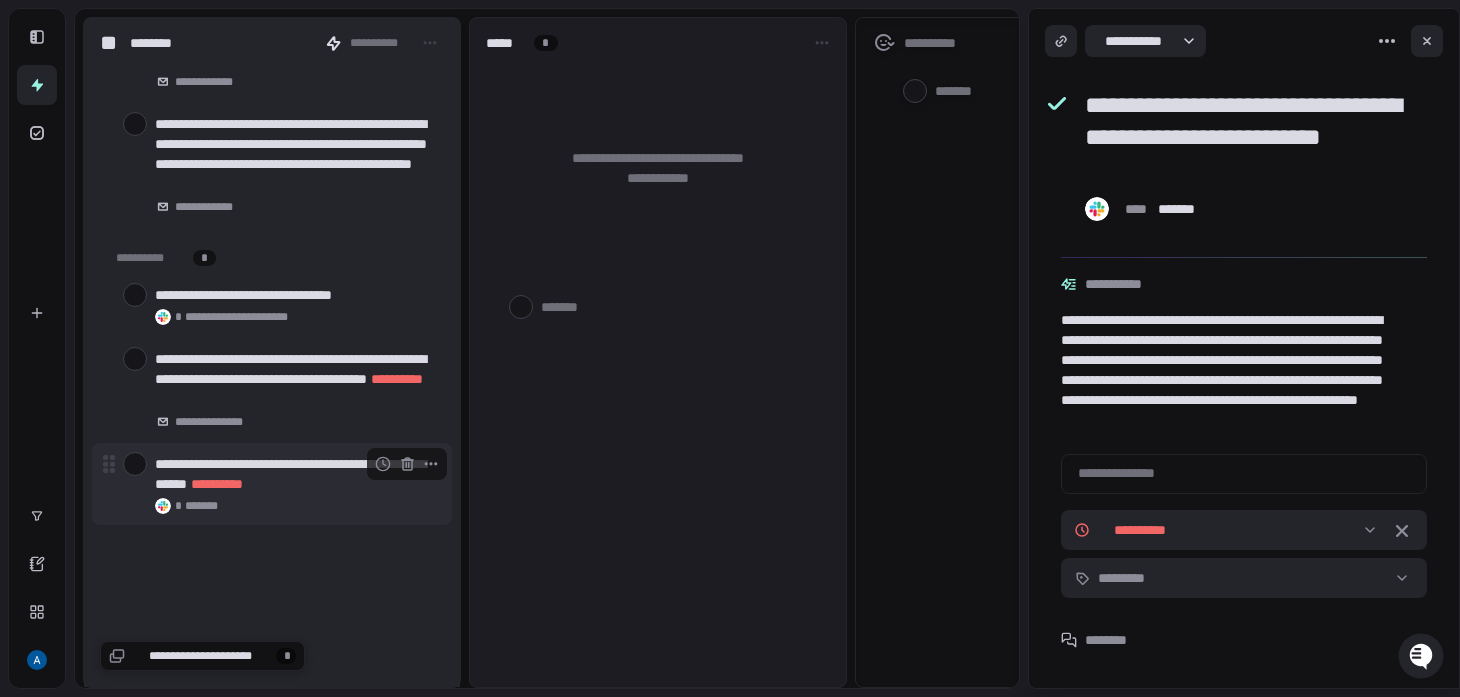 click at bounding box center [135, 464] 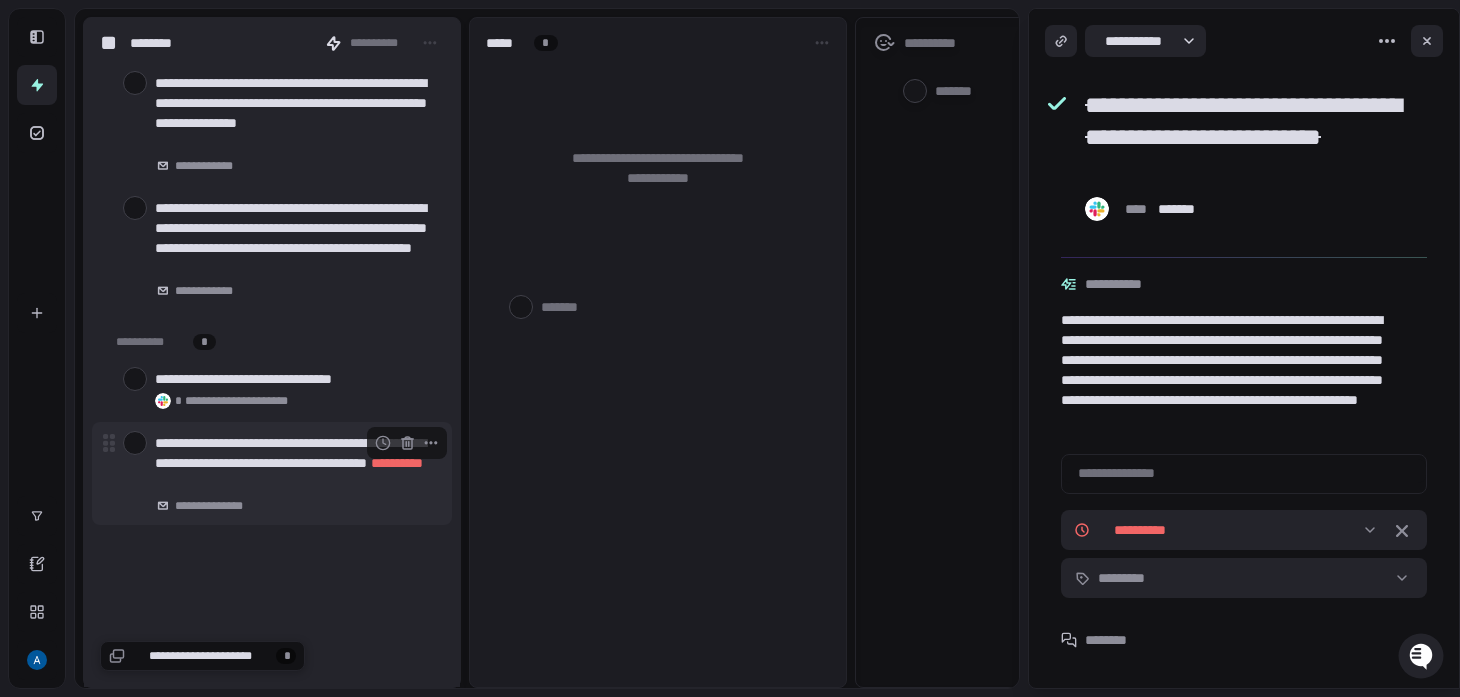 click at bounding box center [135, 443] 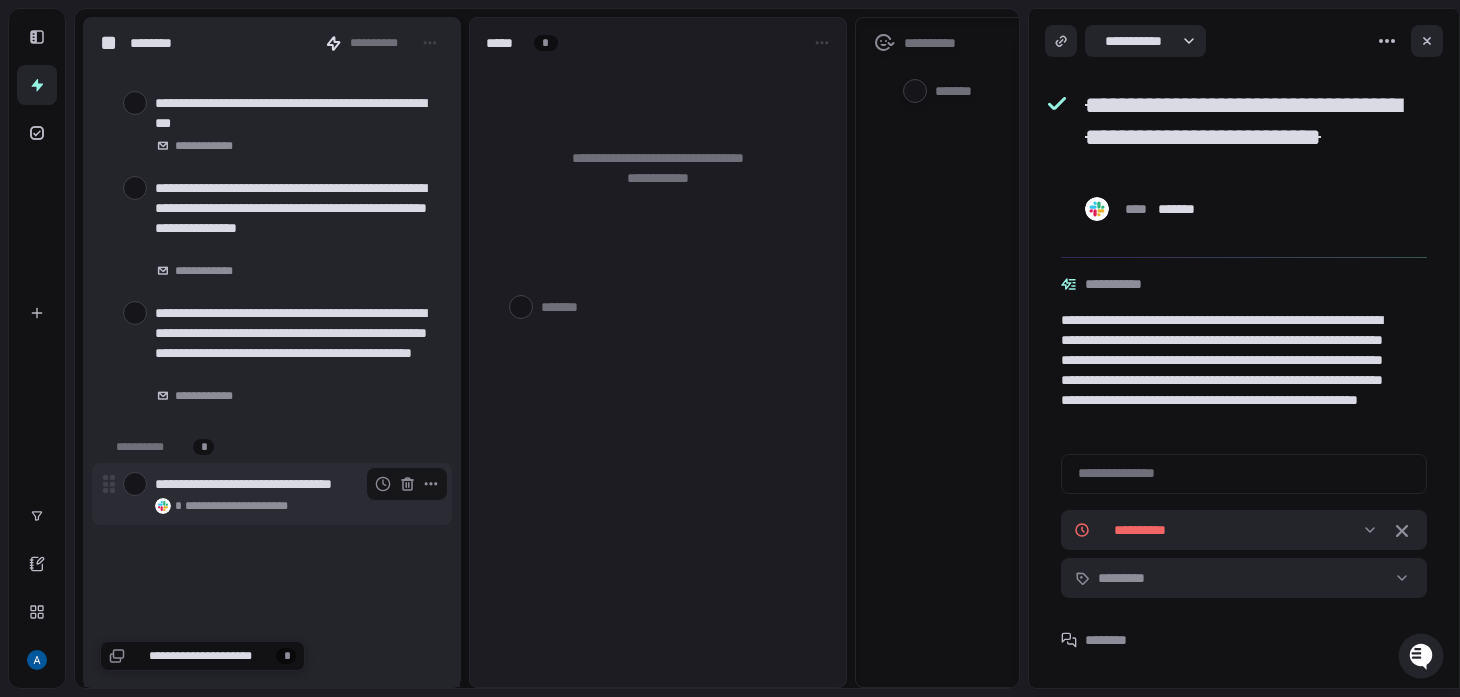 click at bounding box center (135, 484) 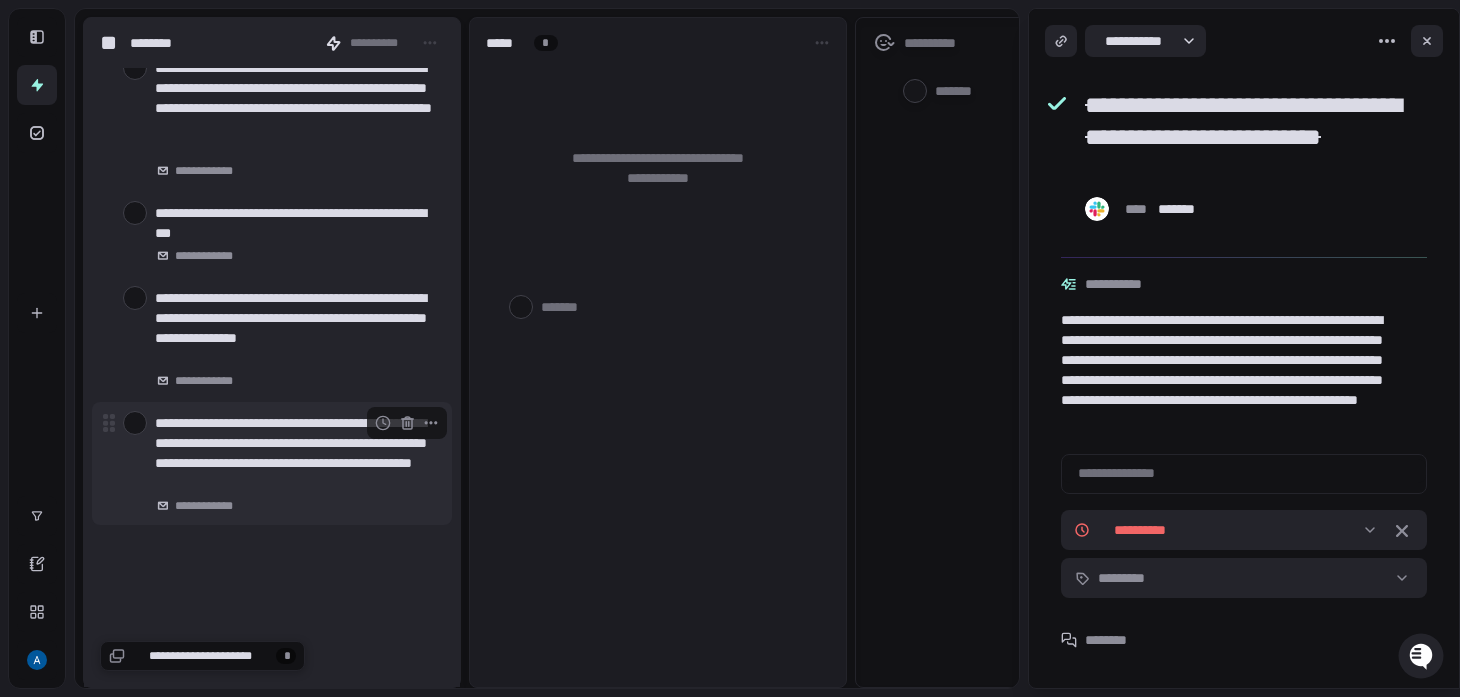 scroll, scrollTop: 73637, scrollLeft: 0, axis: vertical 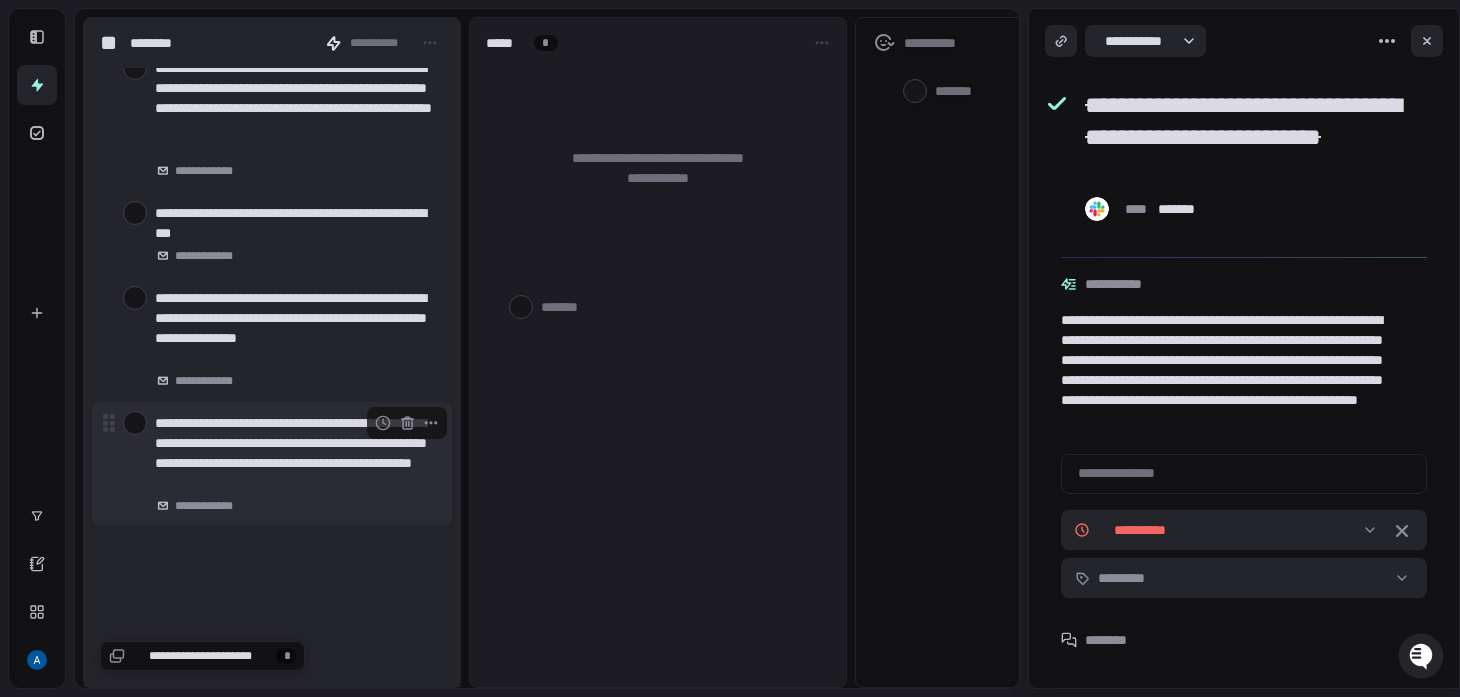 click at bounding box center (135, 423) 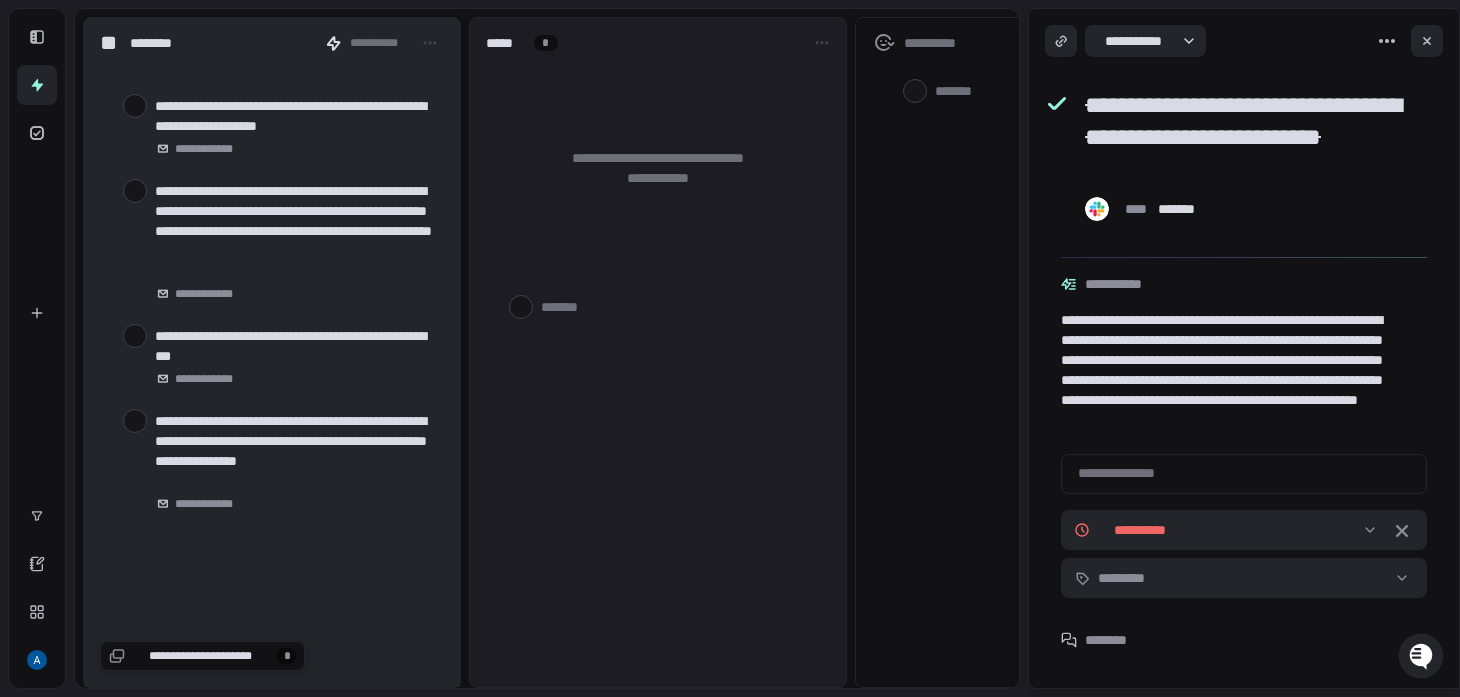 click at bounding box center (135, 421) 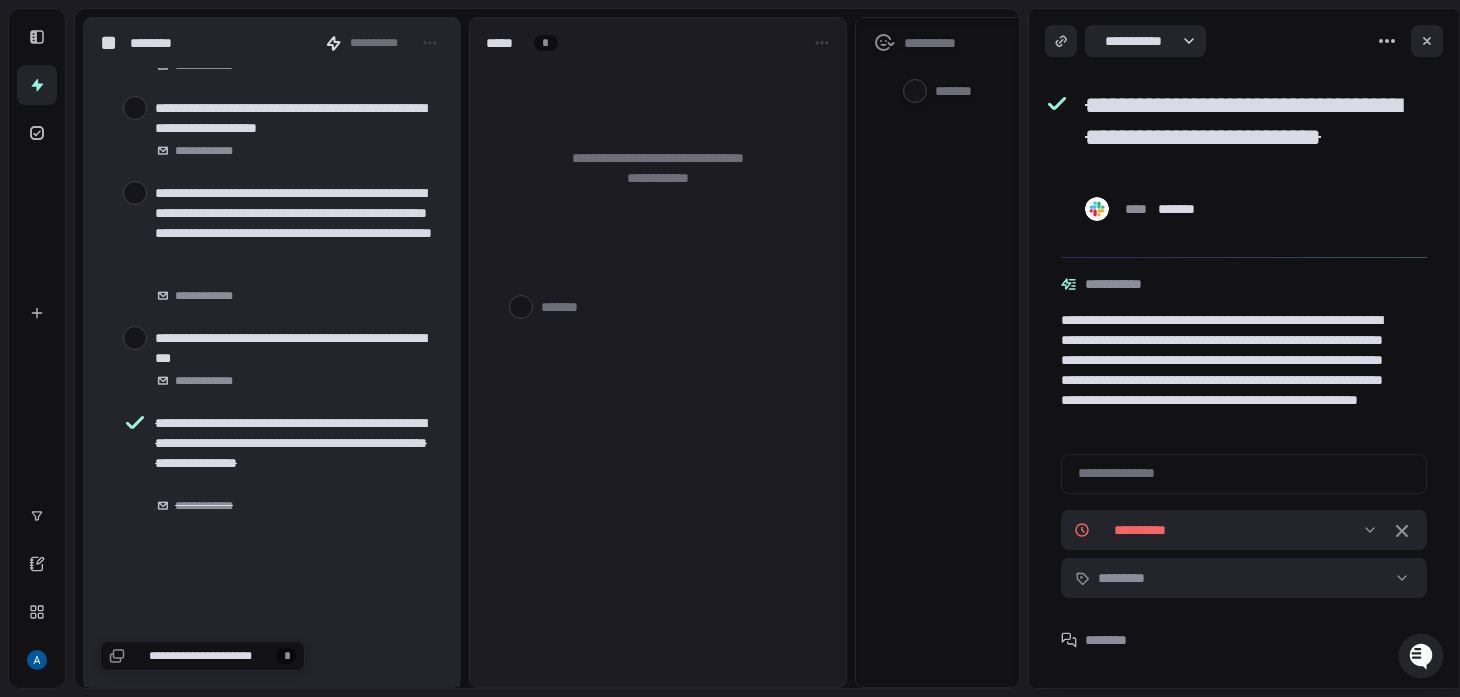 scroll, scrollTop: 73512, scrollLeft: 0, axis: vertical 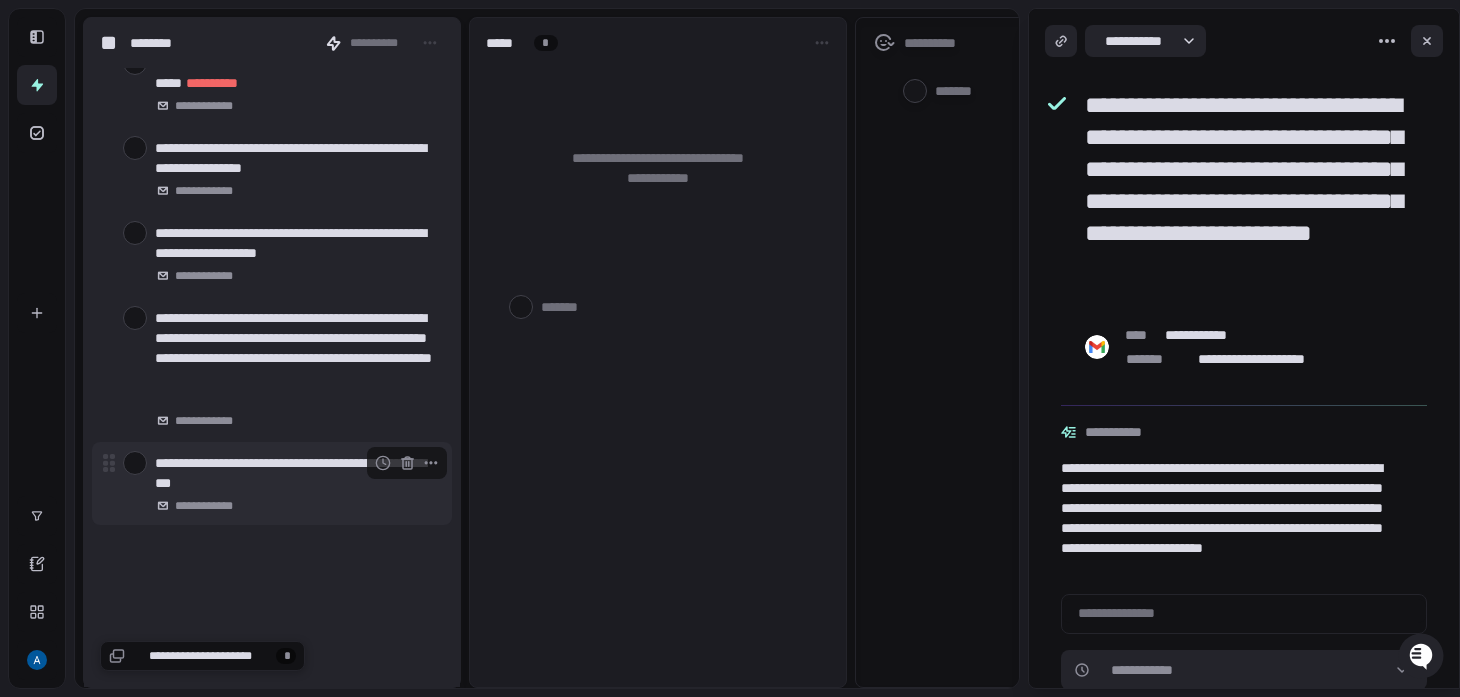 click on "**********" at bounding box center (272, 483) 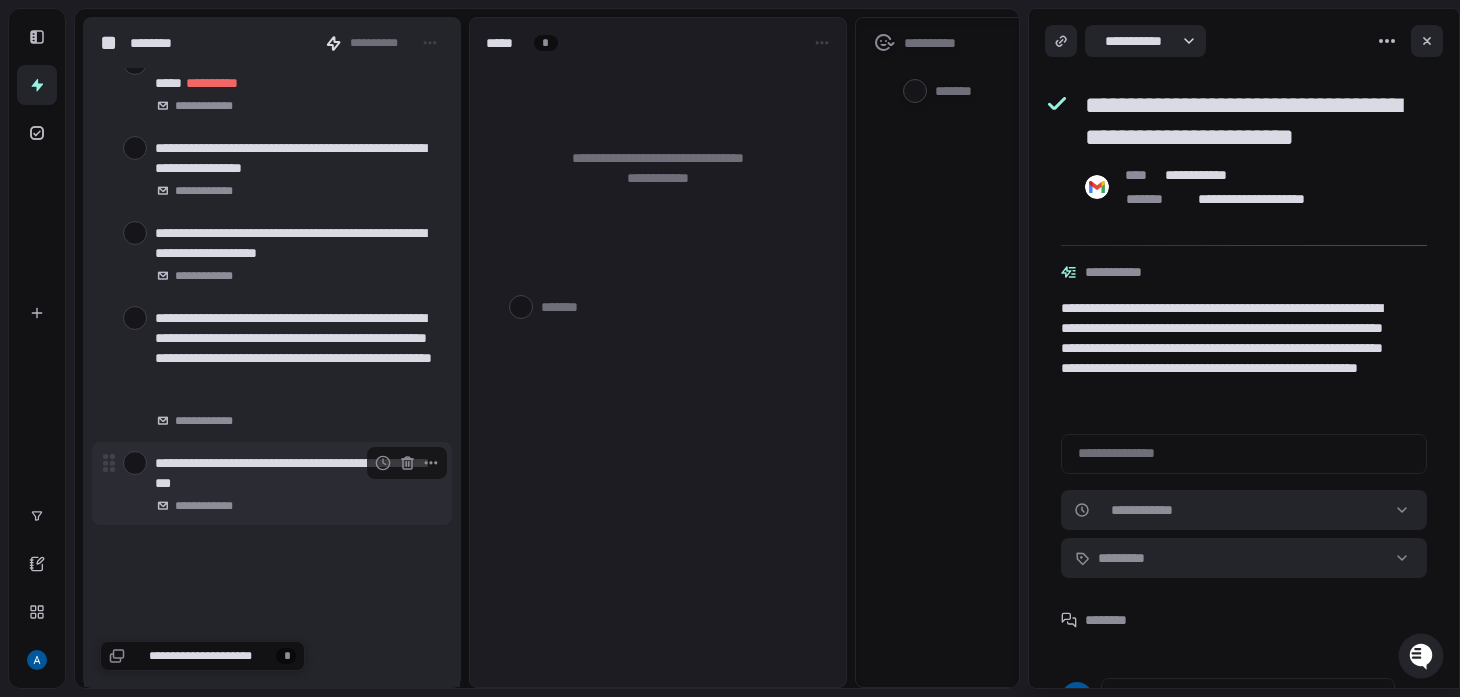 drag, startPoint x: 136, startPoint y: 458, endPoint x: 139, endPoint y: 441, distance: 17.262676 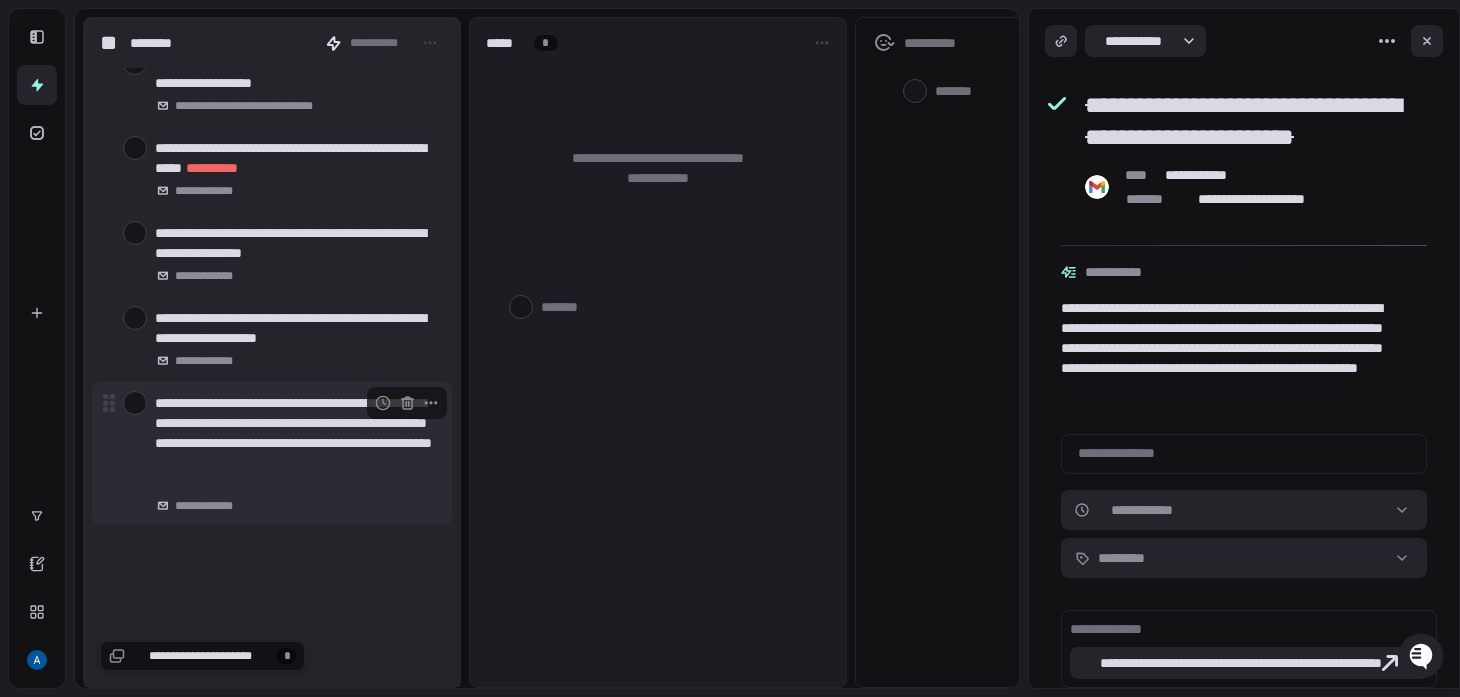 scroll, scrollTop: 73302, scrollLeft: 0, axis: vertical 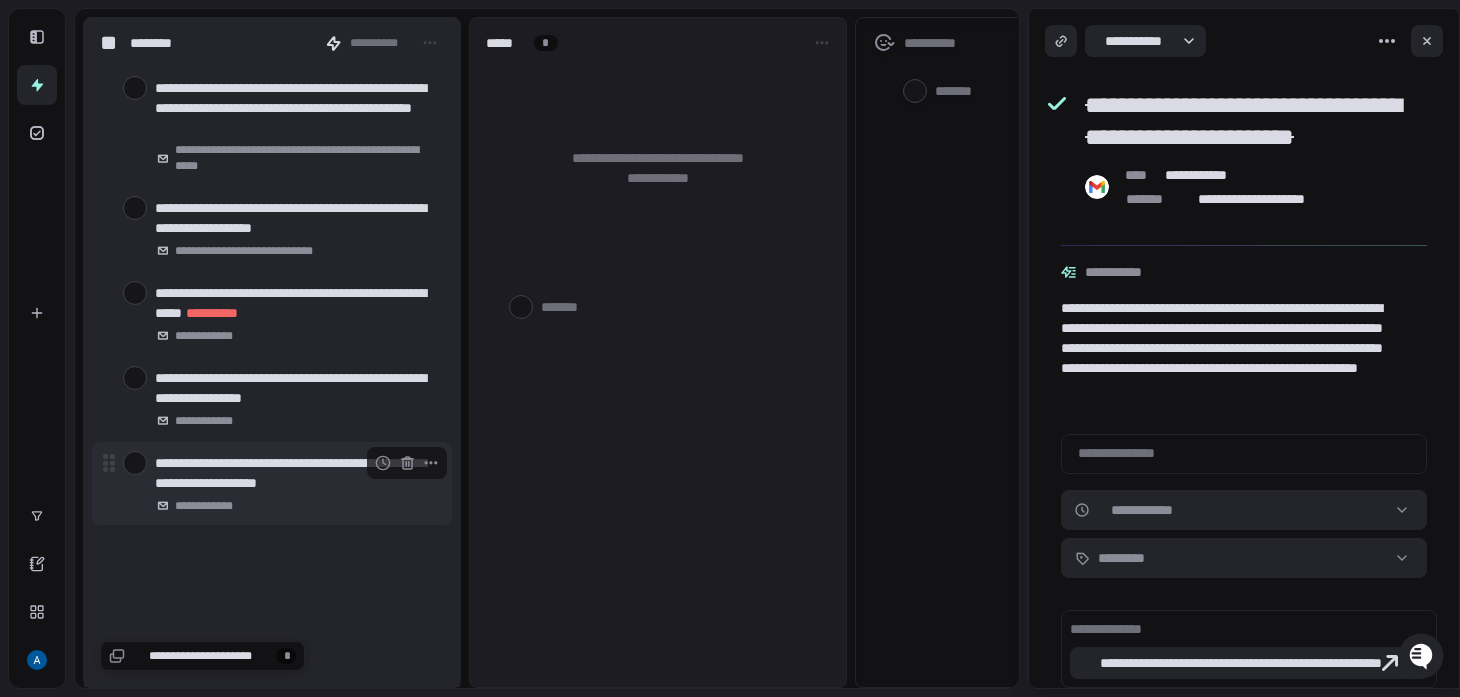 click at bounding box center (135, 463) 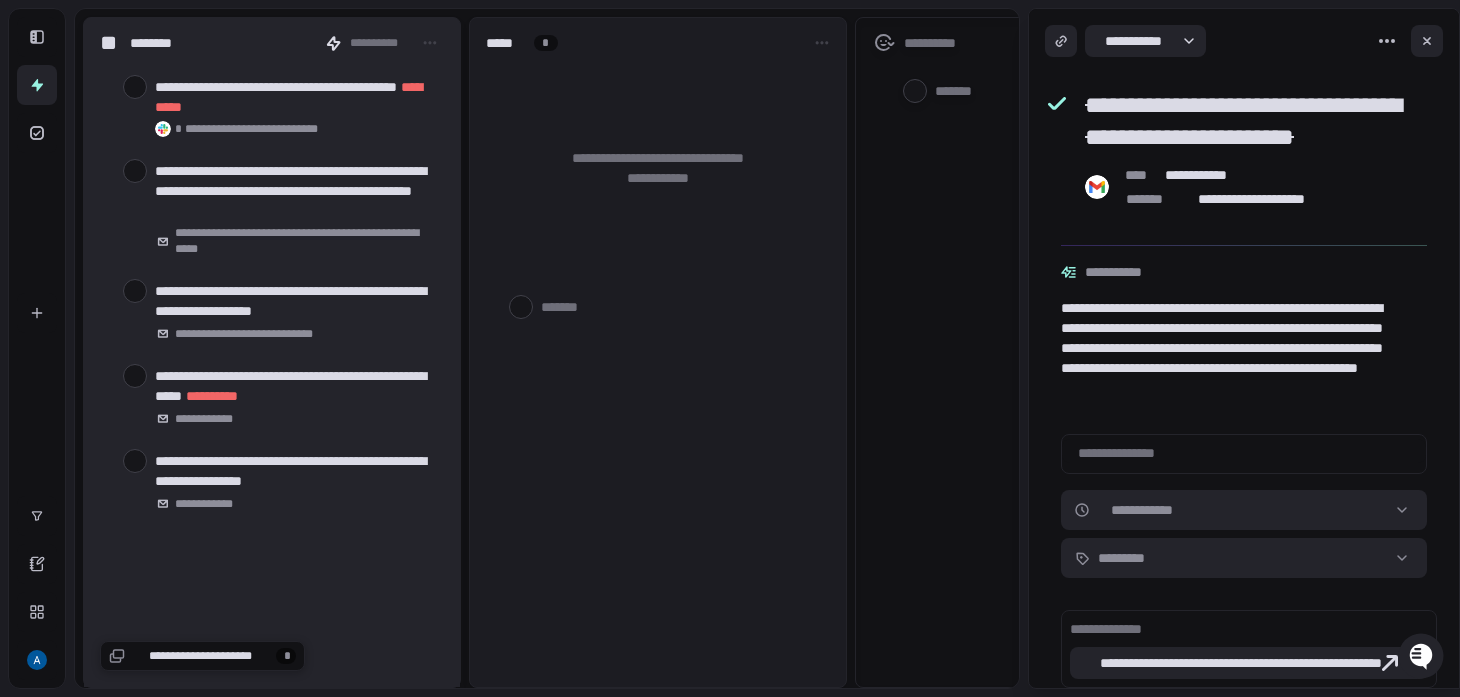 click at bounding box center [135, 461] 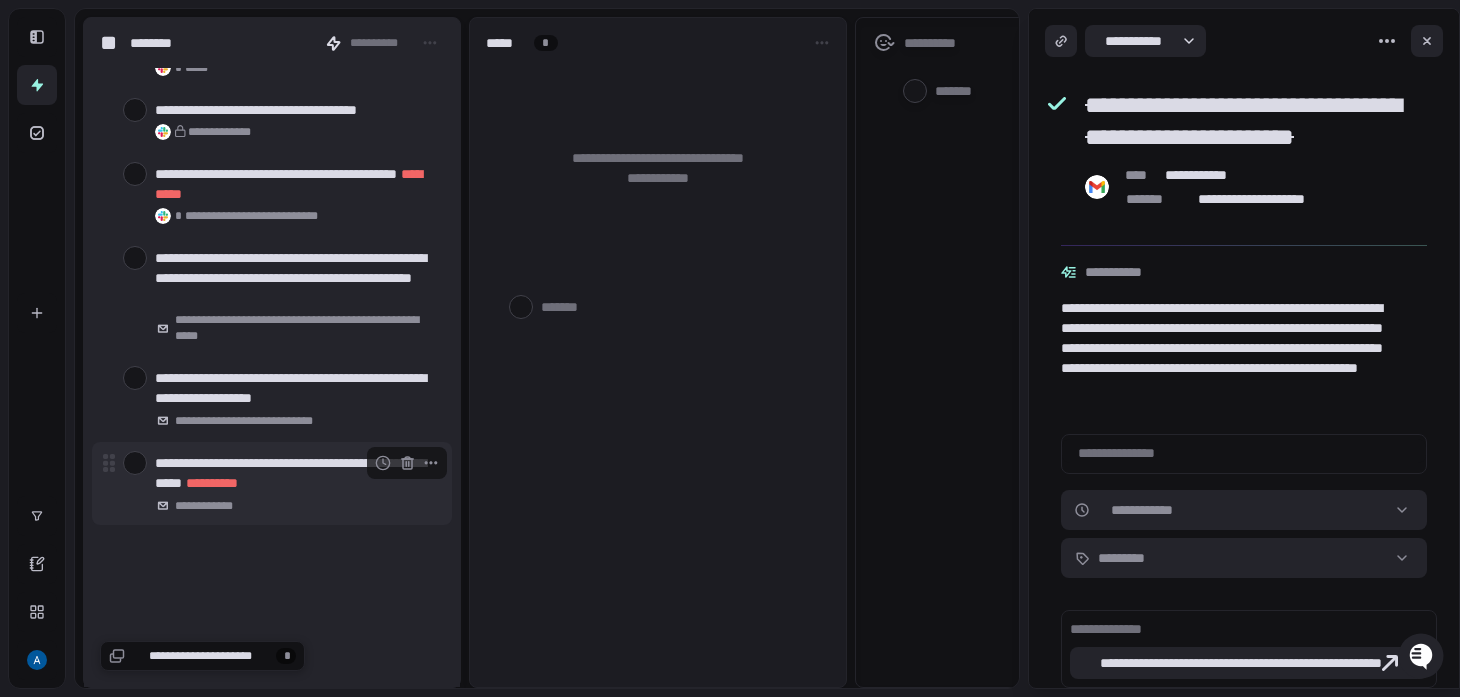 scroll, scrollTop: 72987, scrollLeft: 0, axis: vertical 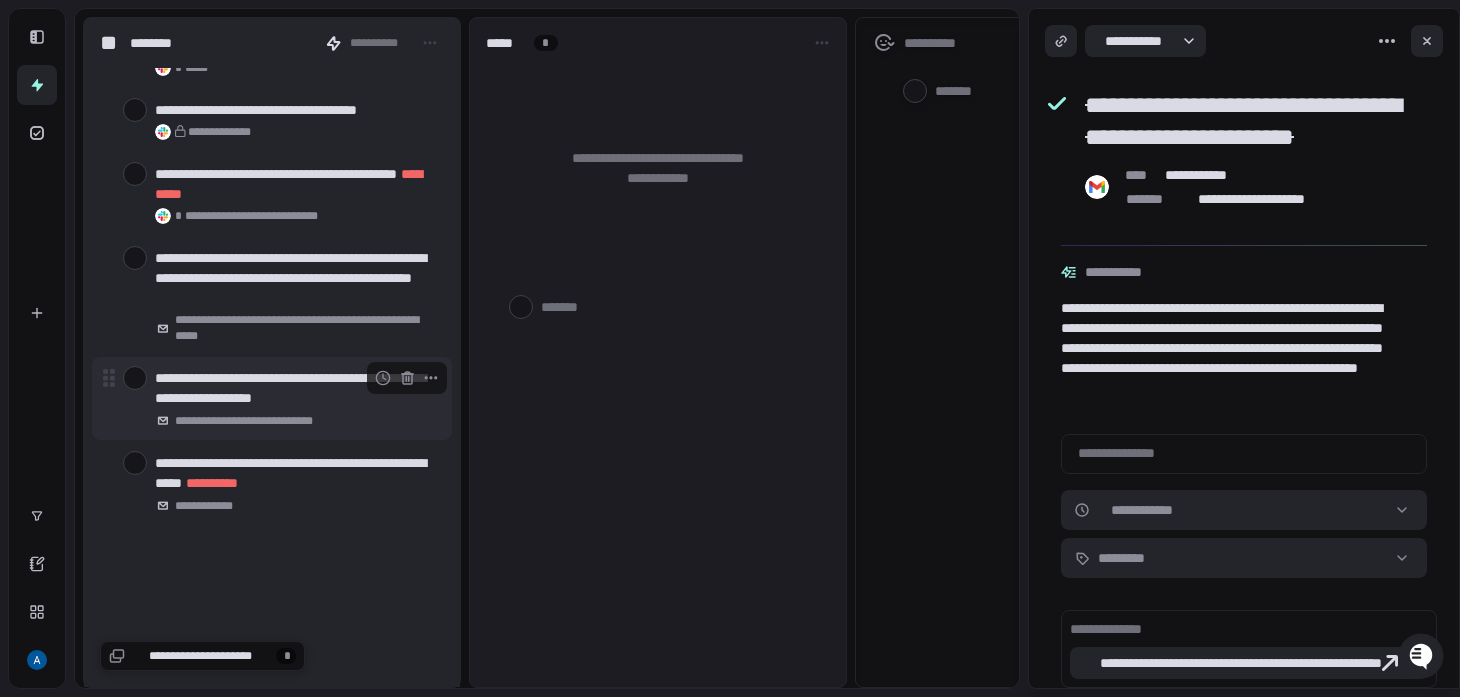 click at bounding box center (135, 378) 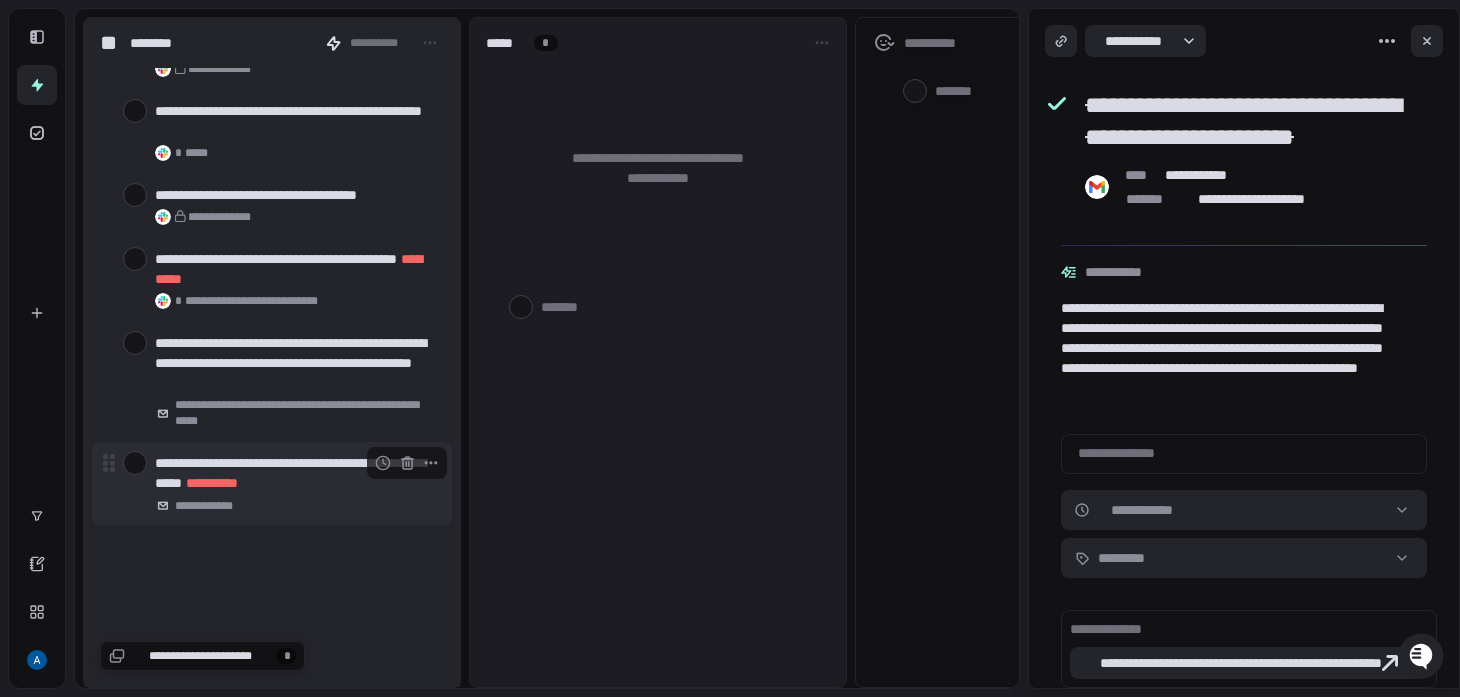 click at bounding box center [135, 463] 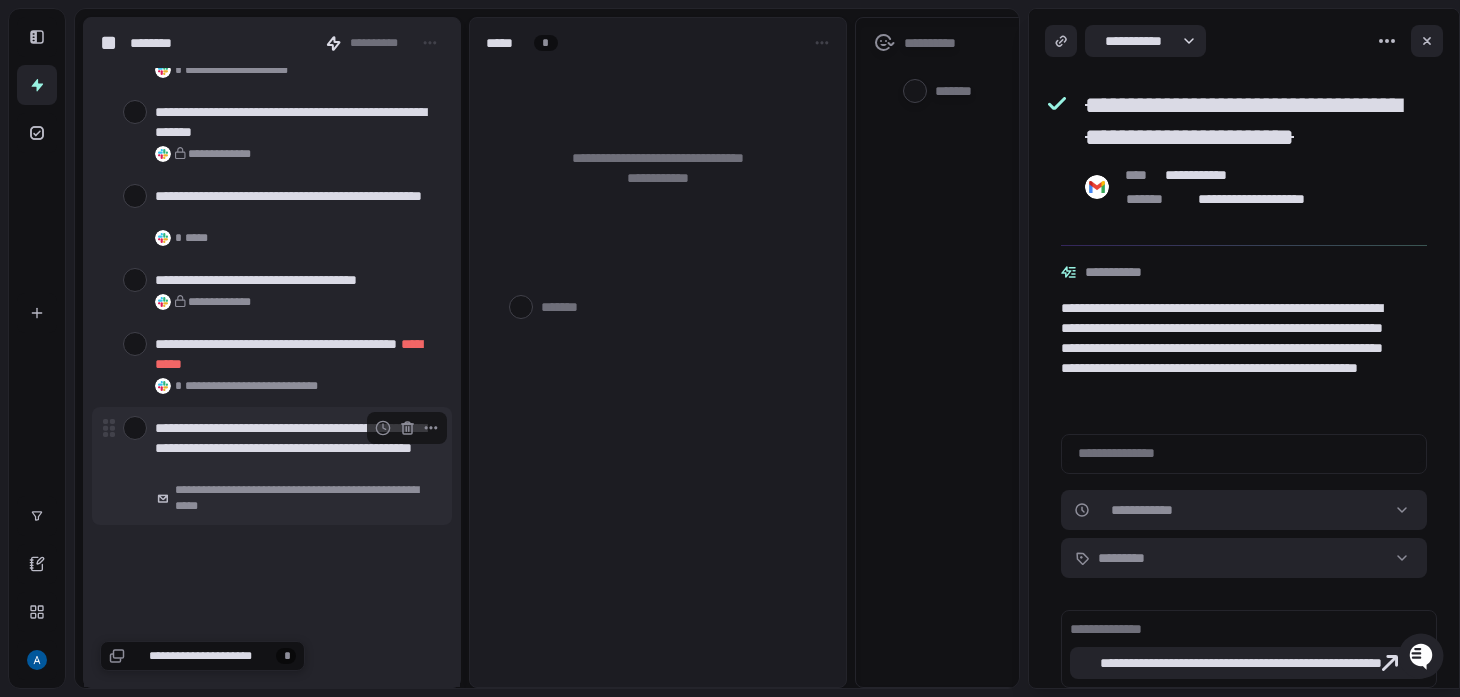 click at bounding box center [135, 428] 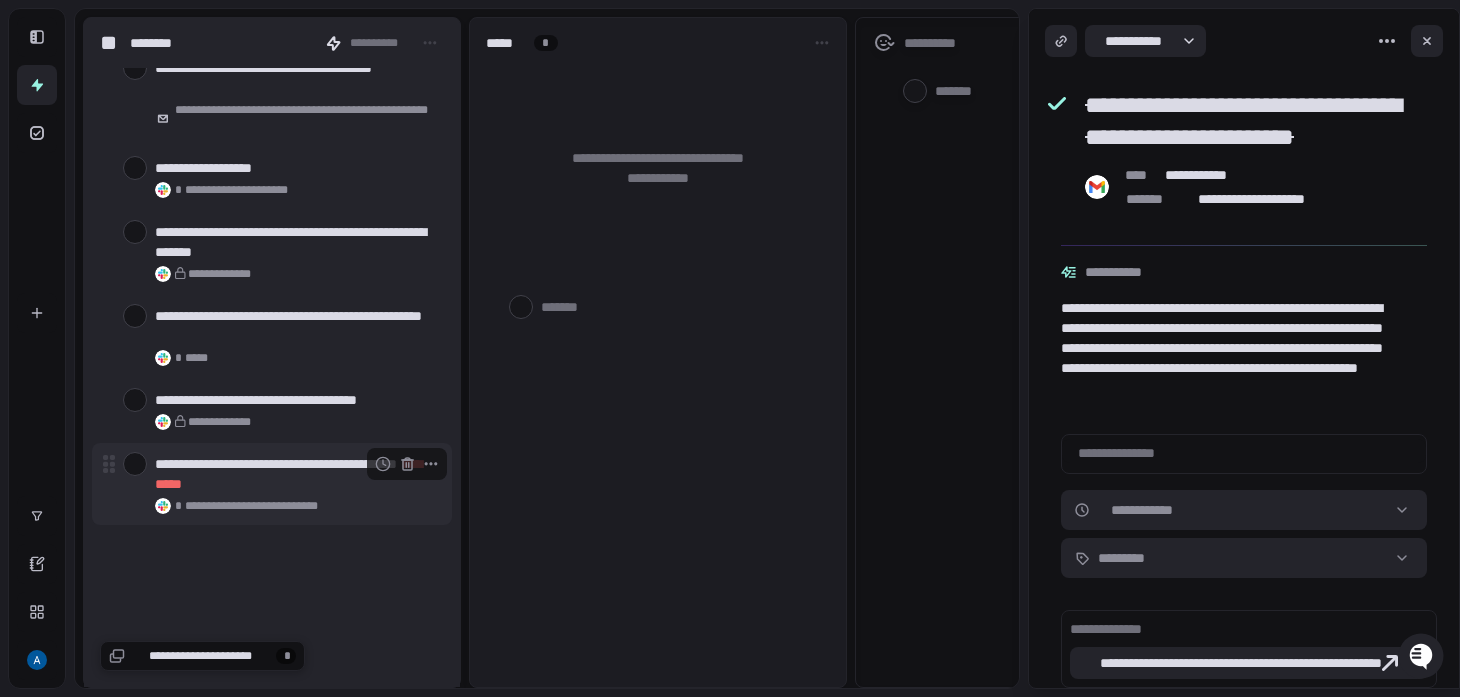 scroll, scrollTop: 72697, scrollLeft: 0, axis: vertical 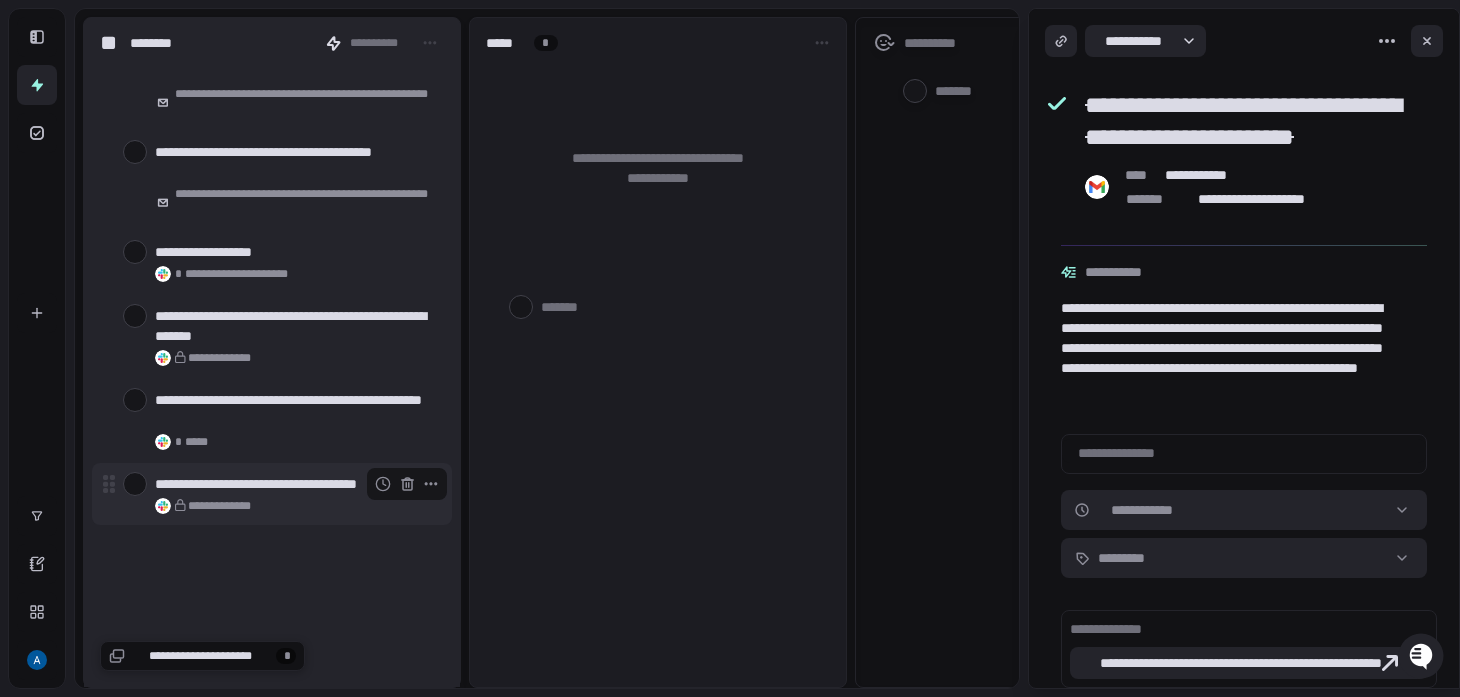 click at bounding box center (135, 484) 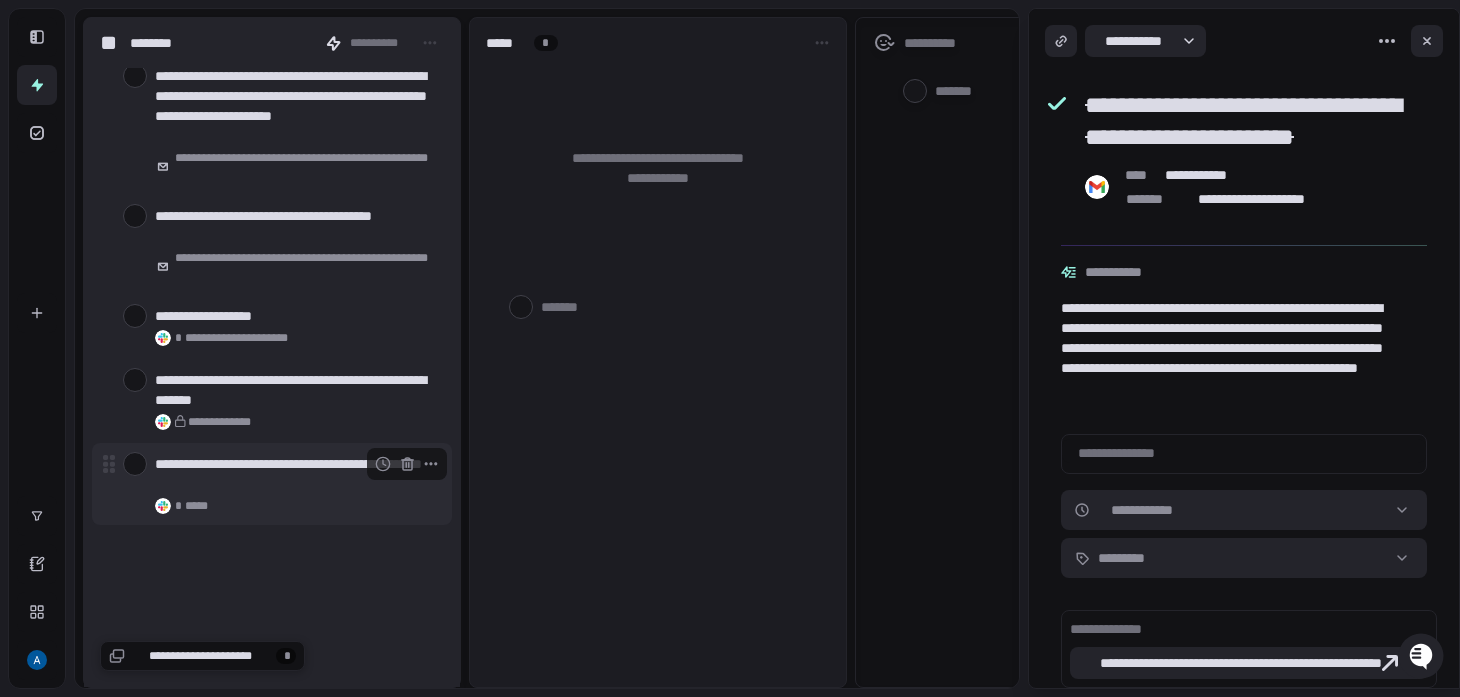 click at bounding box center [135, 464] 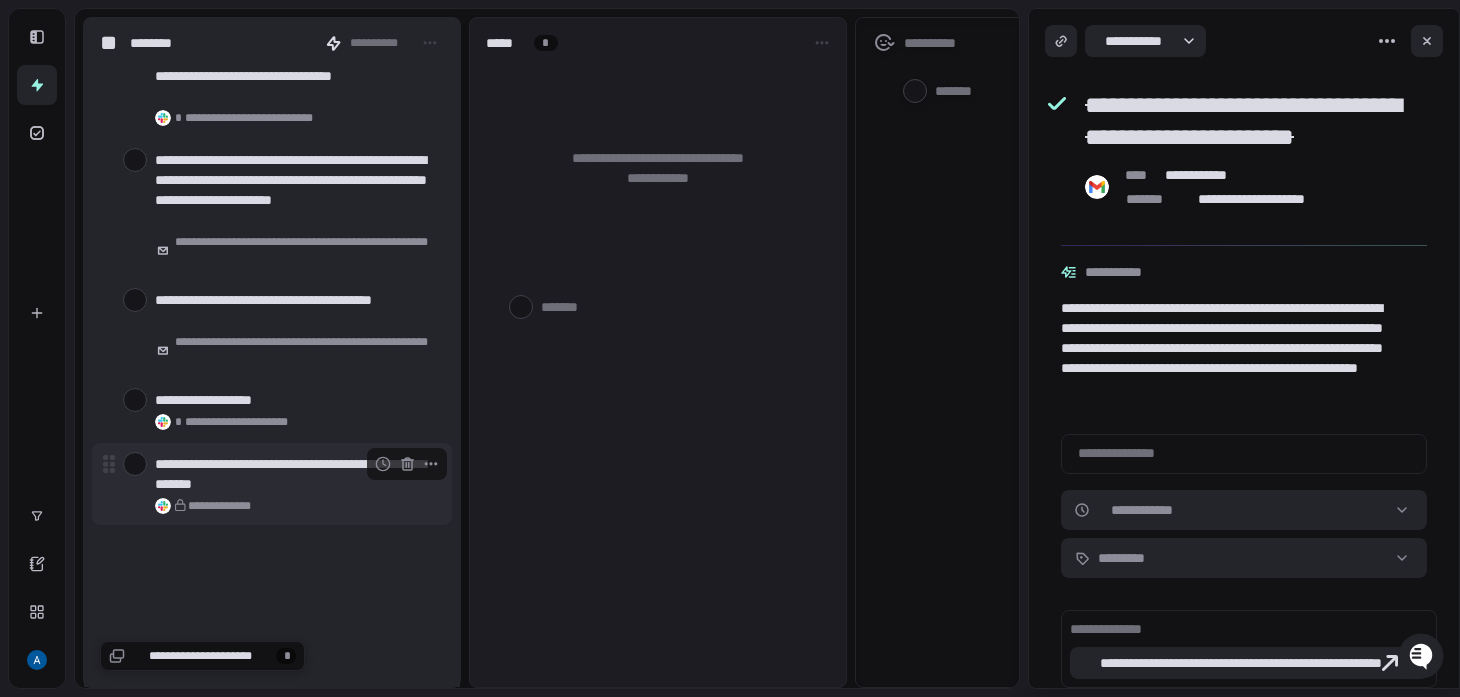 click at bounding box center (135, 464) 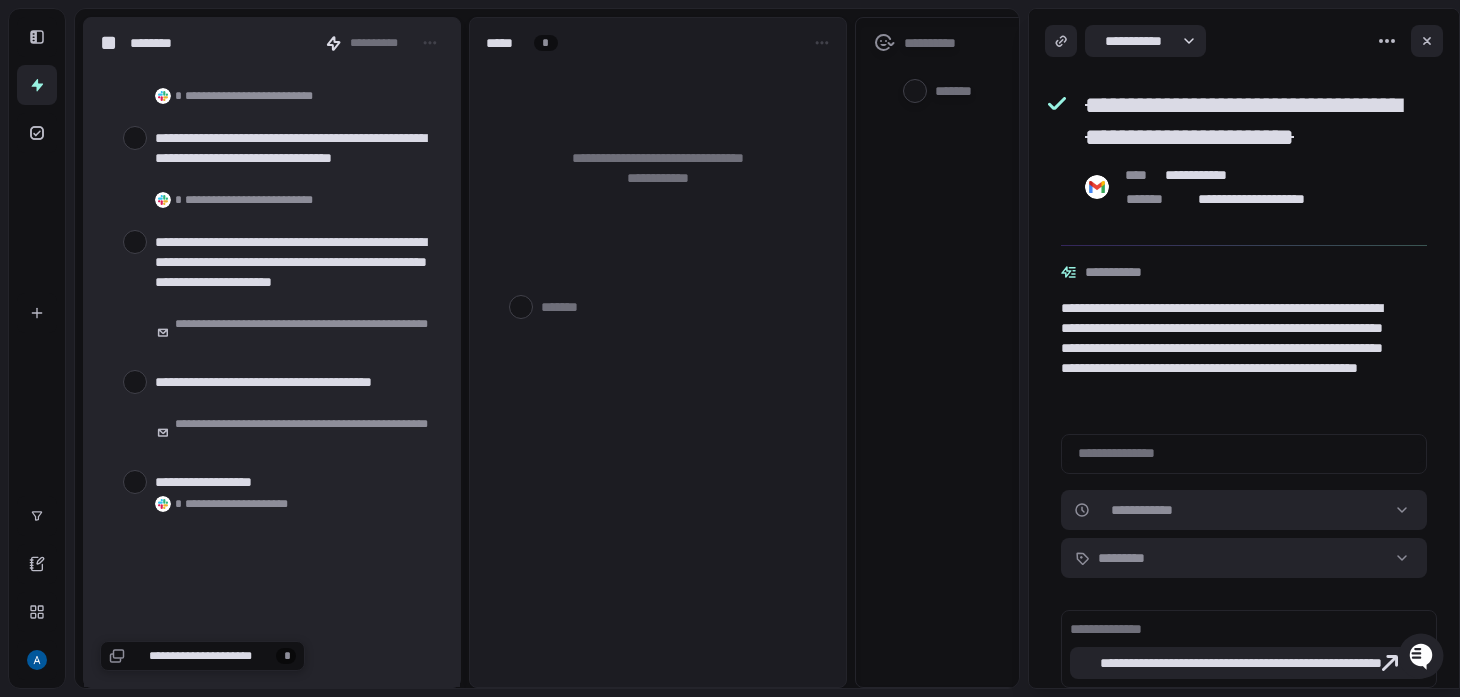 click on "**********" at bounding box center (272, -1420) 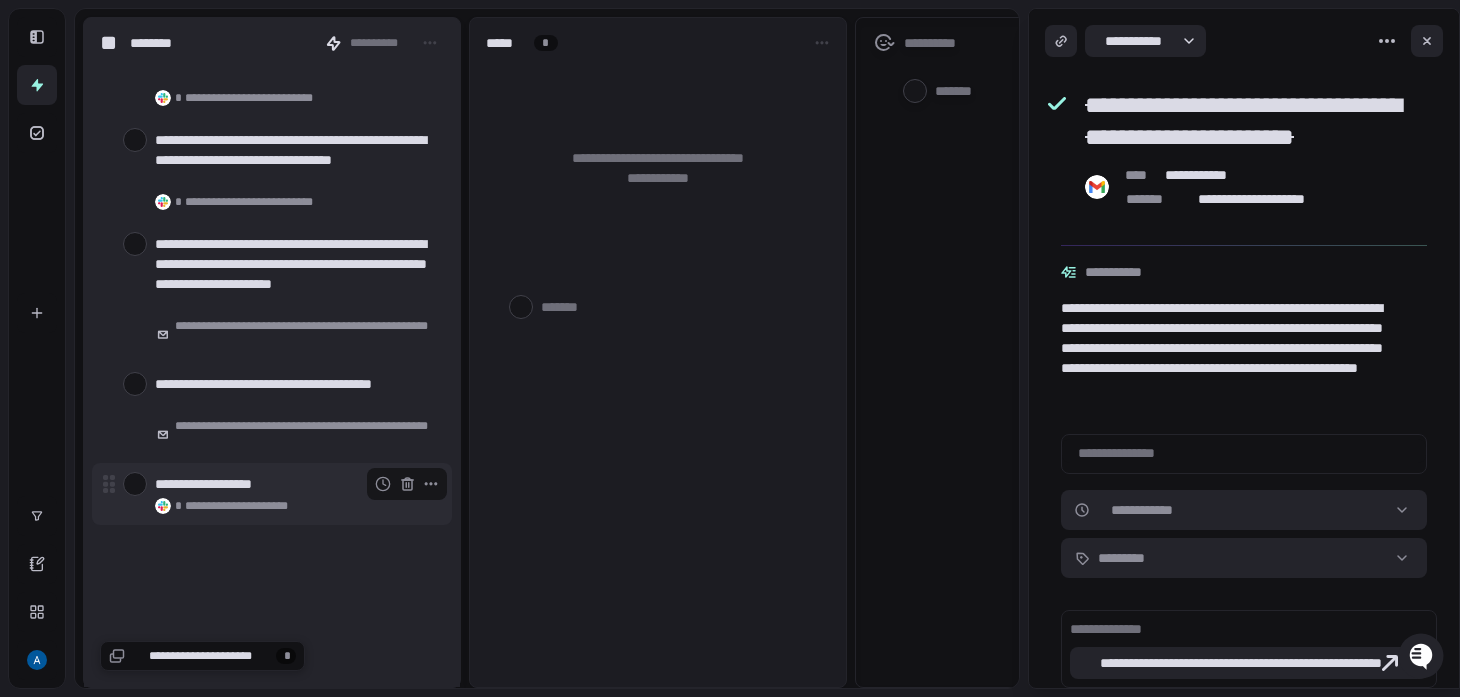 click at bounding box center (135, 484) 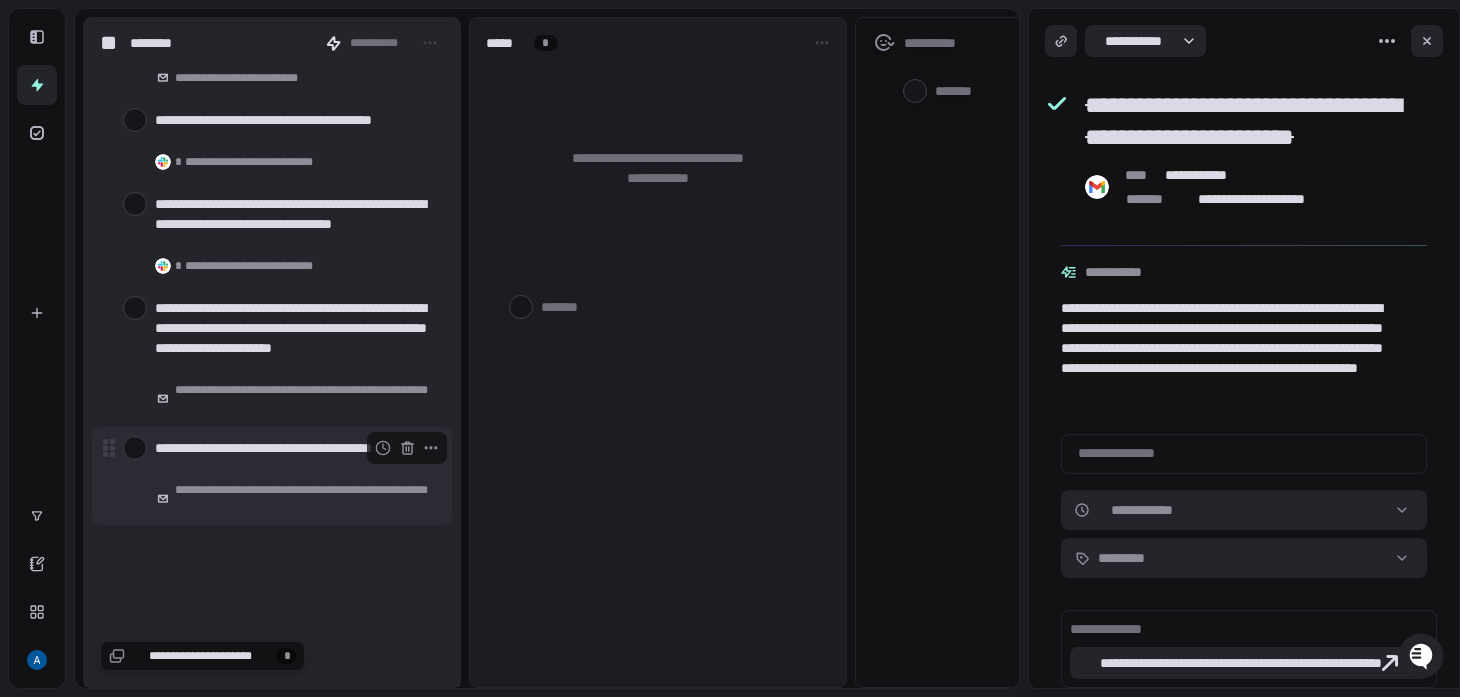 click at bounding box center (135, 448) 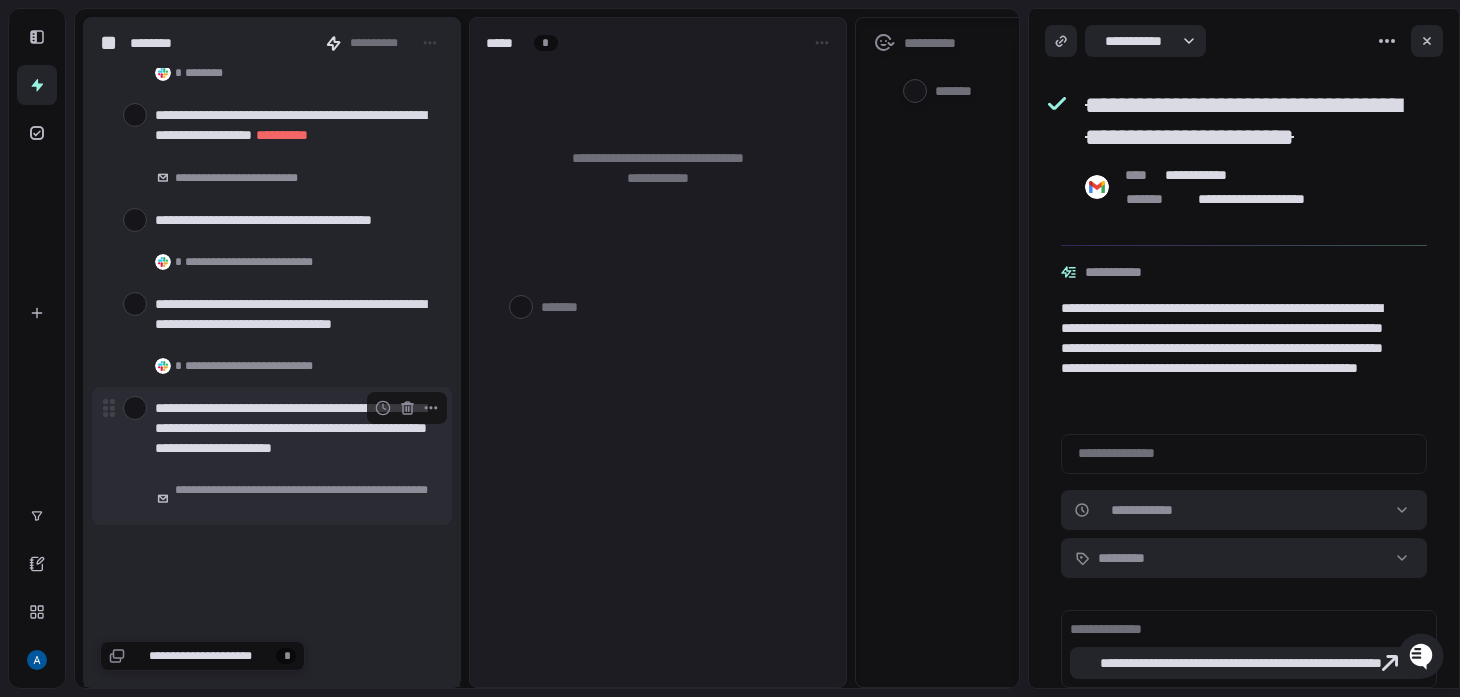 scroll, scrollTop: 72217, scrollLeft: 0, axis: vertical 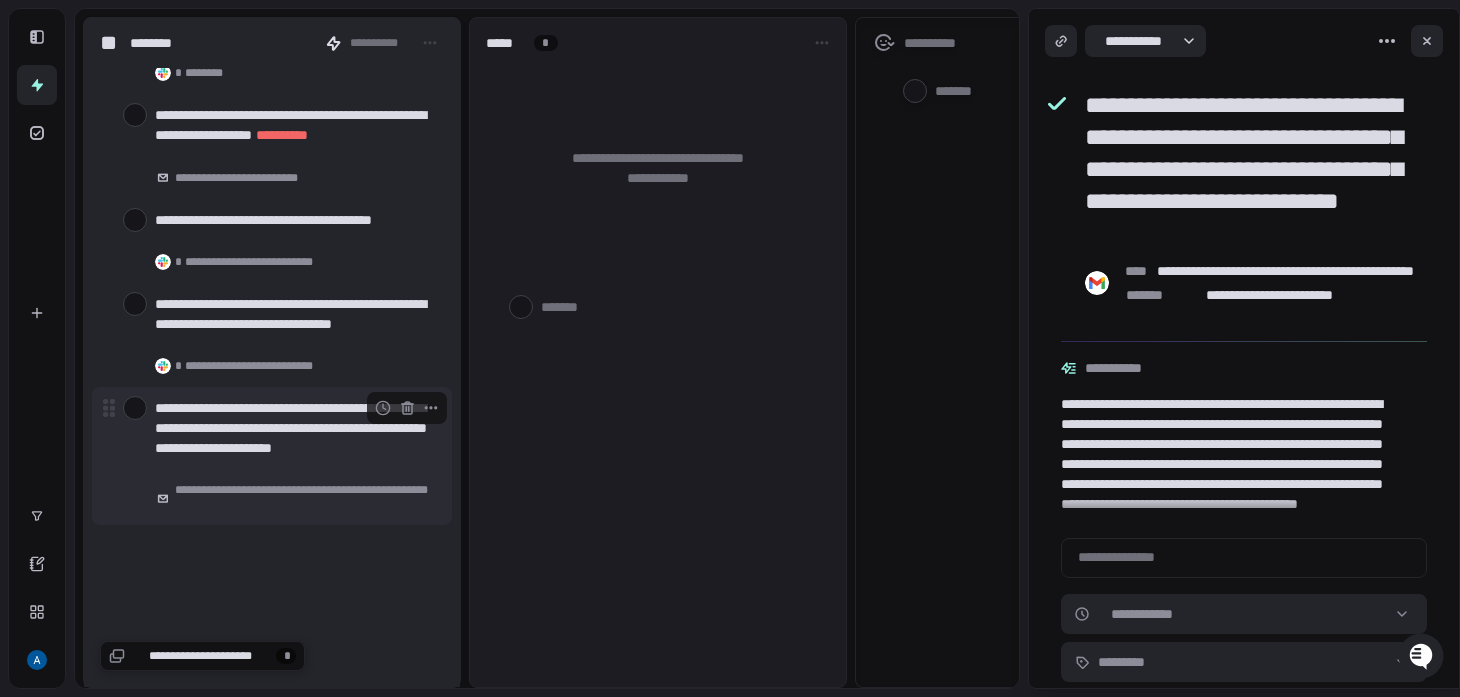 click at bounding box center [135, 408] 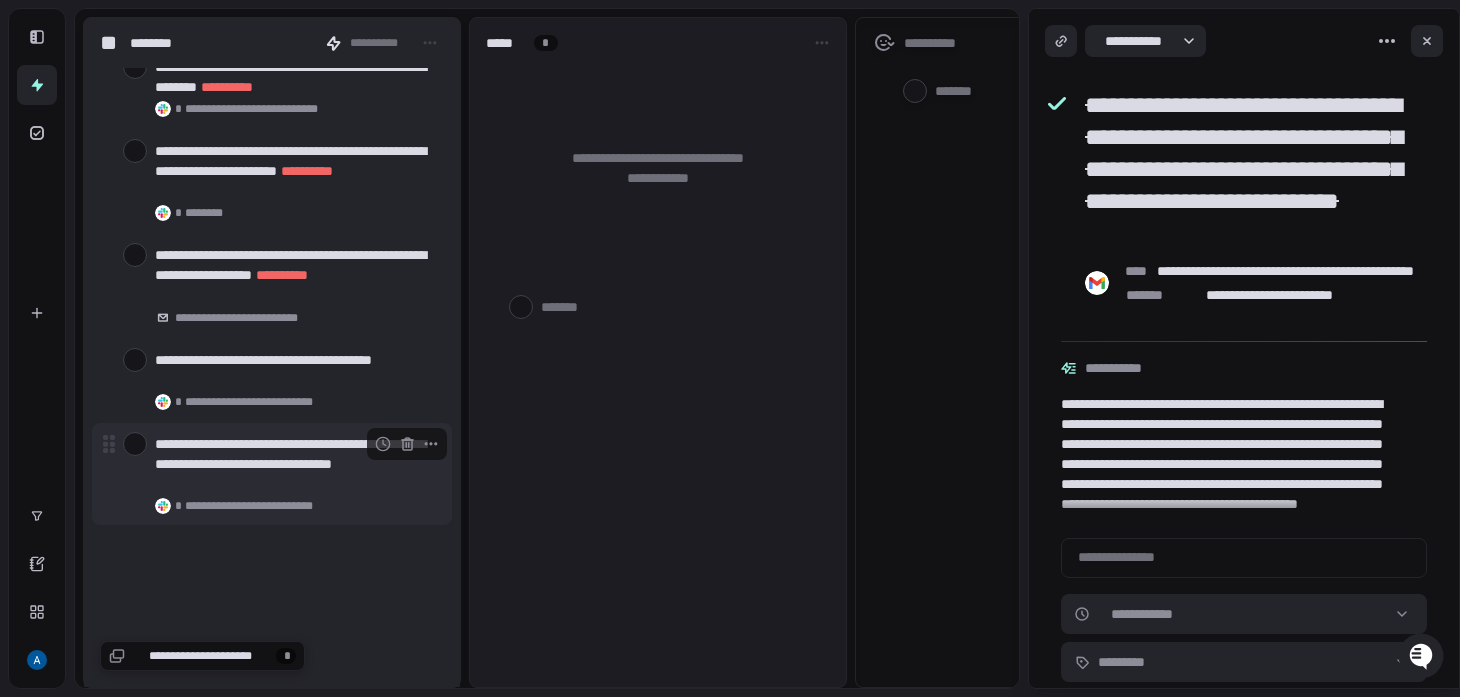 click at bounding box center [135, 444] 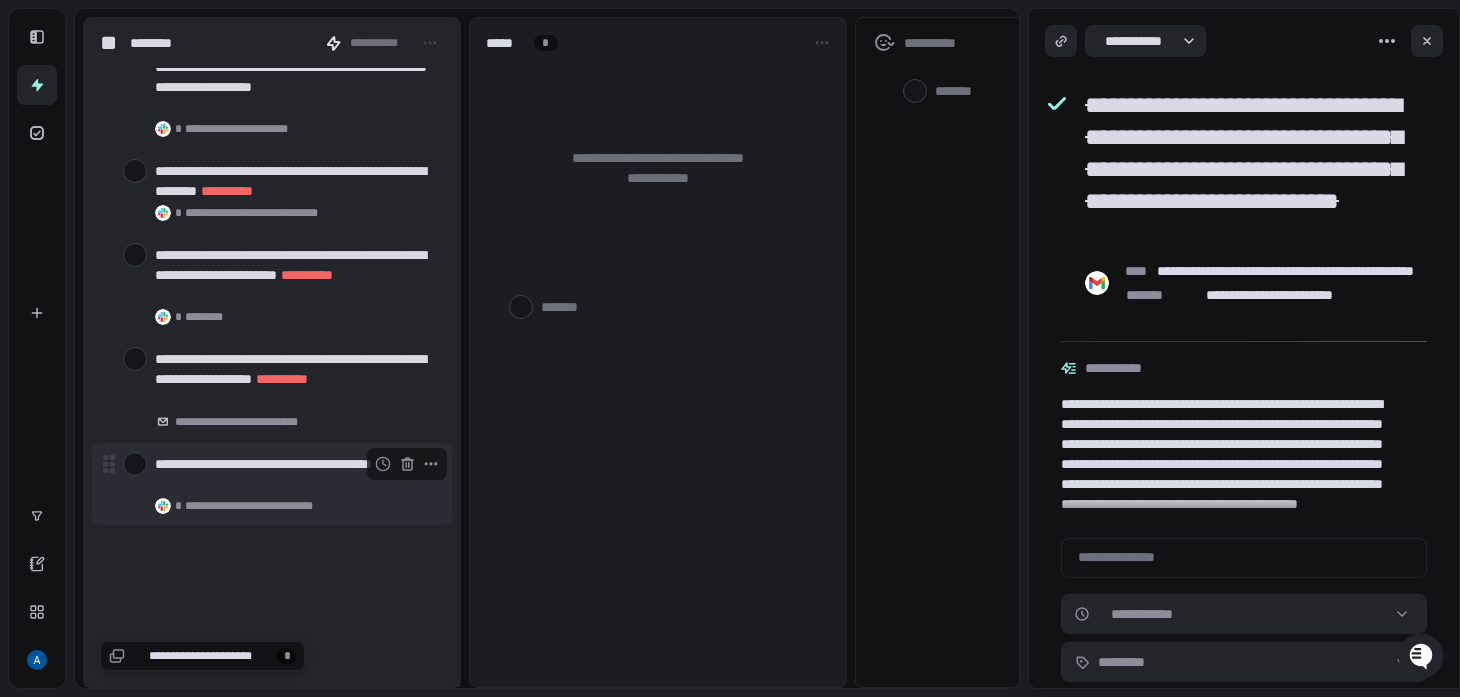 click at bounding box center (135, 464) 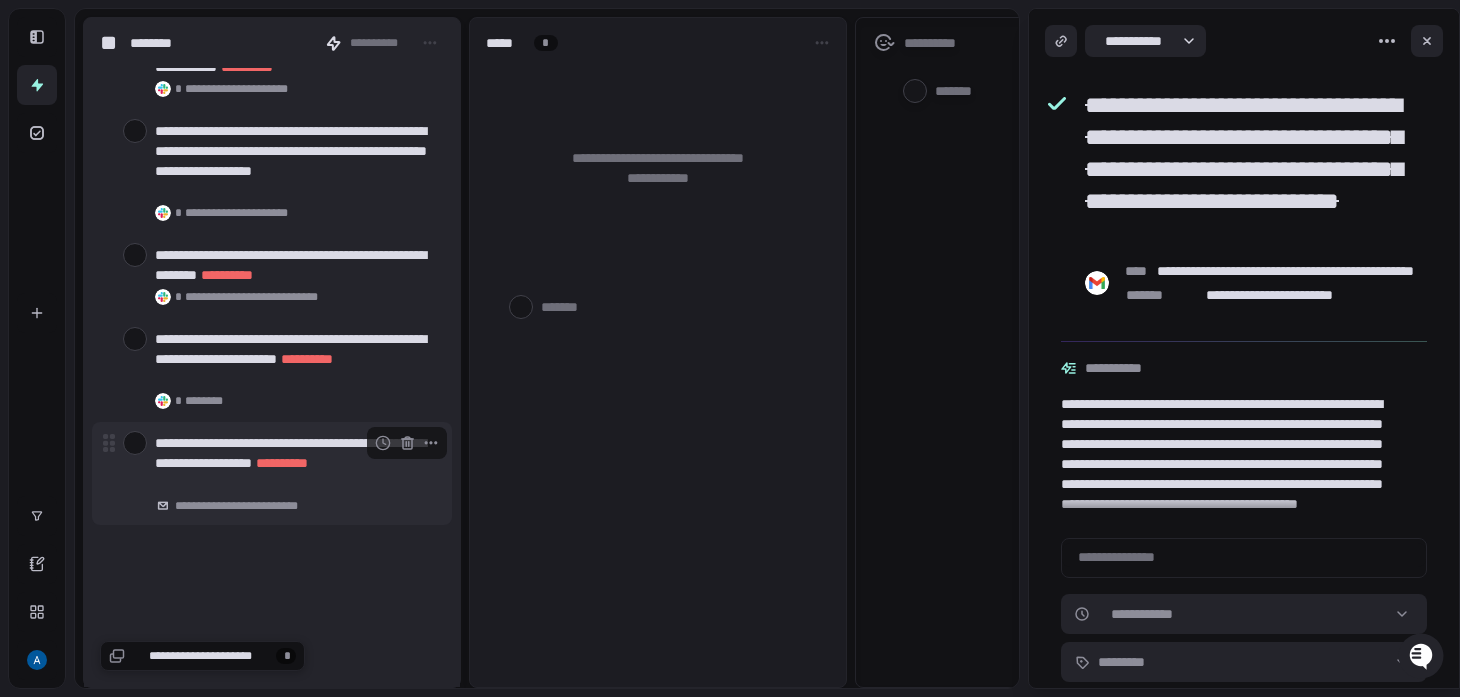 click at bounding box center [135, 443] 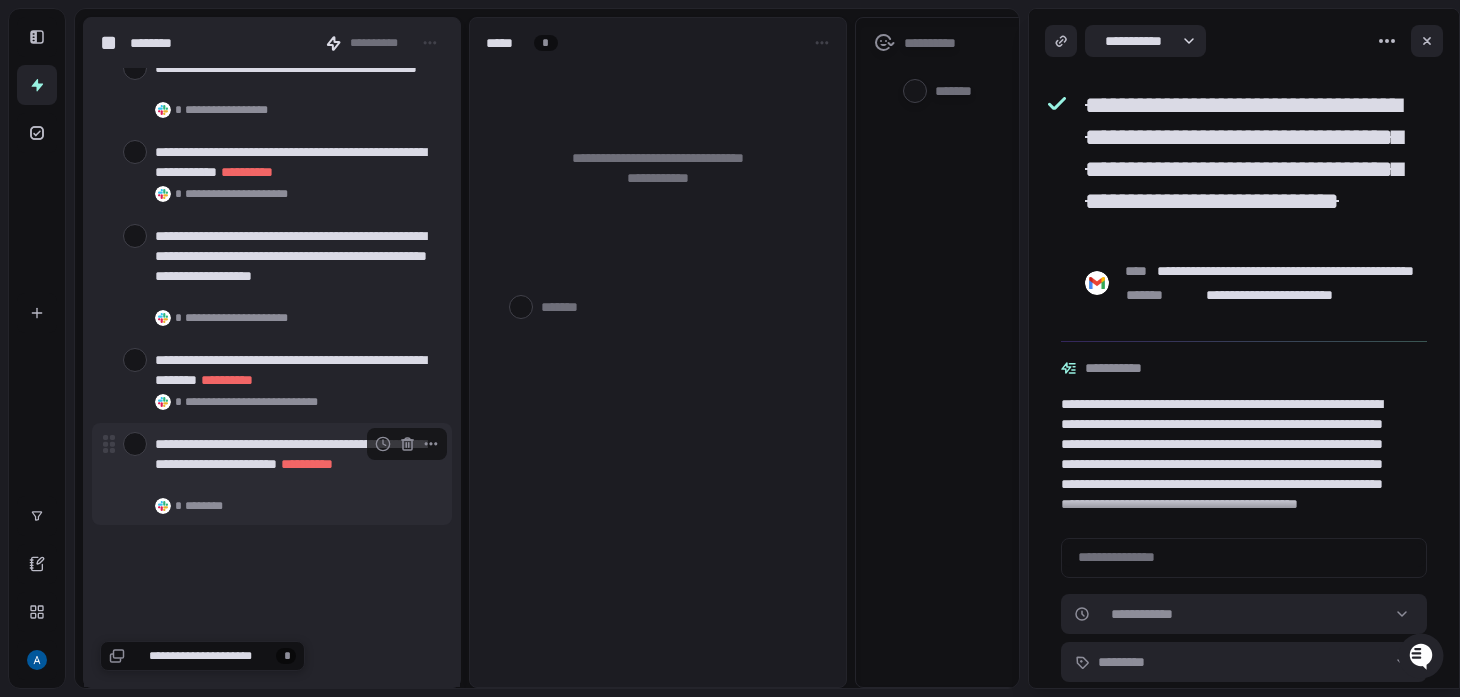 click at bounding box center [135, 444] 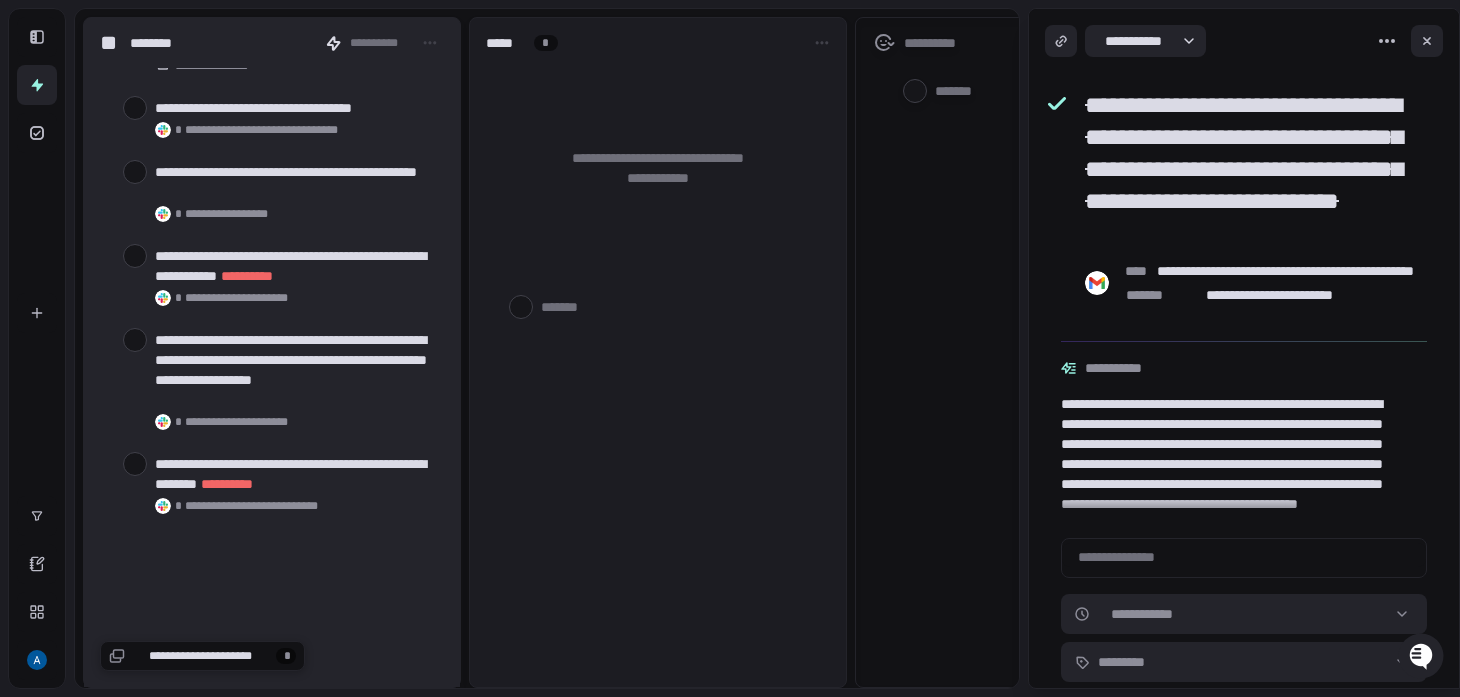 scroll, scrollTop: 71680, scrollLeft: 0, axis: vertical 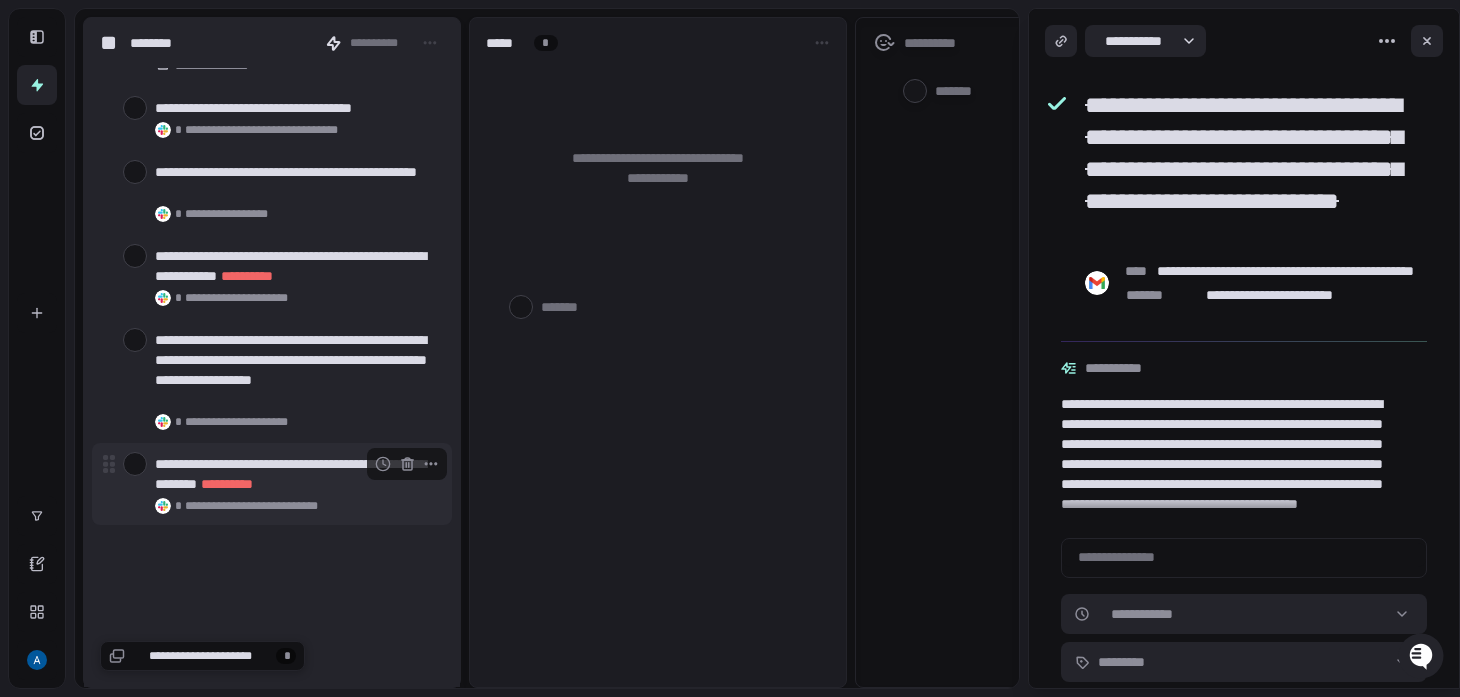 click at bounding box center (135, 464) 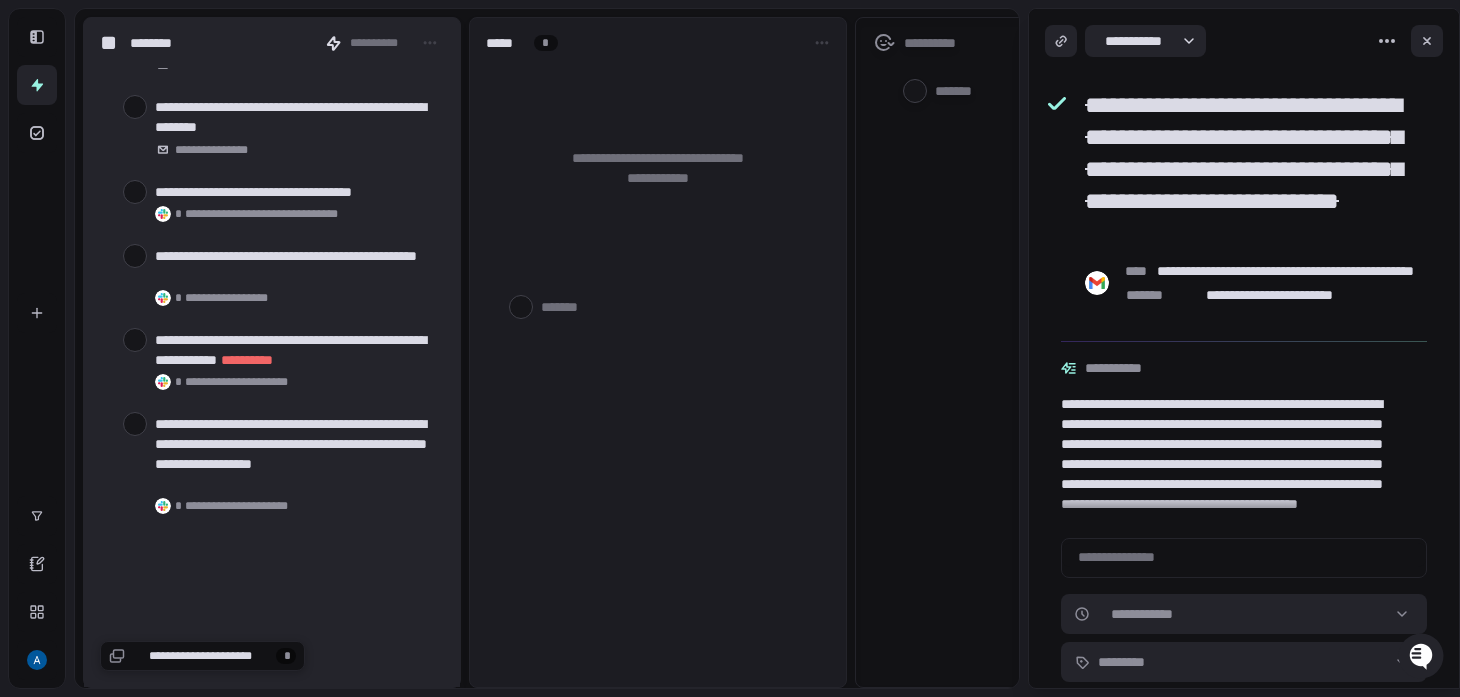 scroll, scrollTop: 71596, scrollLeft: 0, axis: vertical 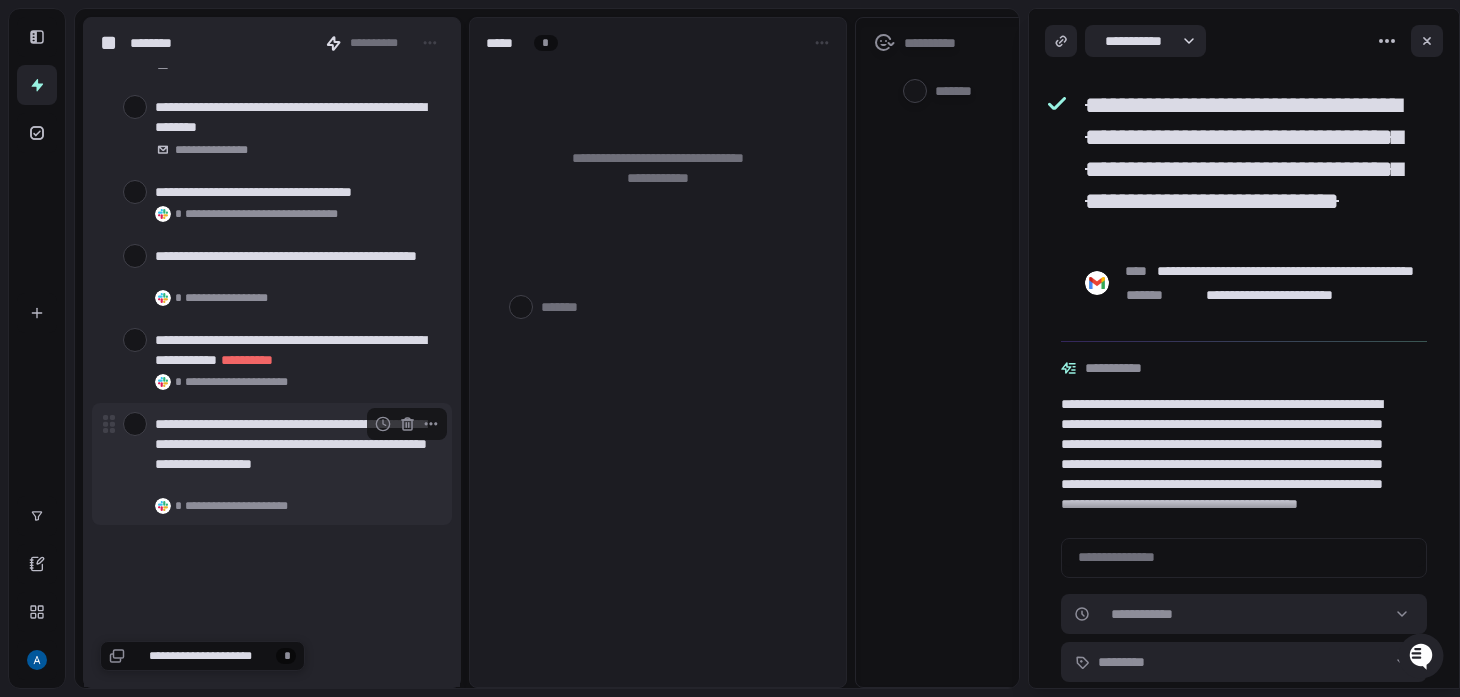 click at bounding box center [135, 424] 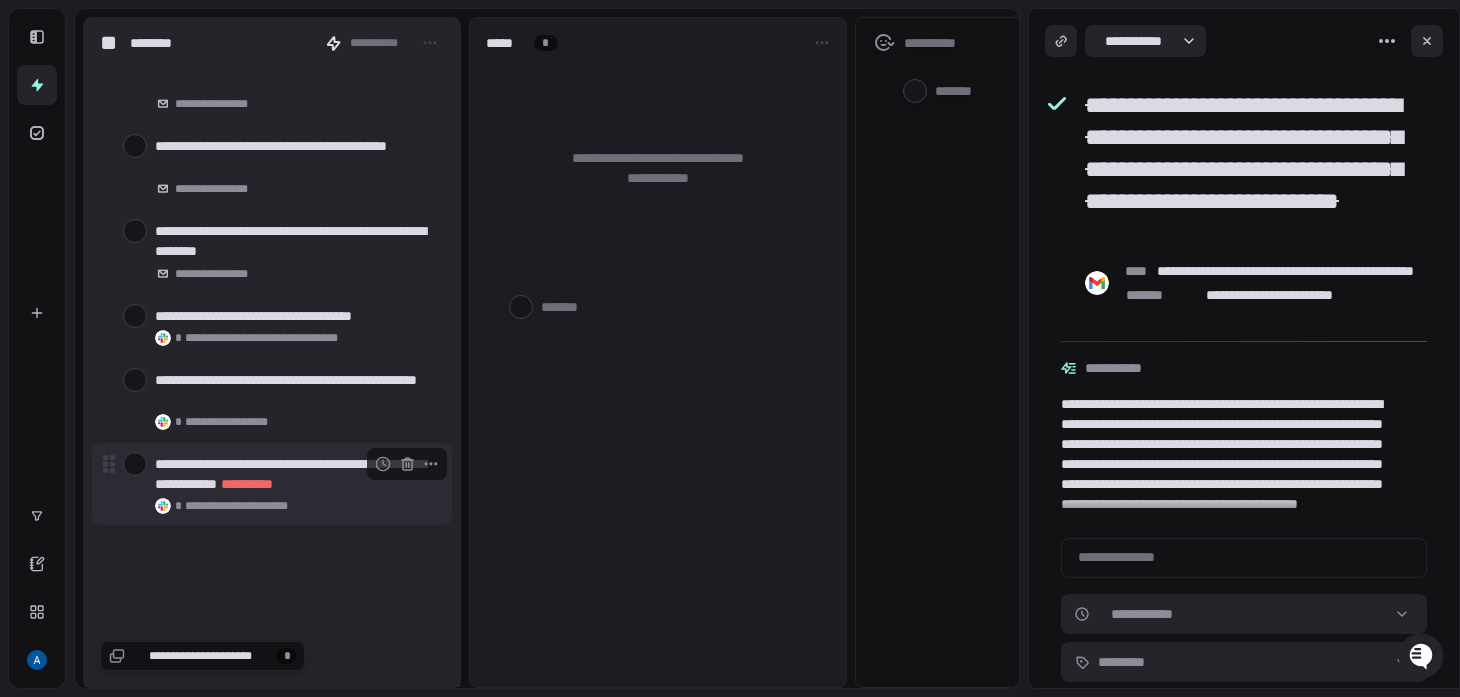 click at bounding box center (135, 464) 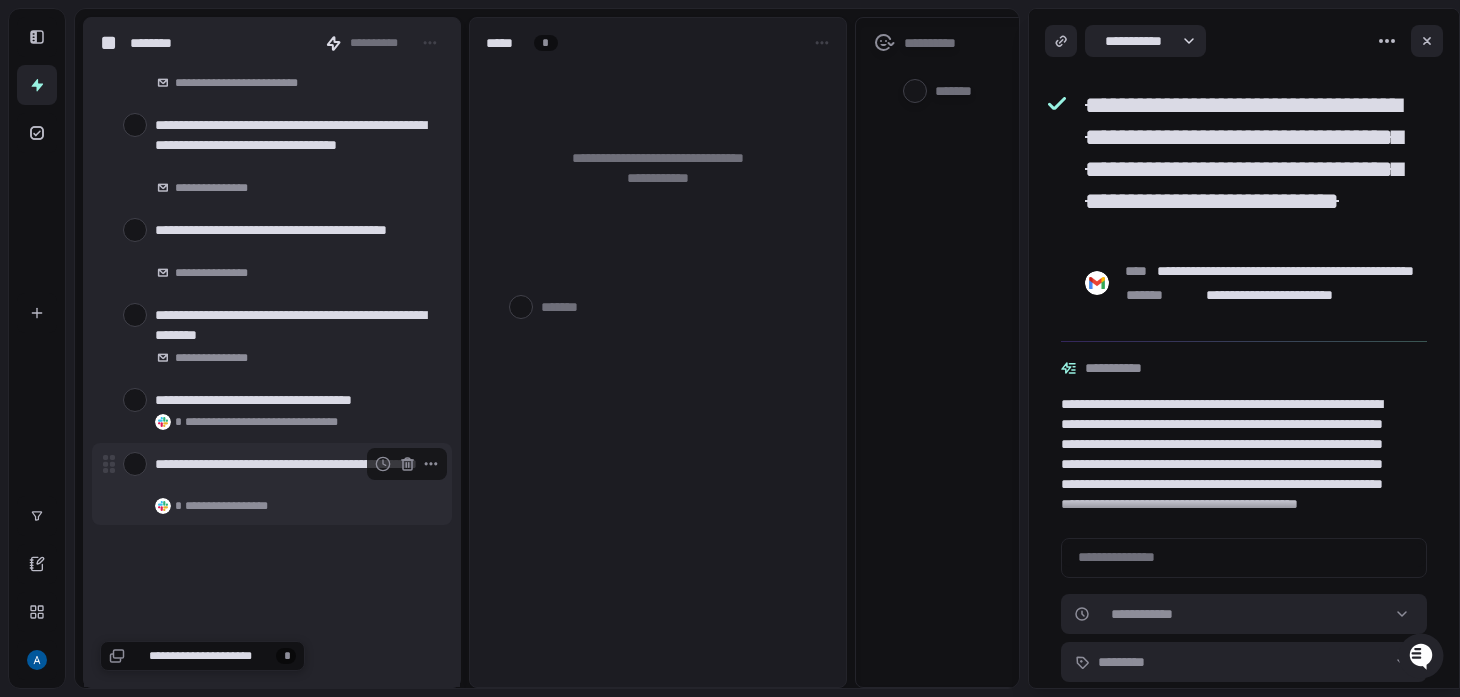 click at bounding box center (135, 464) 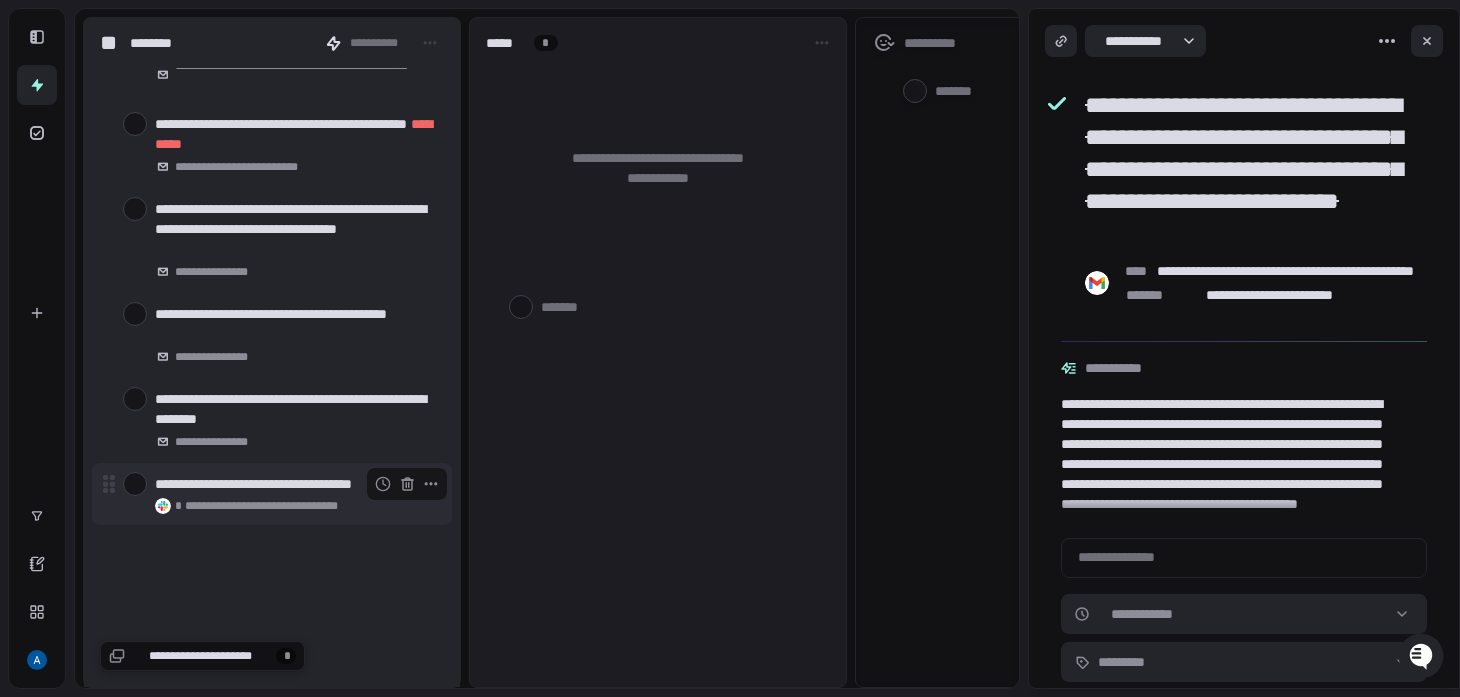 click at bounding box center (135, 484) 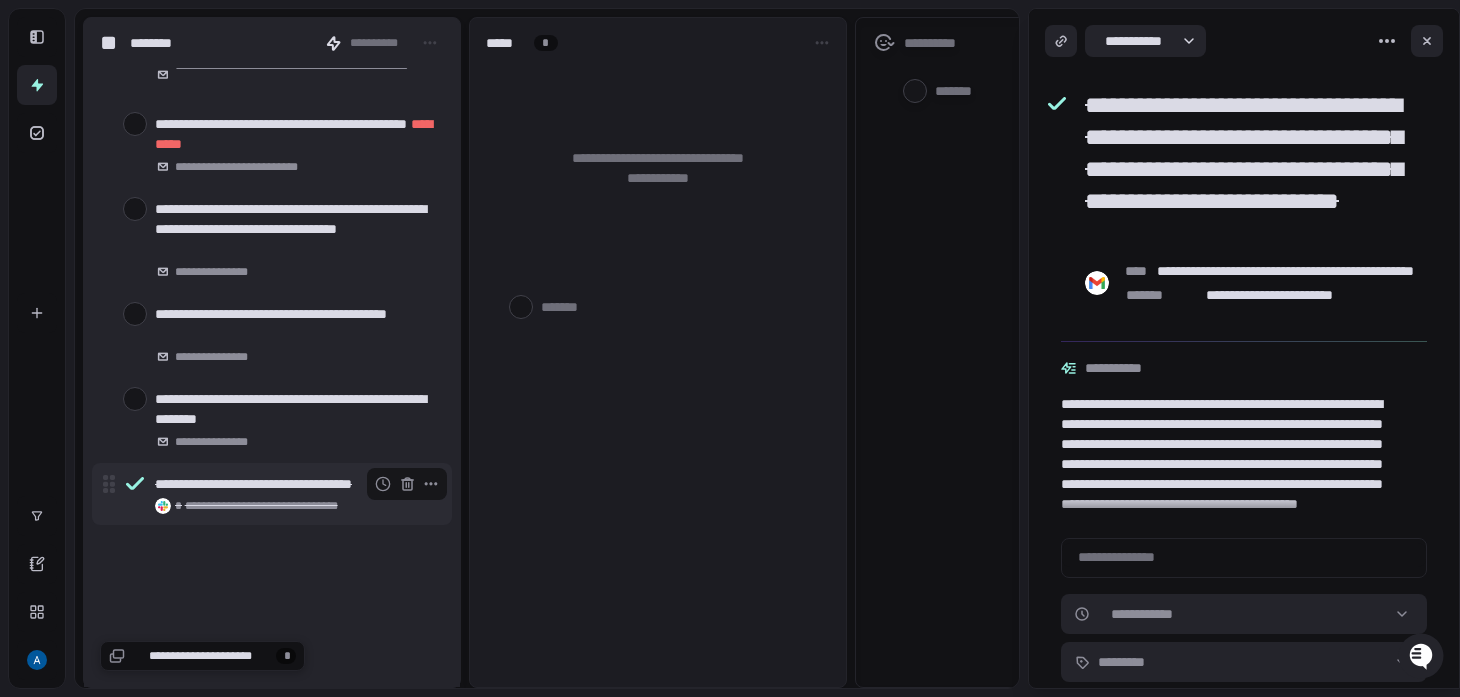 scroll, scrollTop: 71256, scrollLeft: 0, axis: vertical 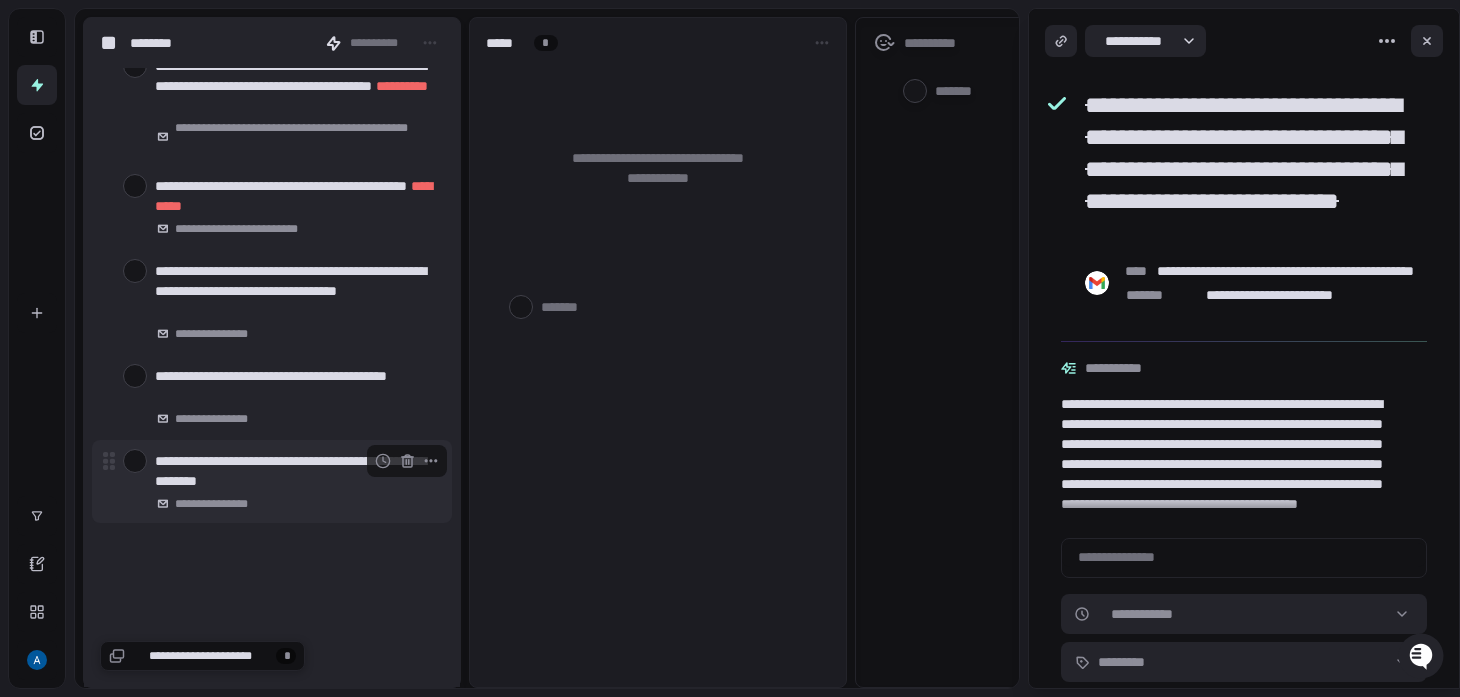 click on "**********" at bounding box center [272, 481] 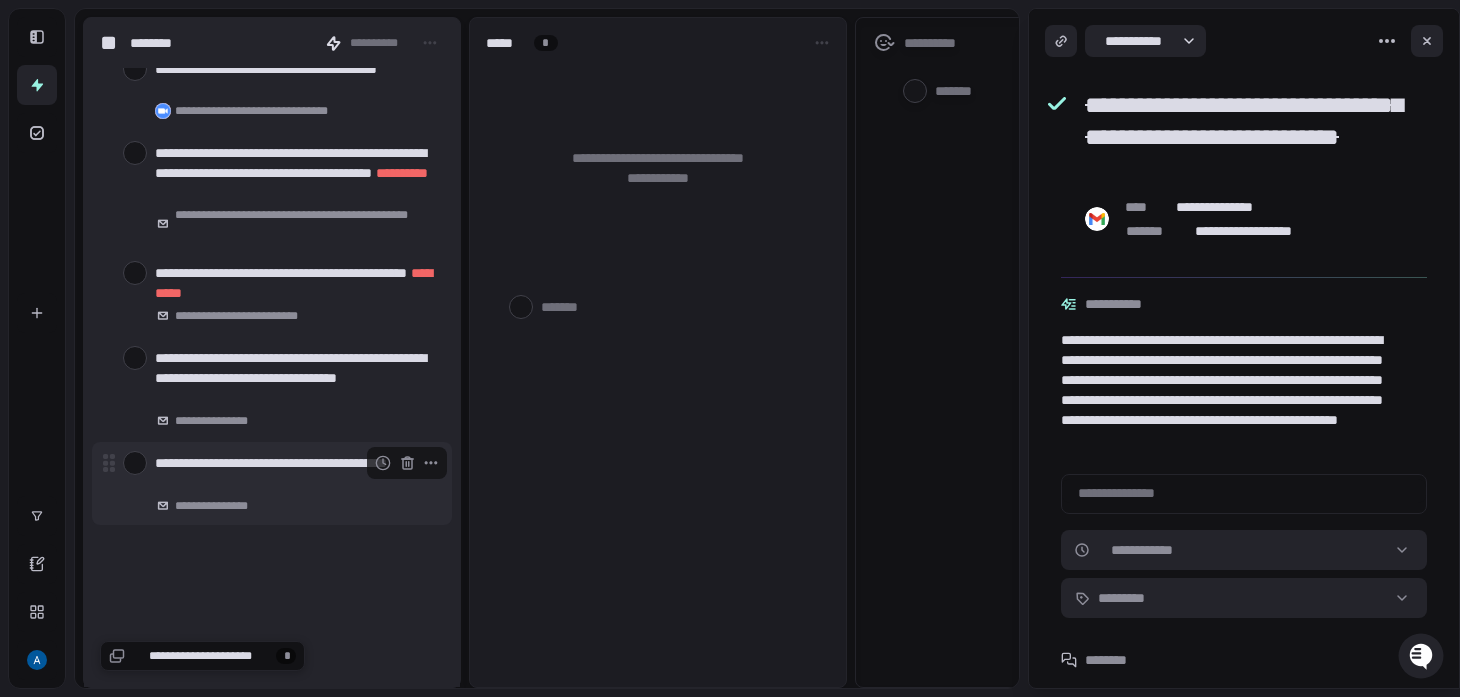 click at bounding box center [135, 463] 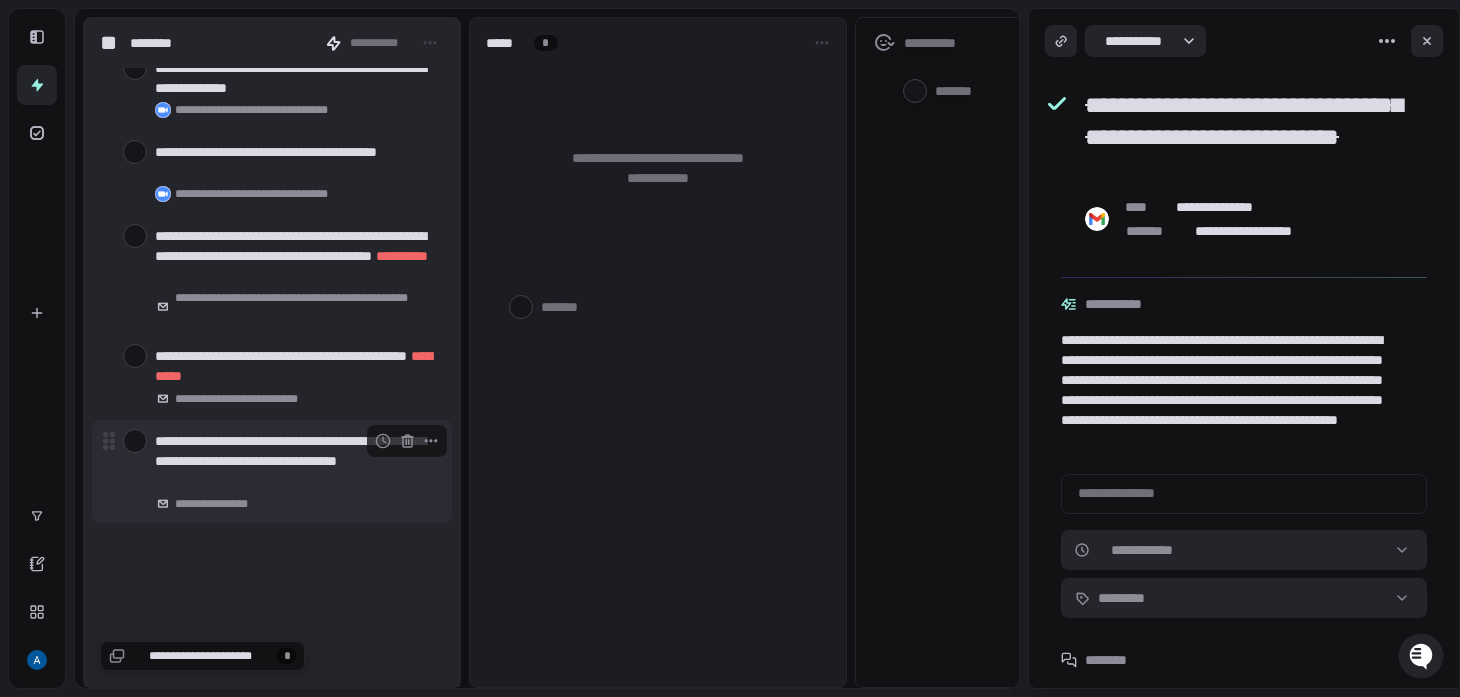 click on "**********" at bounding box center (272, 471) 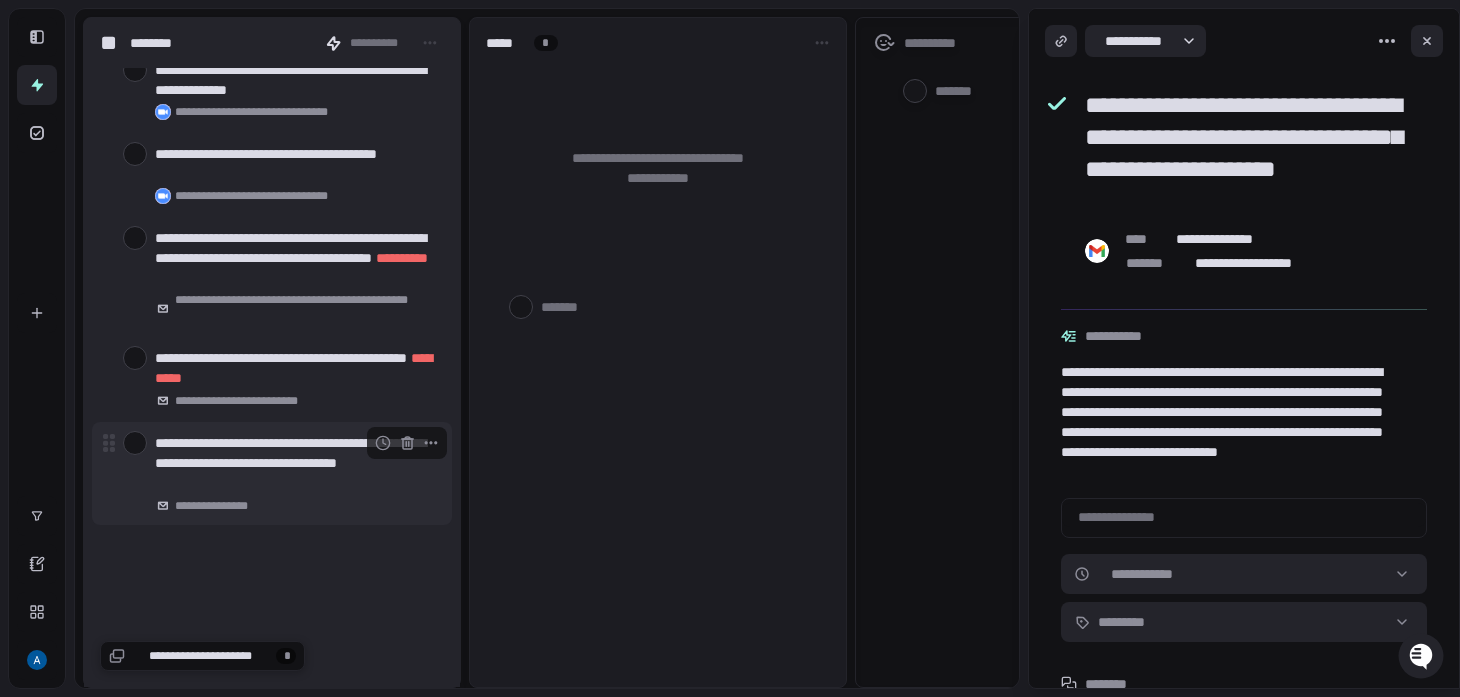 click at bounding box center [135, 443] 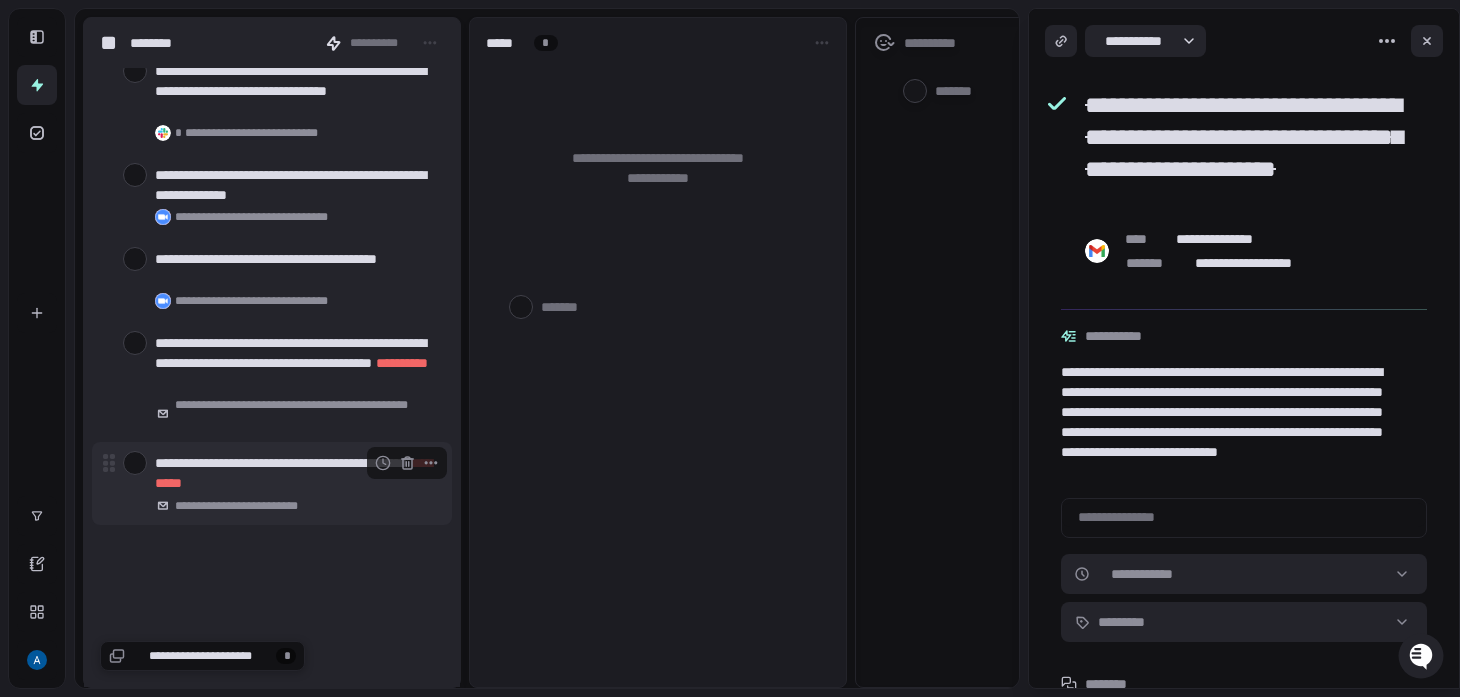 scroll, scrollTop: 70965, scrollLeft: 0, axis: vertical 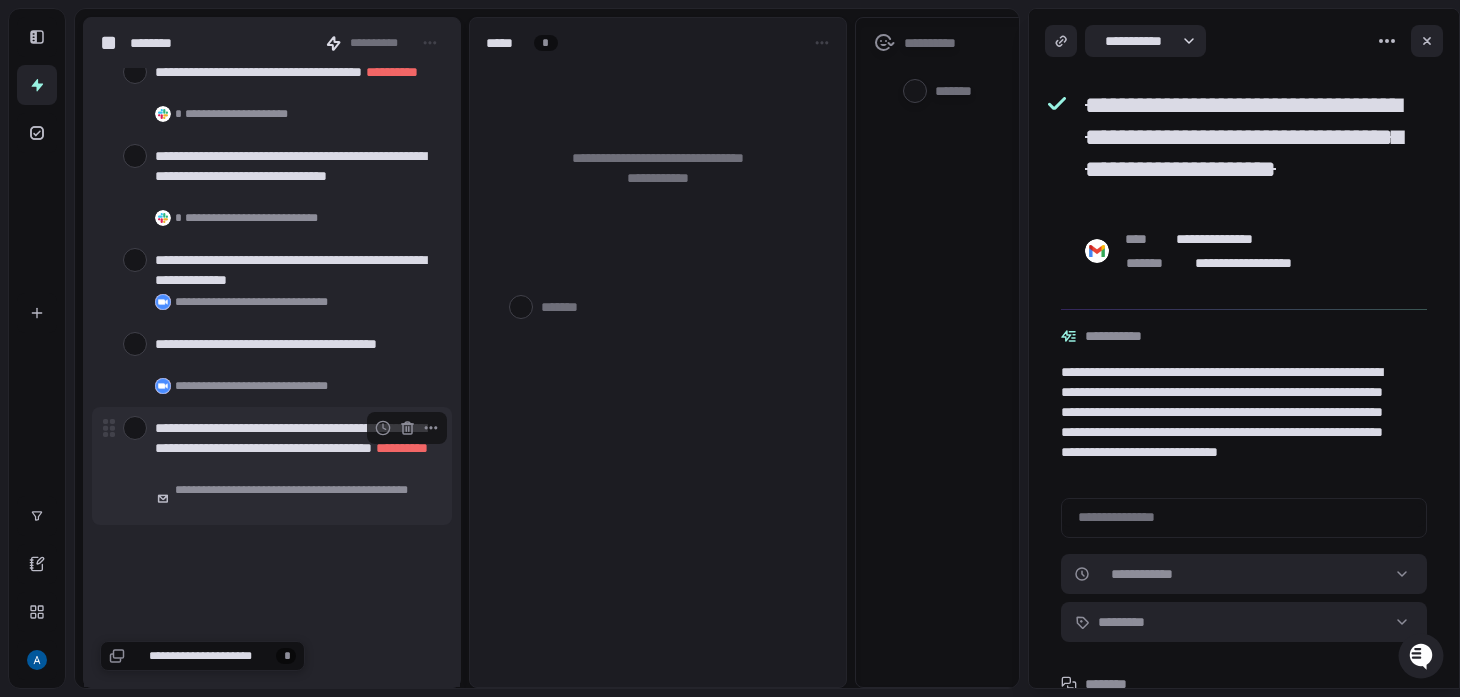 click at bounding box center [135, 428] 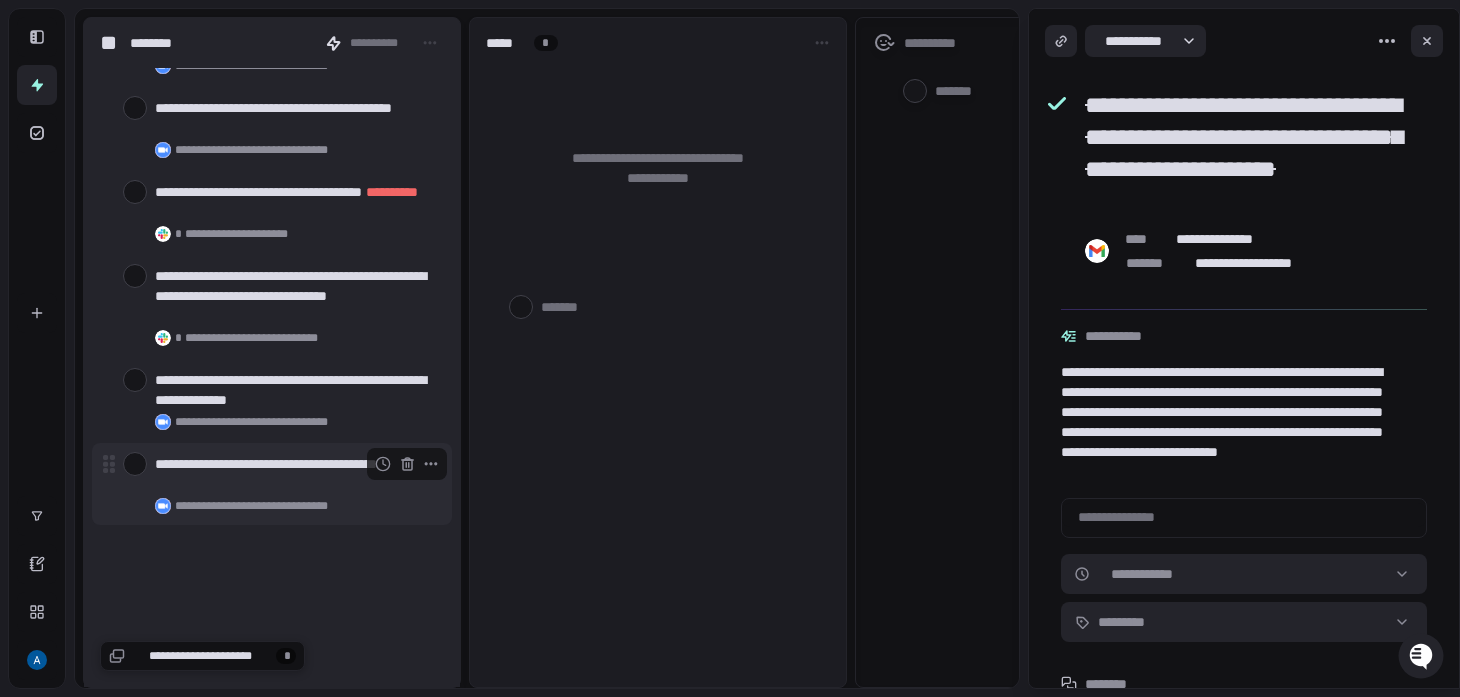 click at bounding box center [135, 464] 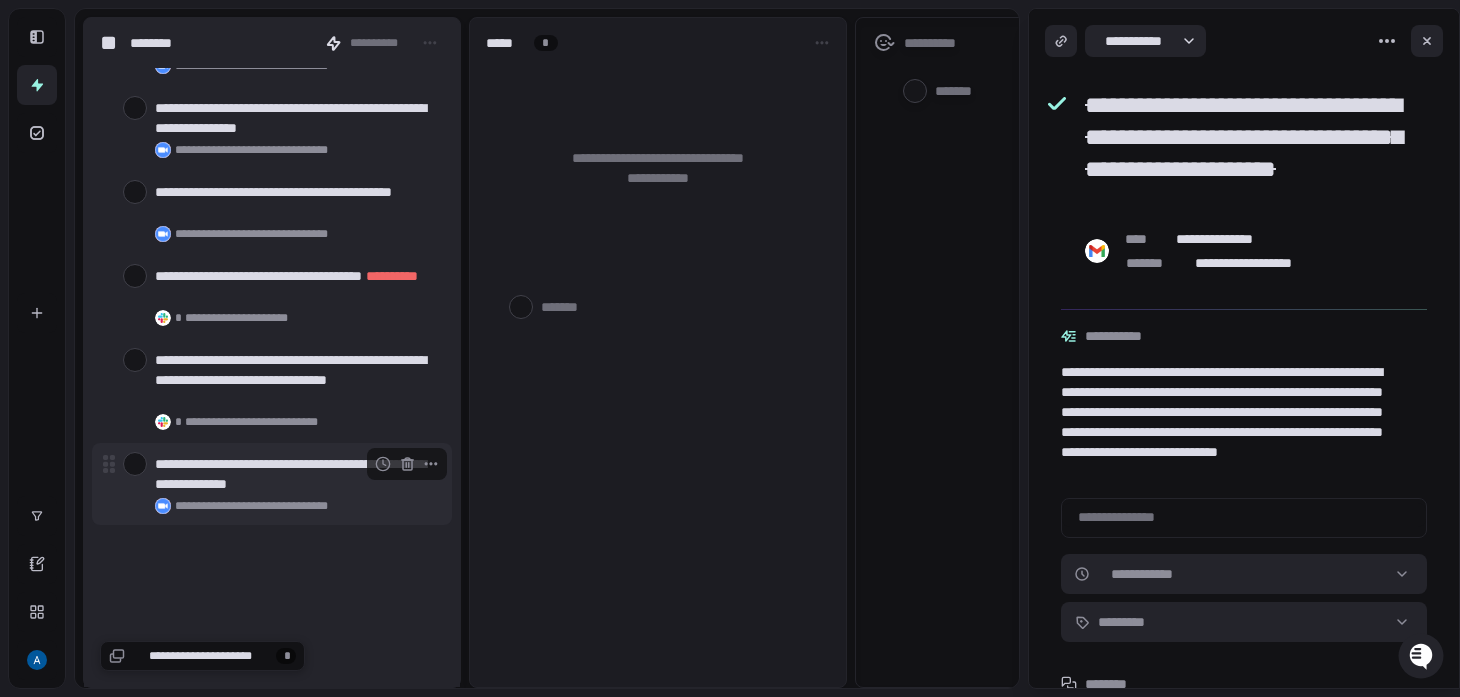 click at bounding box center (135, 464) 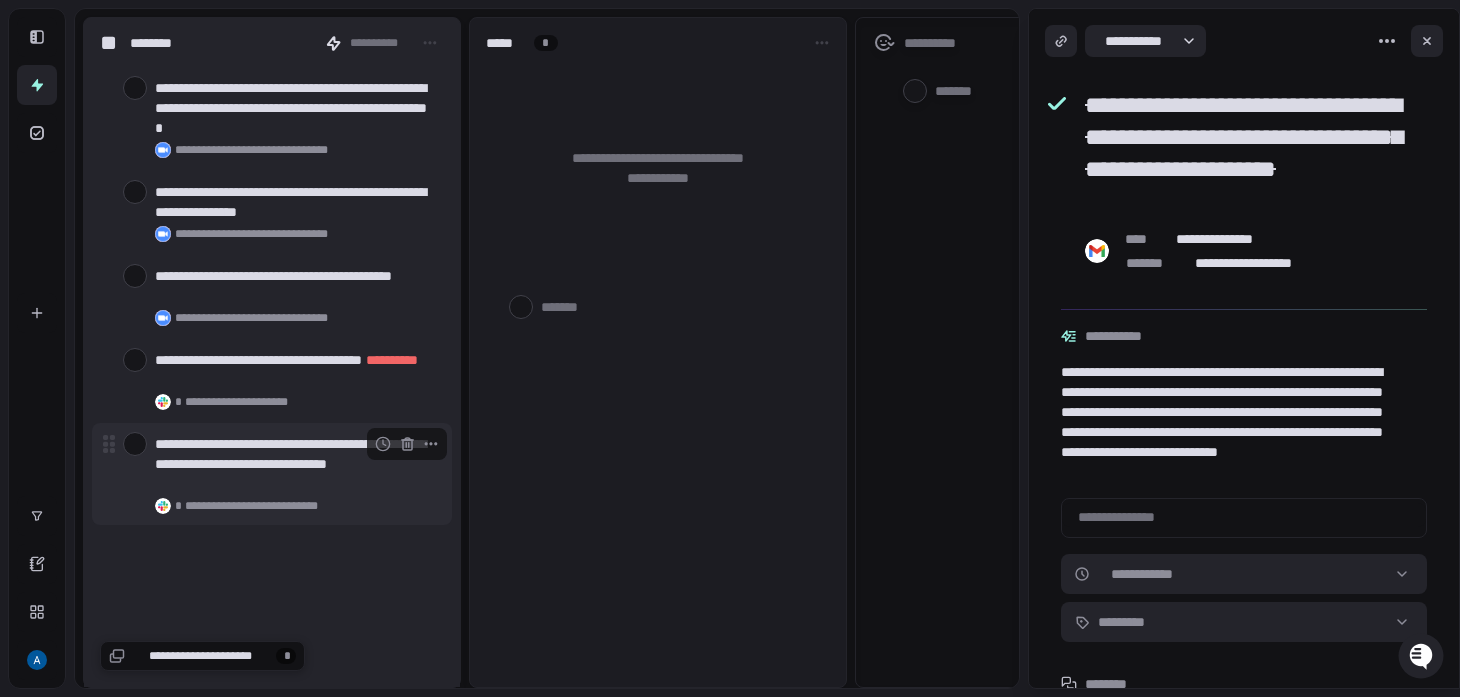 click at bounding box center [135, 444] 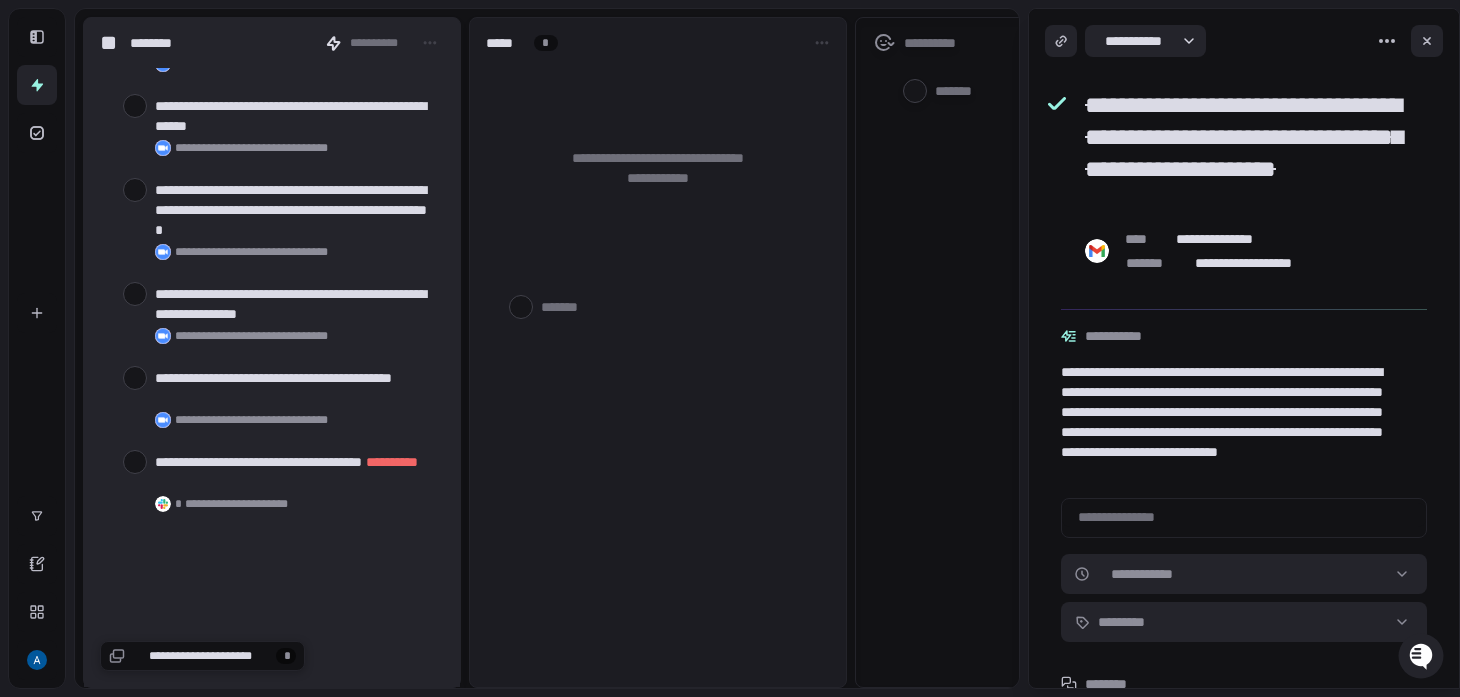 click on "**********" at bounding box center (272, 482) 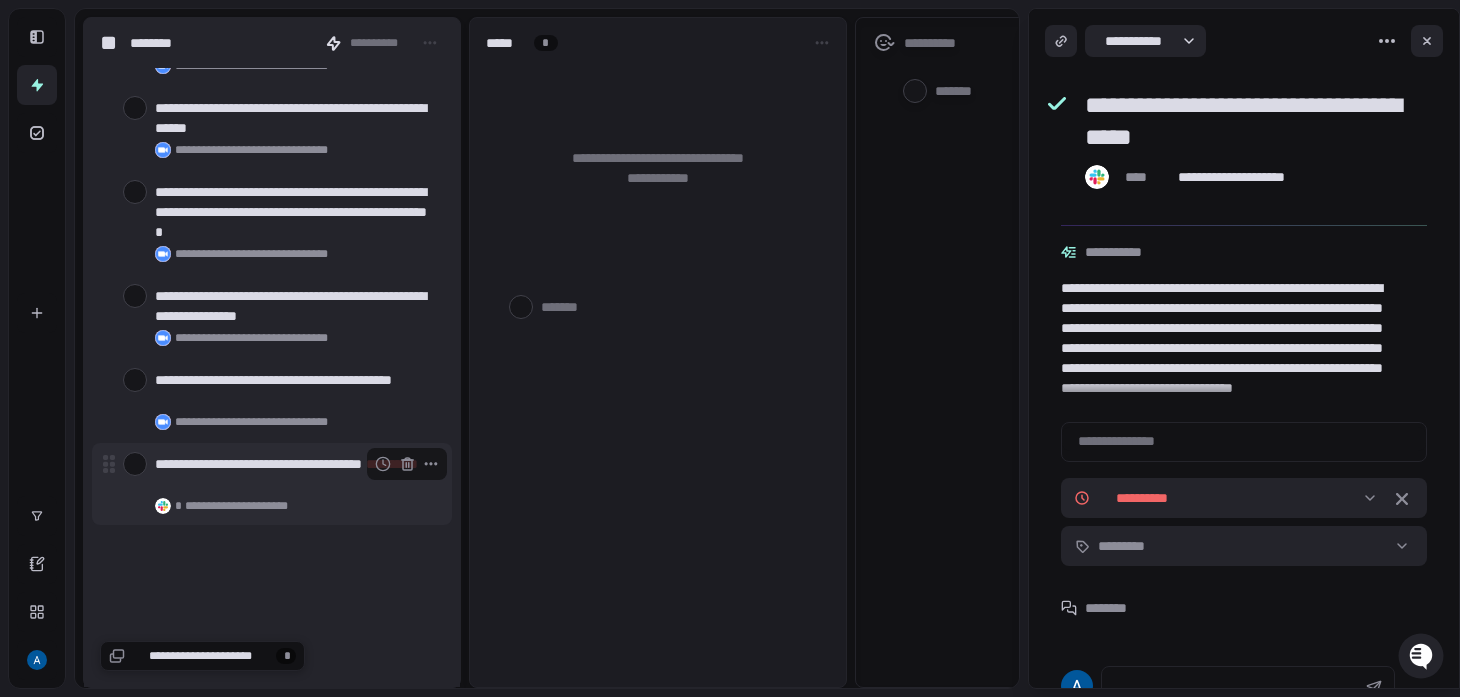 click at bounding box center [135, 464] 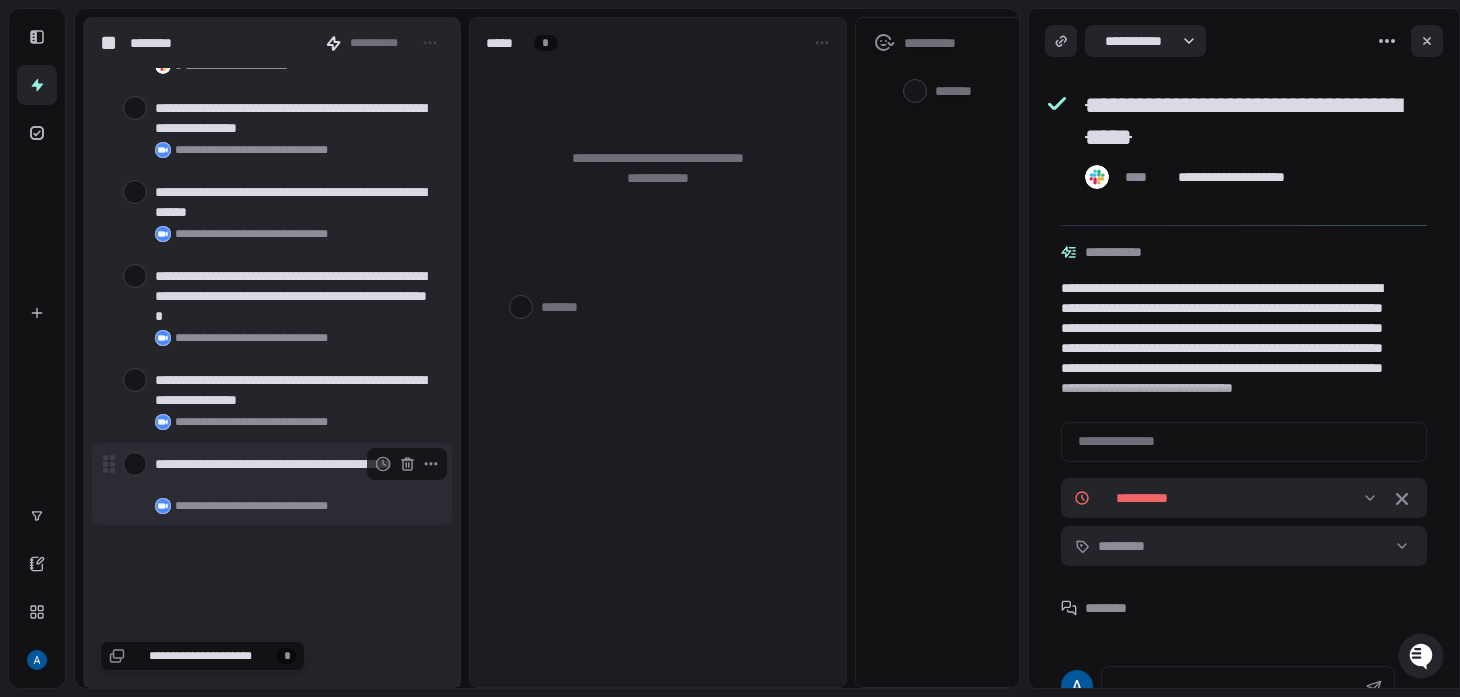 scroll, scrollTop: 70404, scrollLeft: 0, axis: vertical 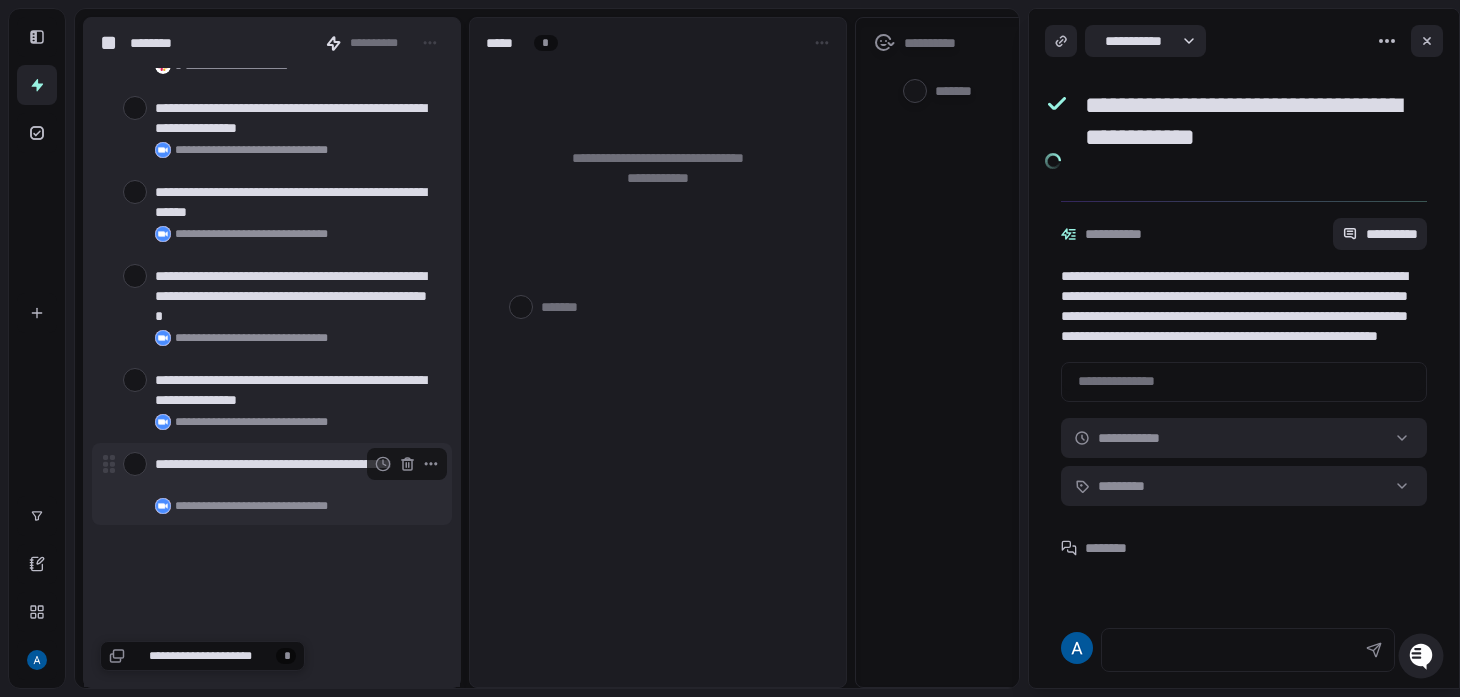 click at bounding box center (135, 464) 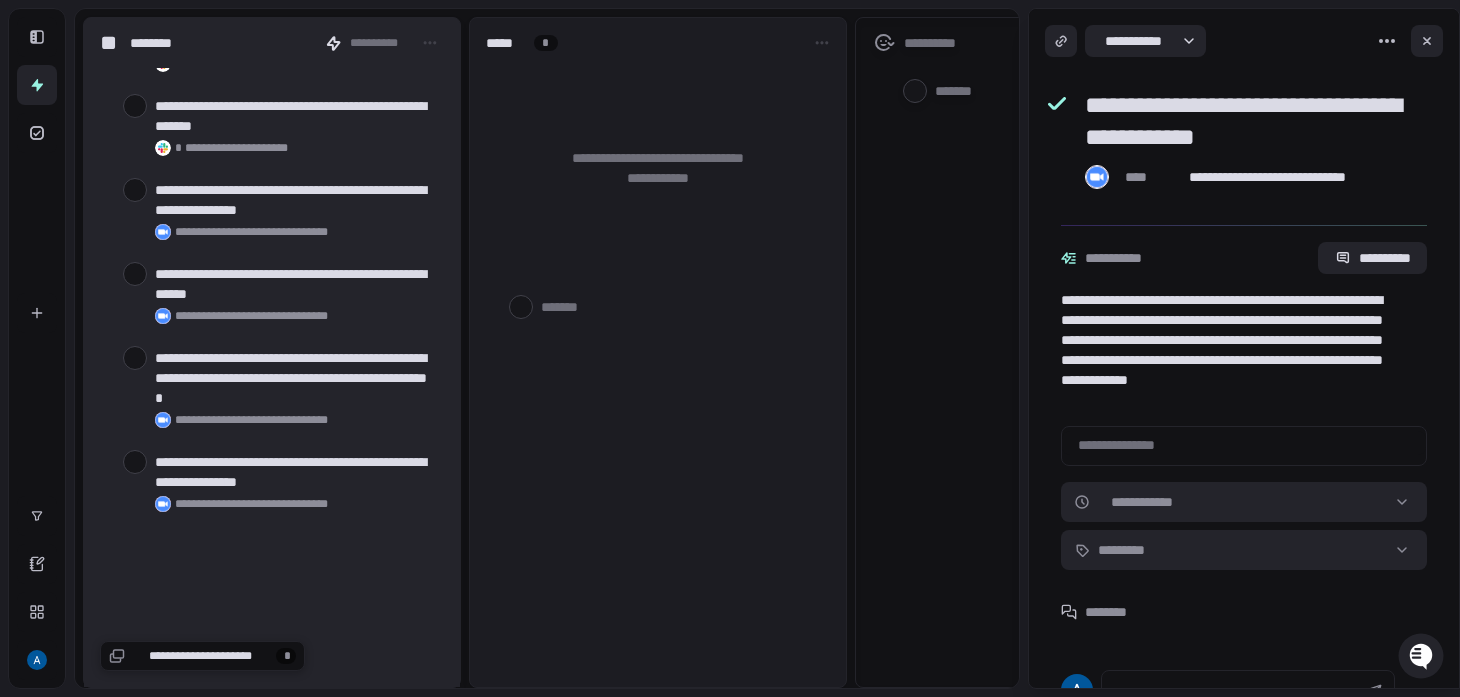 click at bounding box center (135, 462) 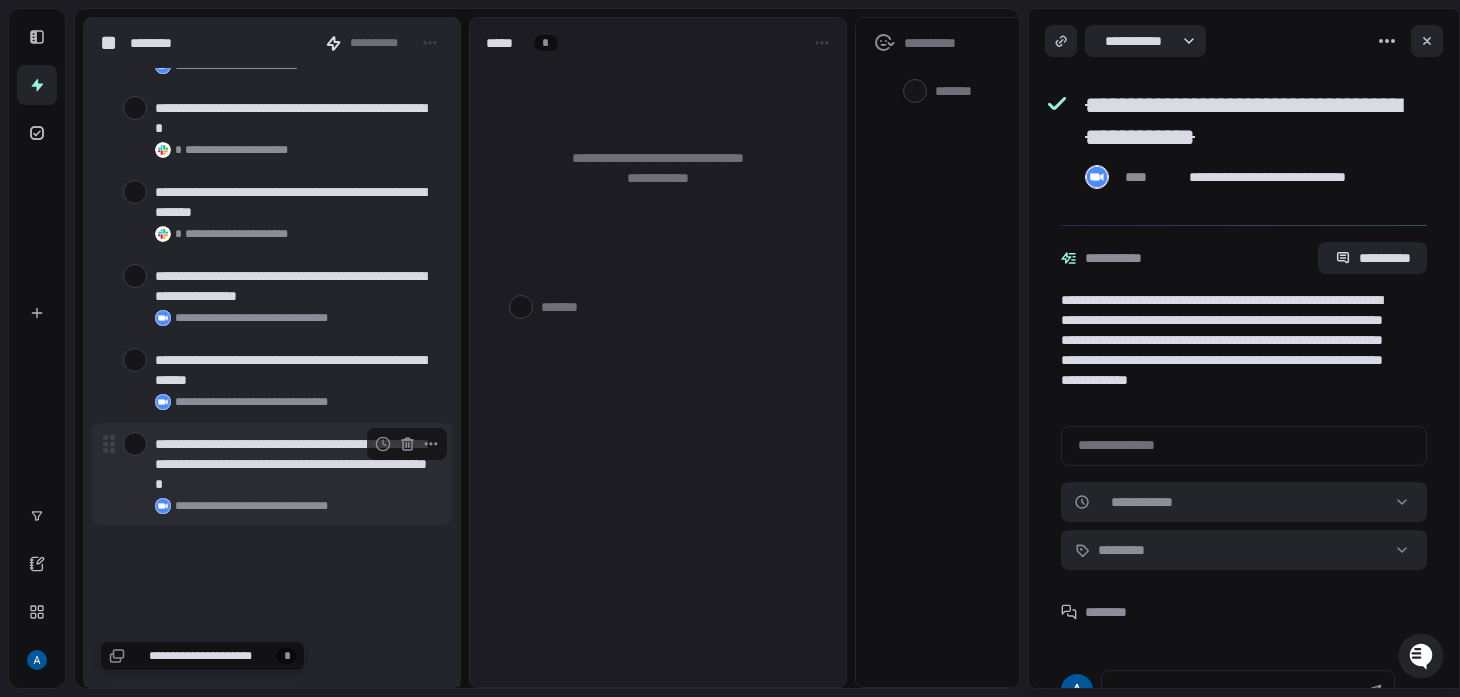 scroll, scrollTop: 70236, scrollLeft: 0, axis: vertical 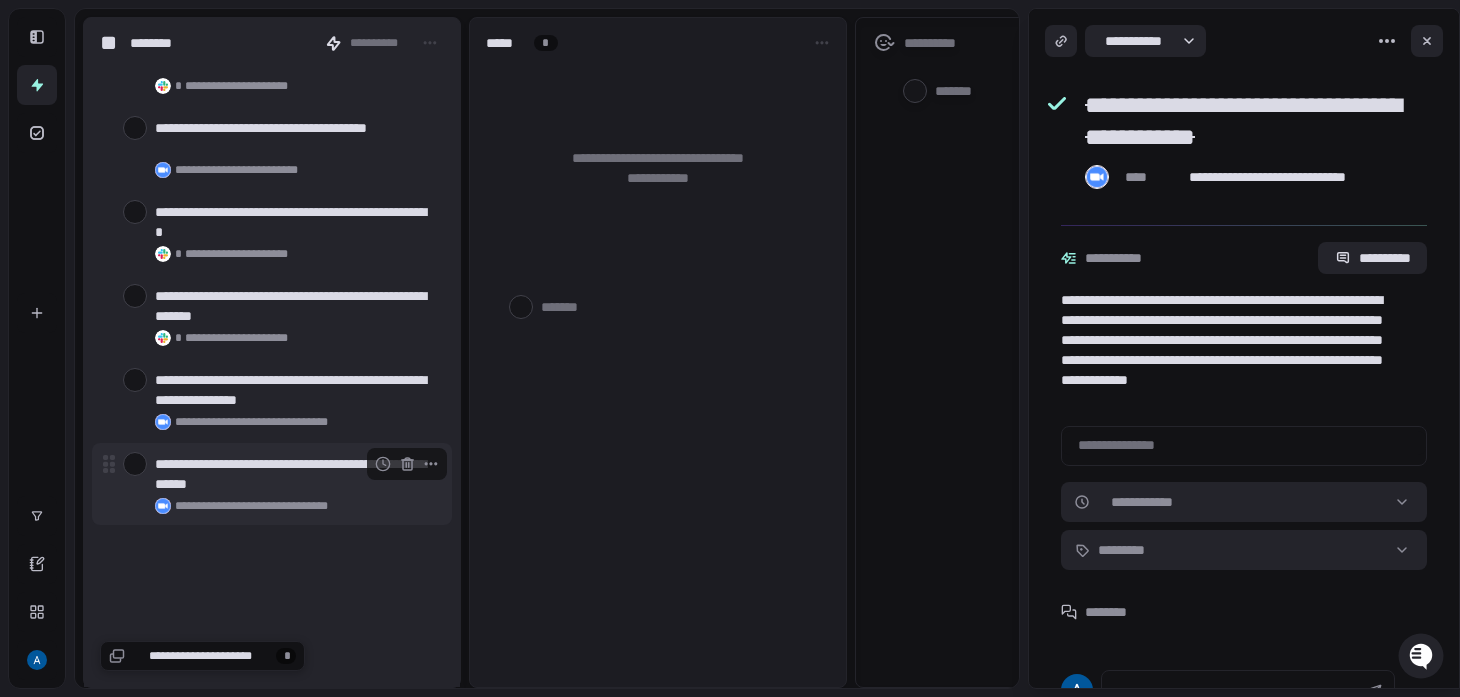 click on "**********" at bounding box center (272, 484) 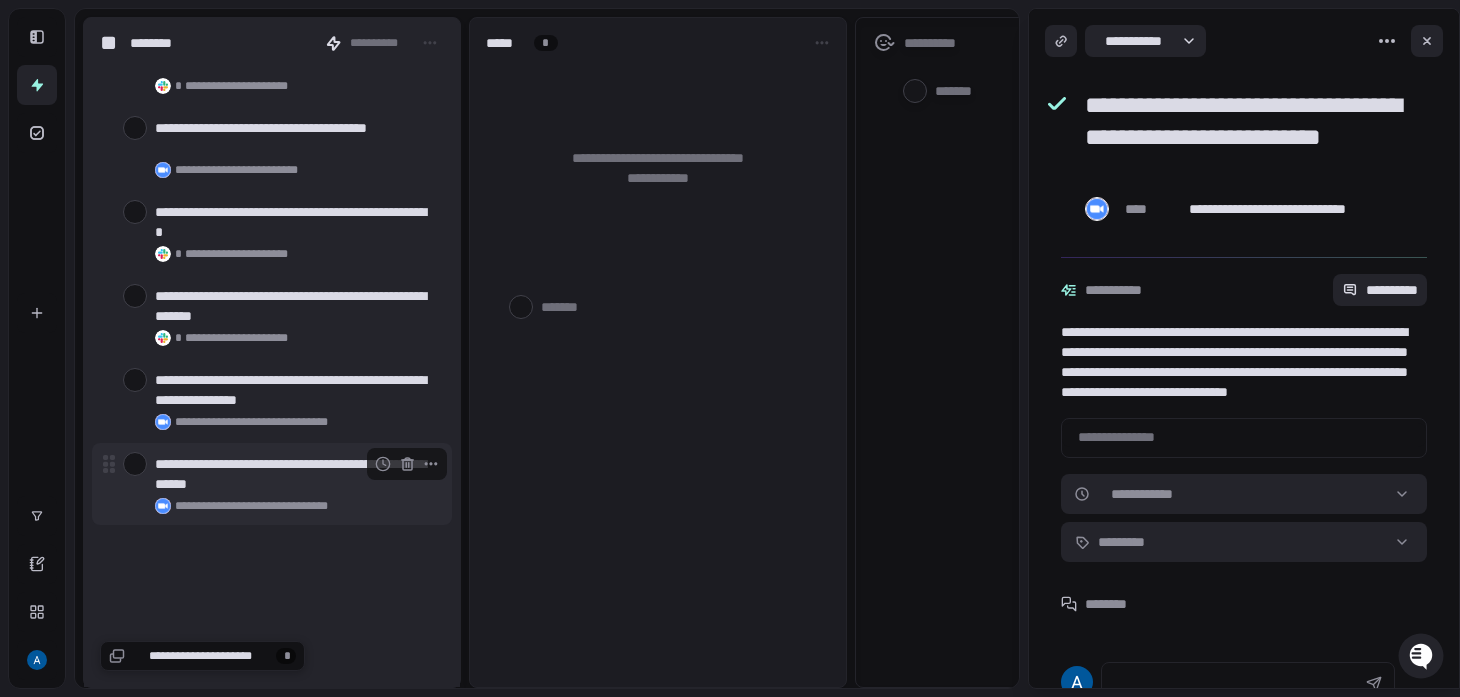 click at bounding box center [135, 464] 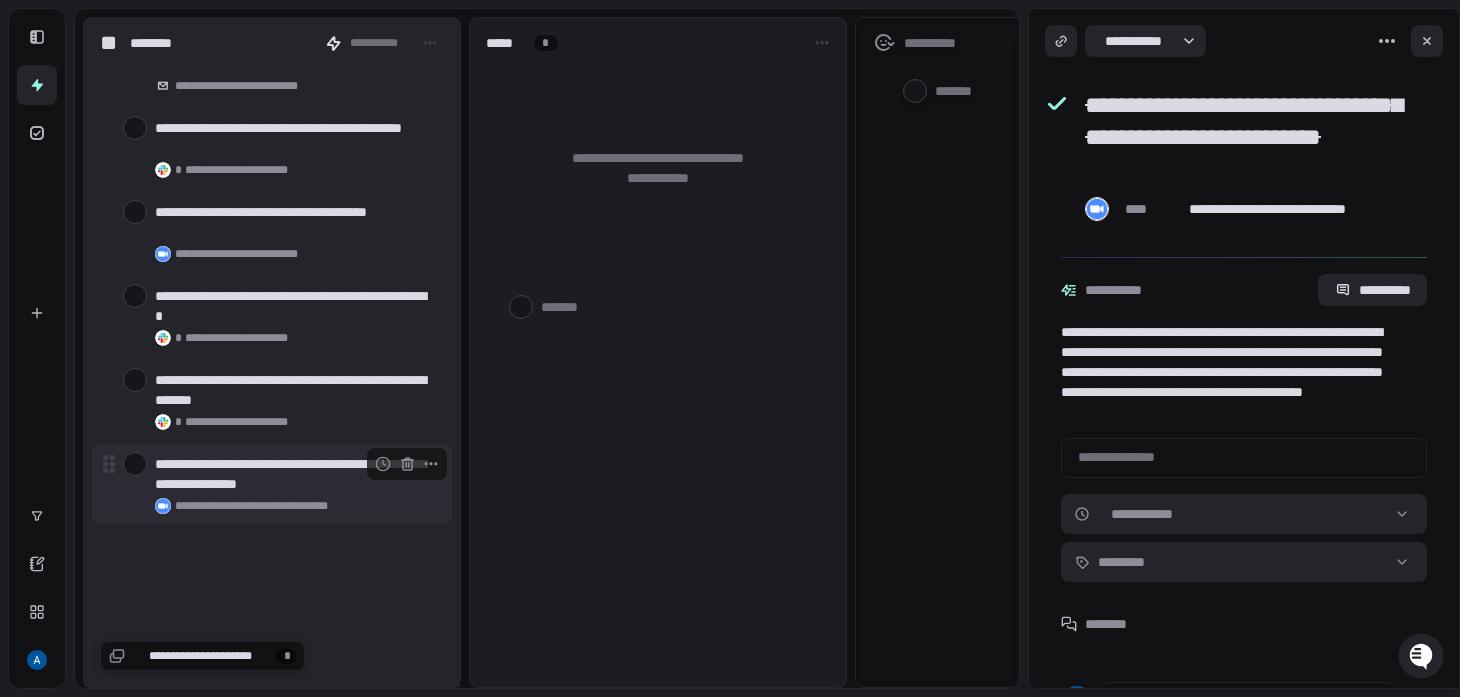 click at bounding box center [135, 464] 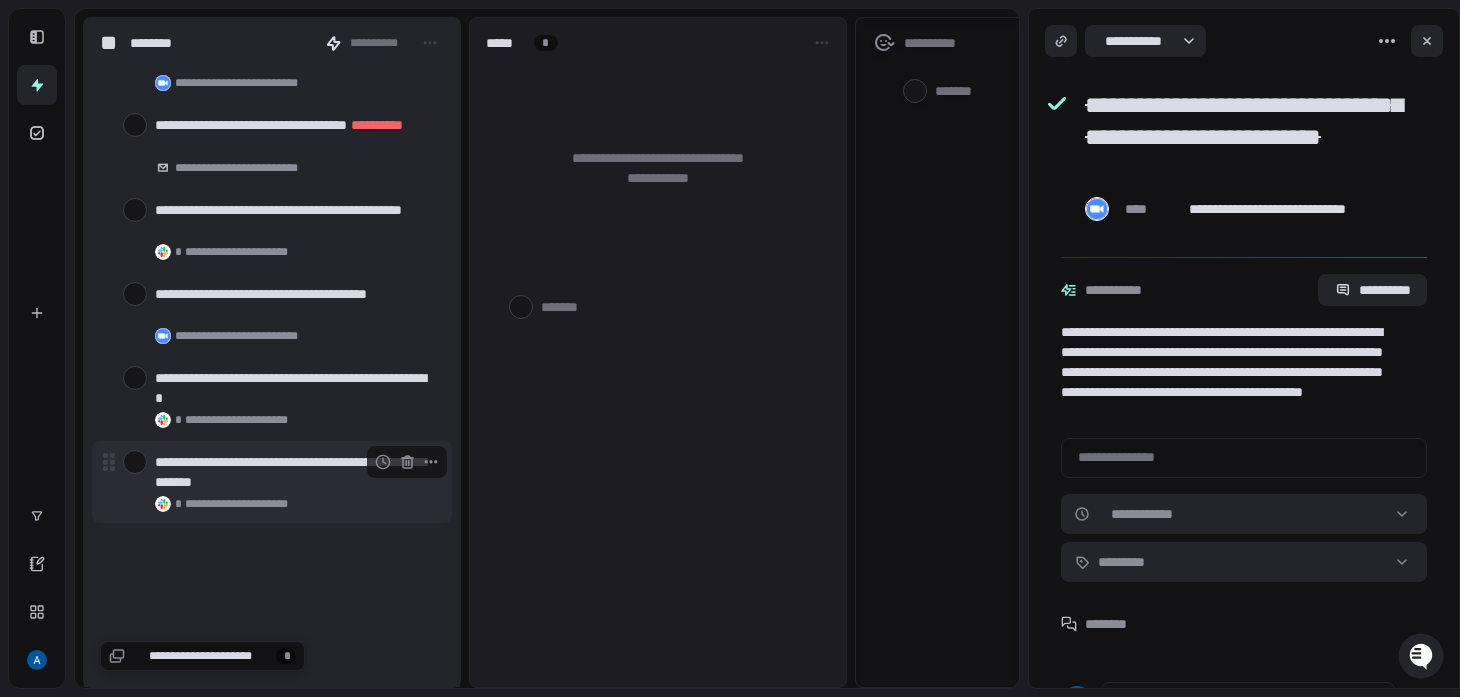 click at bounding box center [135, 462] 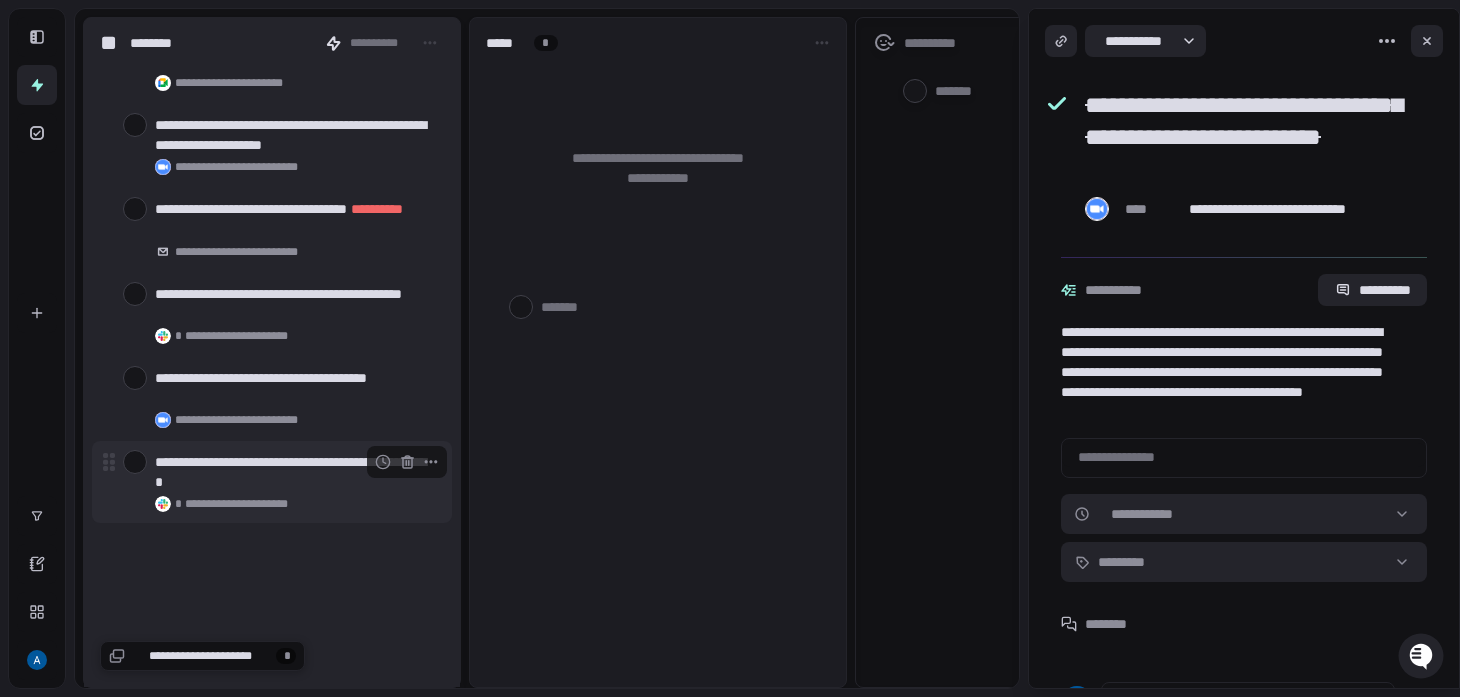 click at bounding box center [135, 462] 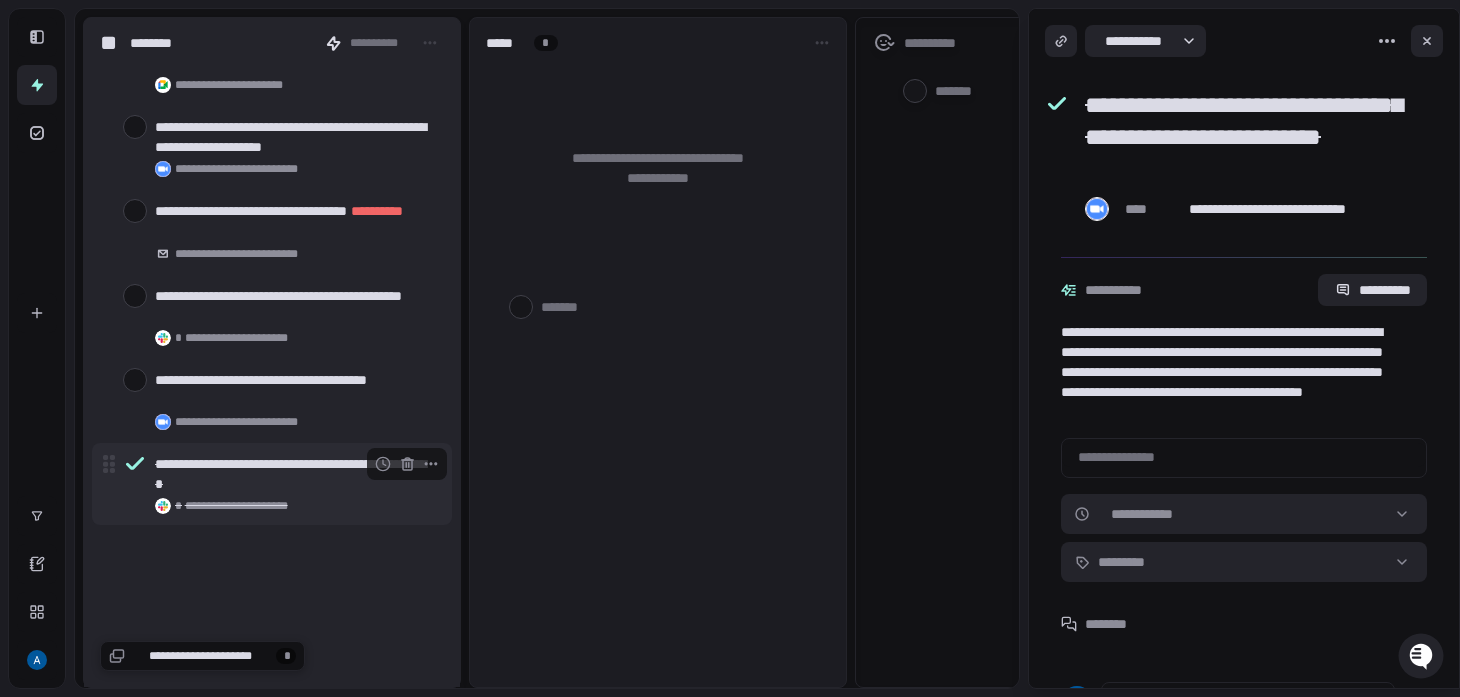 click at bounding box center (135, 380) 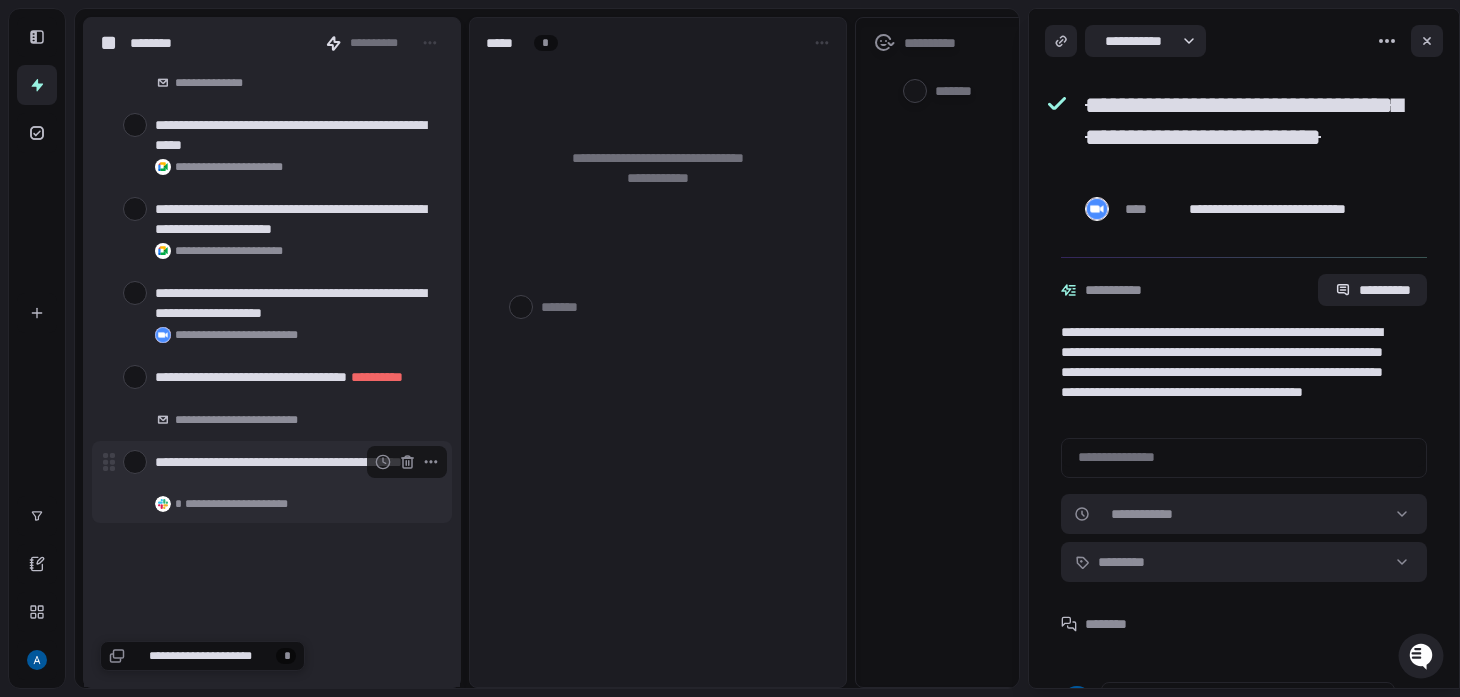 click at bounding box center (135, 462) 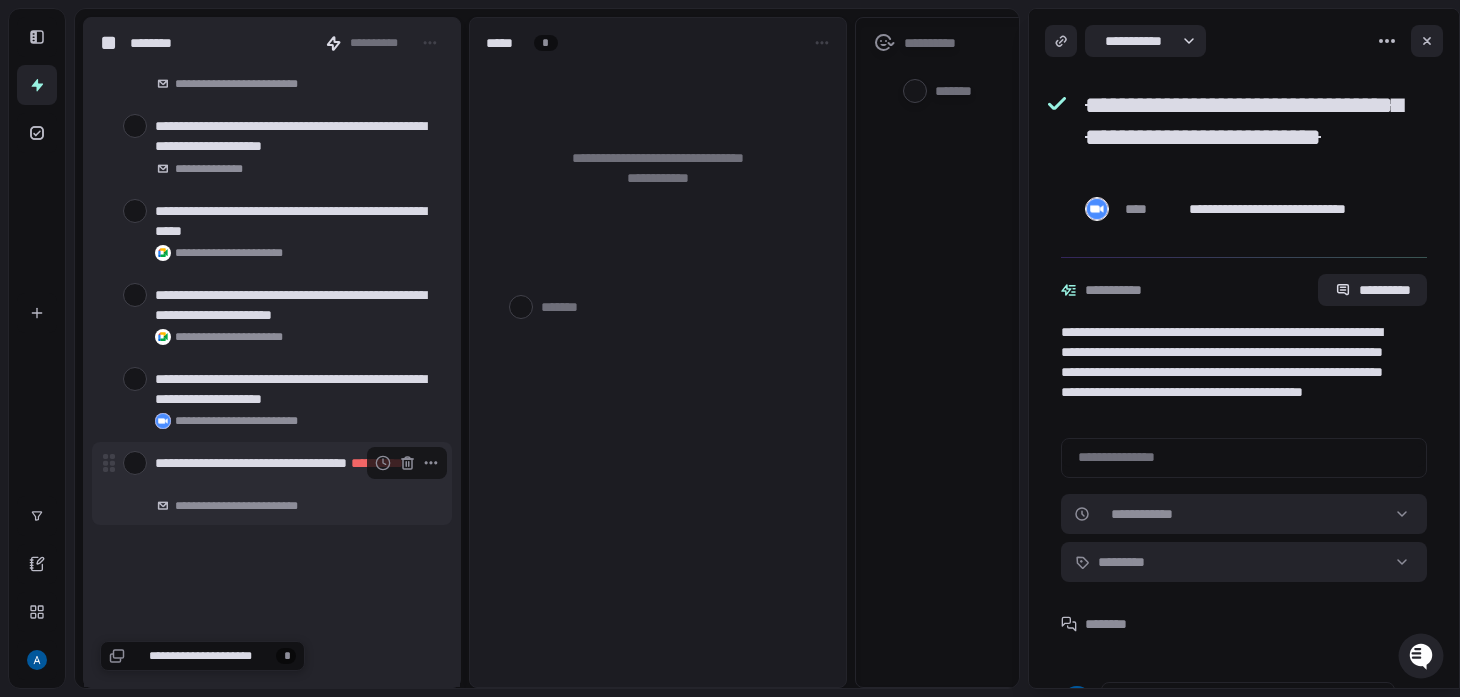 click at bounding box center [135, 463] 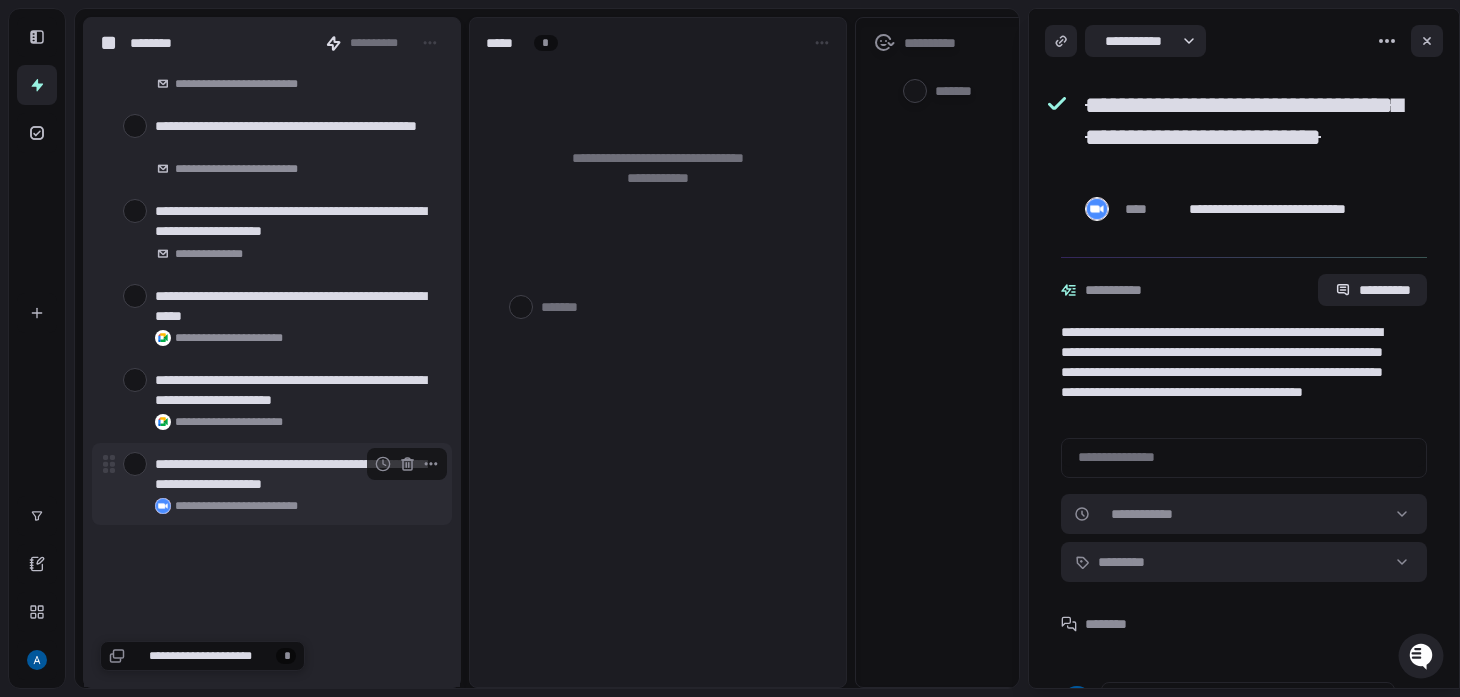 click at bounding box center [135, 464] 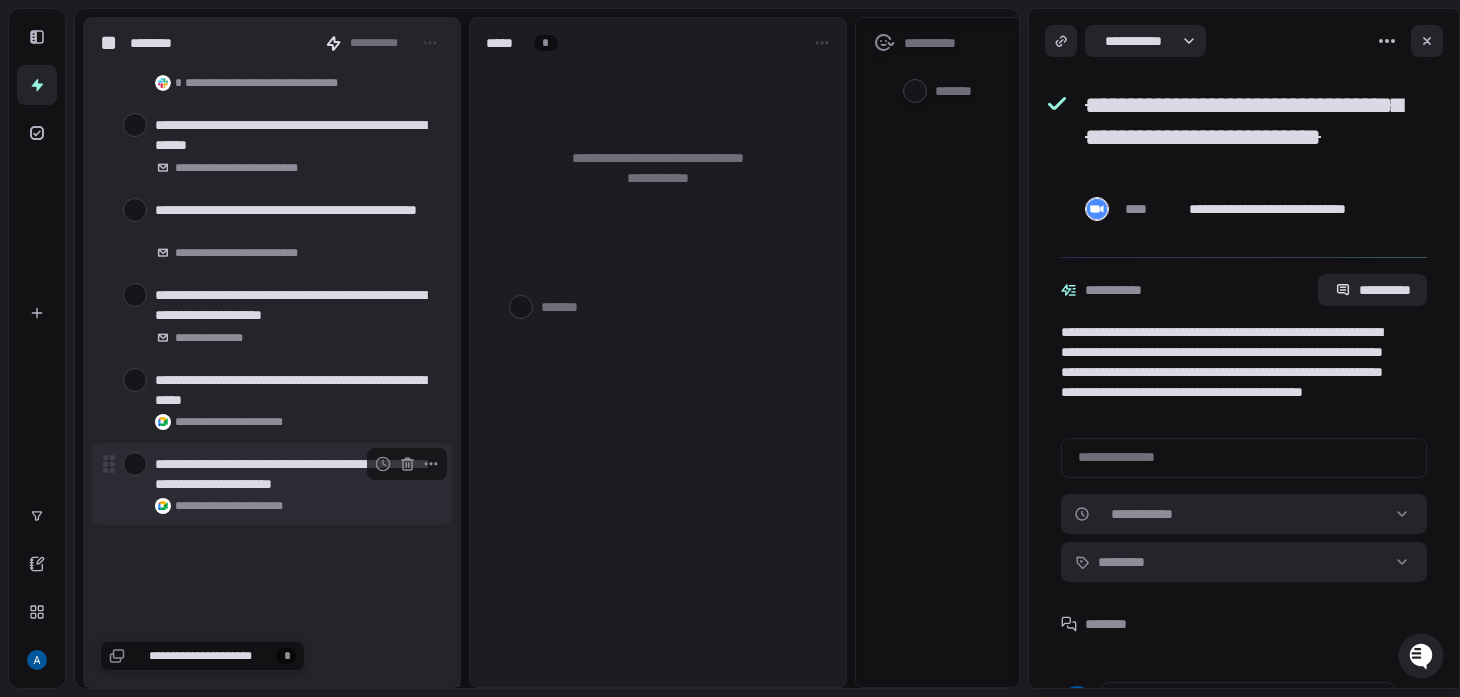 scroll, scrollTop: 69459, scrollLeft: 0, axis: vertical 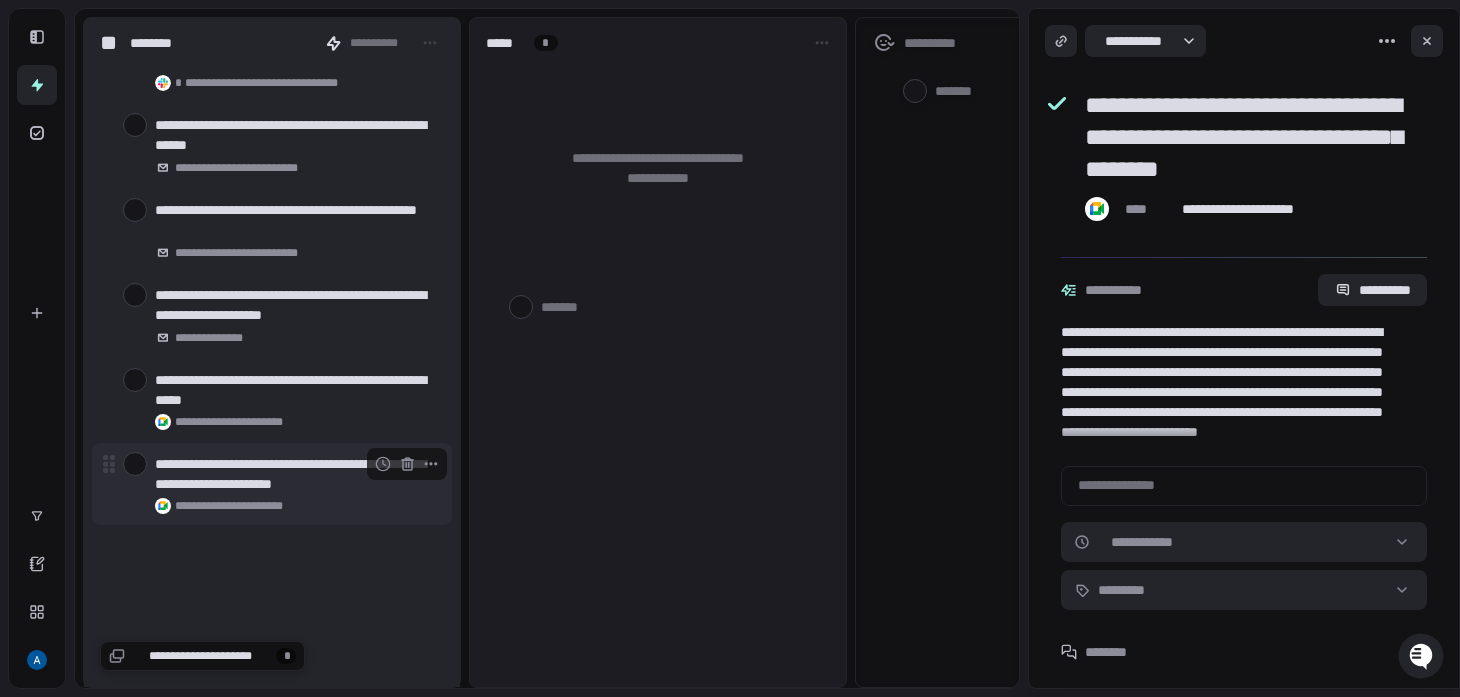 click at bounding box center [135, 464] 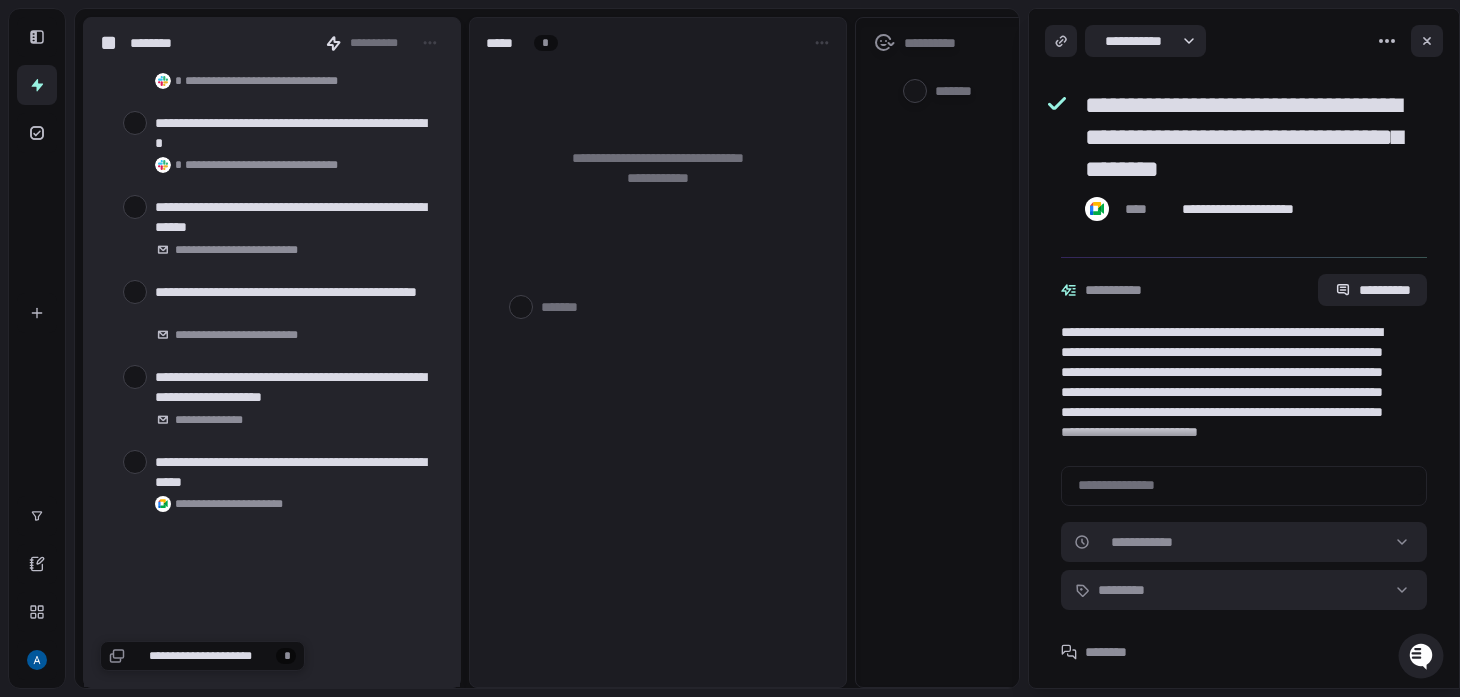 click at bounding box center [135, 462] 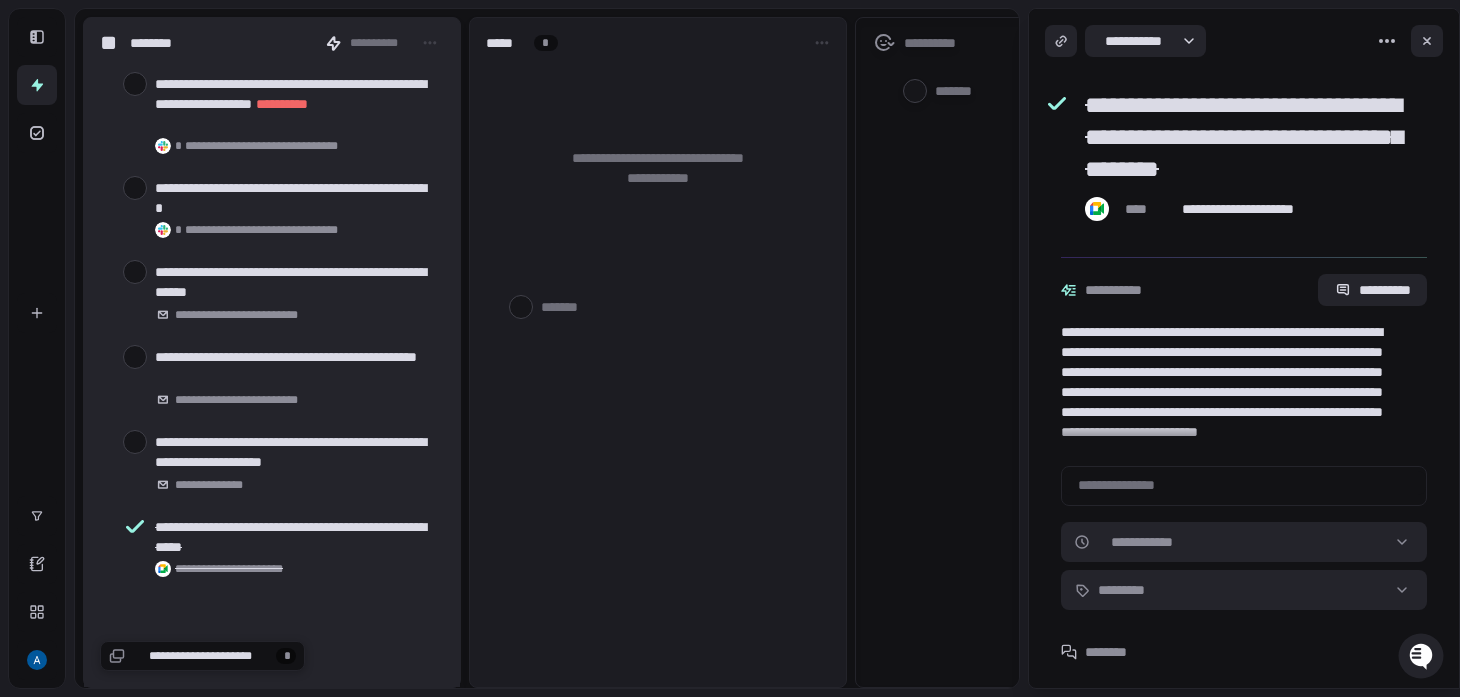 click at bounding box center (135, 442) 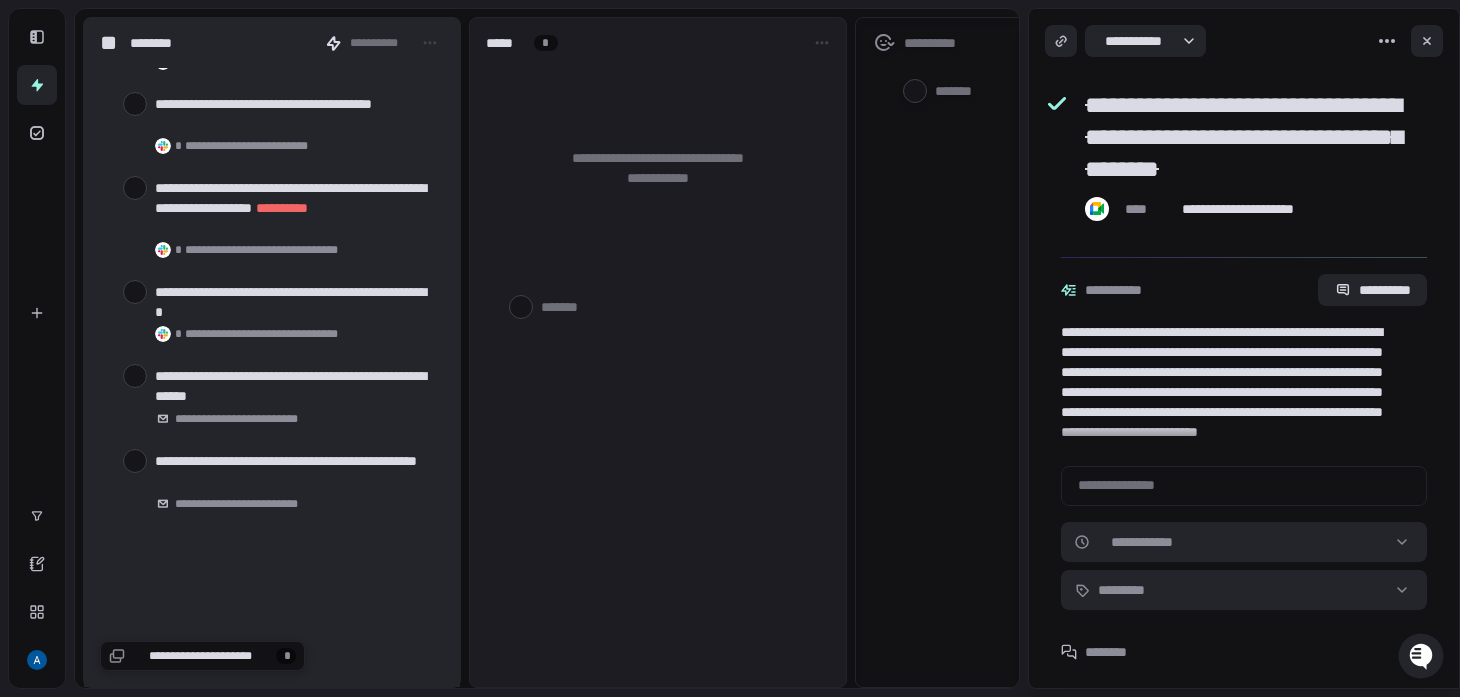 scroll, scrollTop: 69291, scrollLeft: 0, axis: vertical 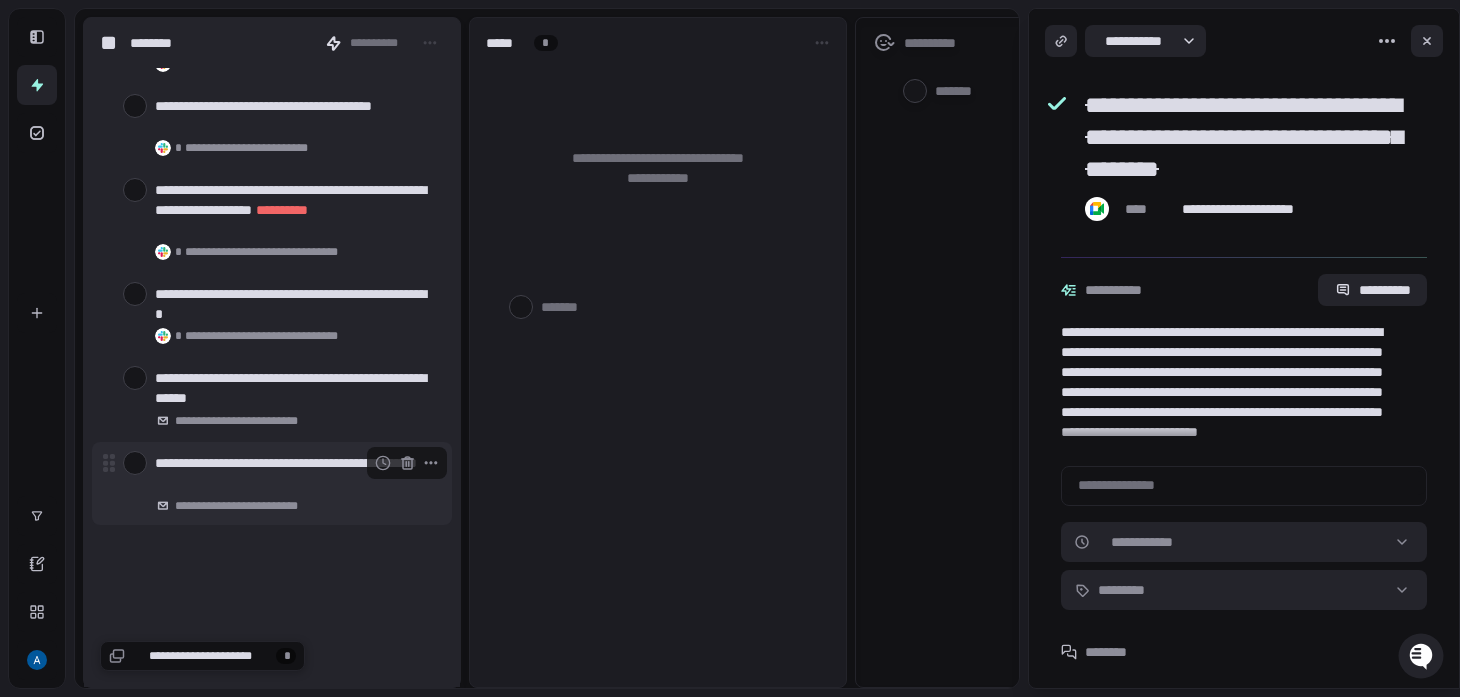 click at bounding box center [135, 463] 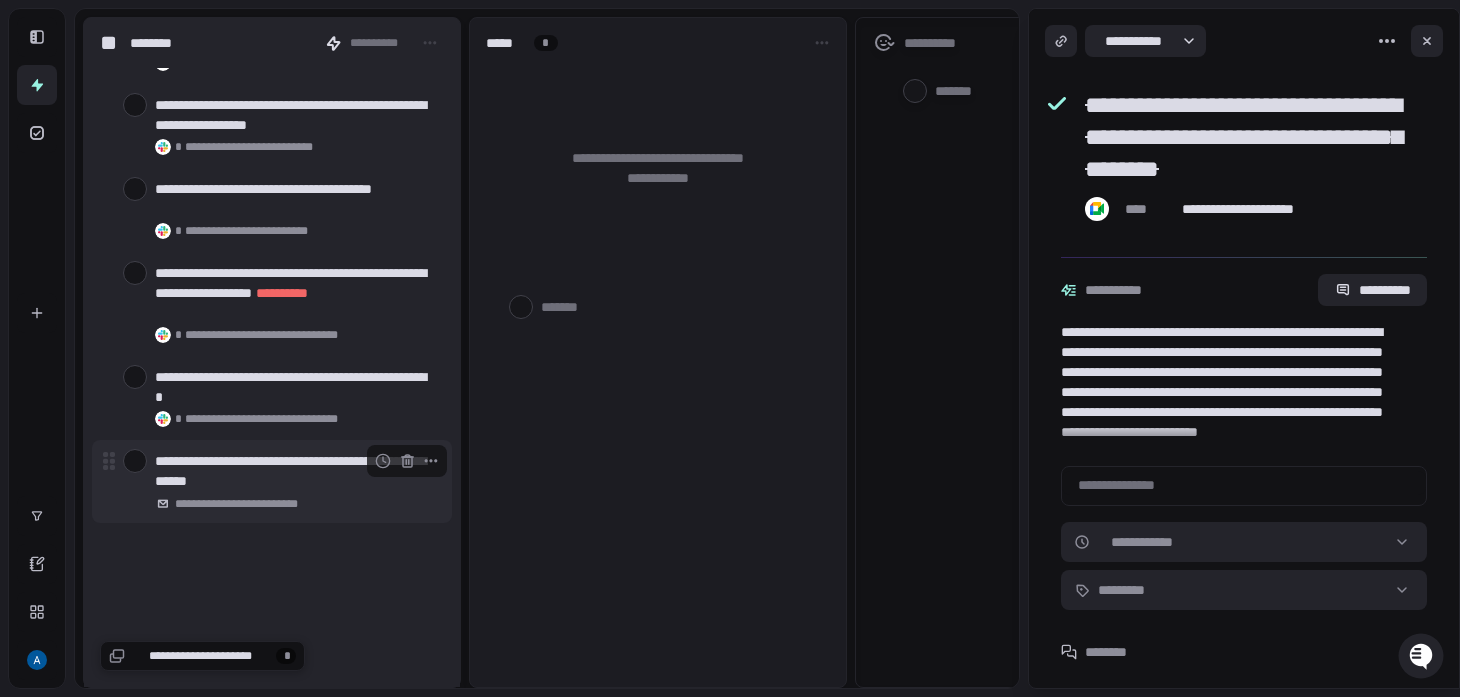 click at bounding box center (135, 461) 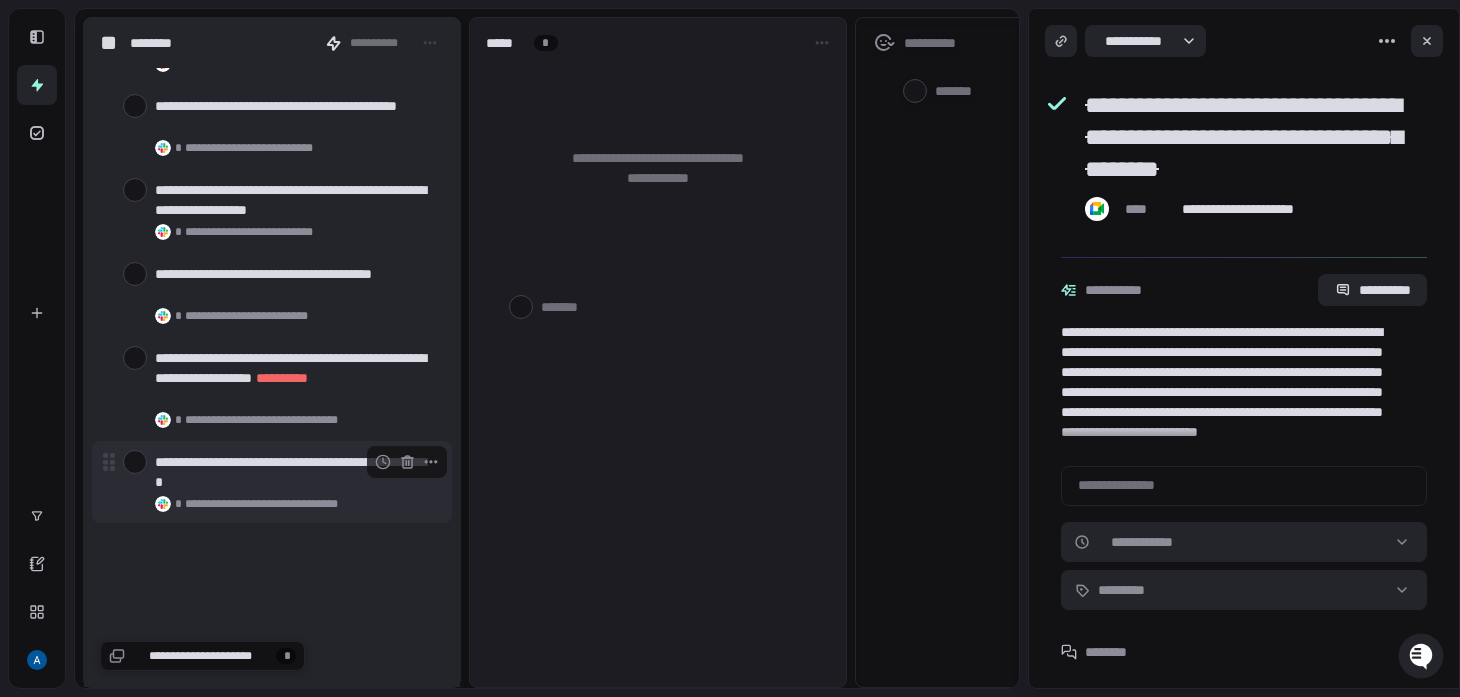 click at bounding box center [135, 462] 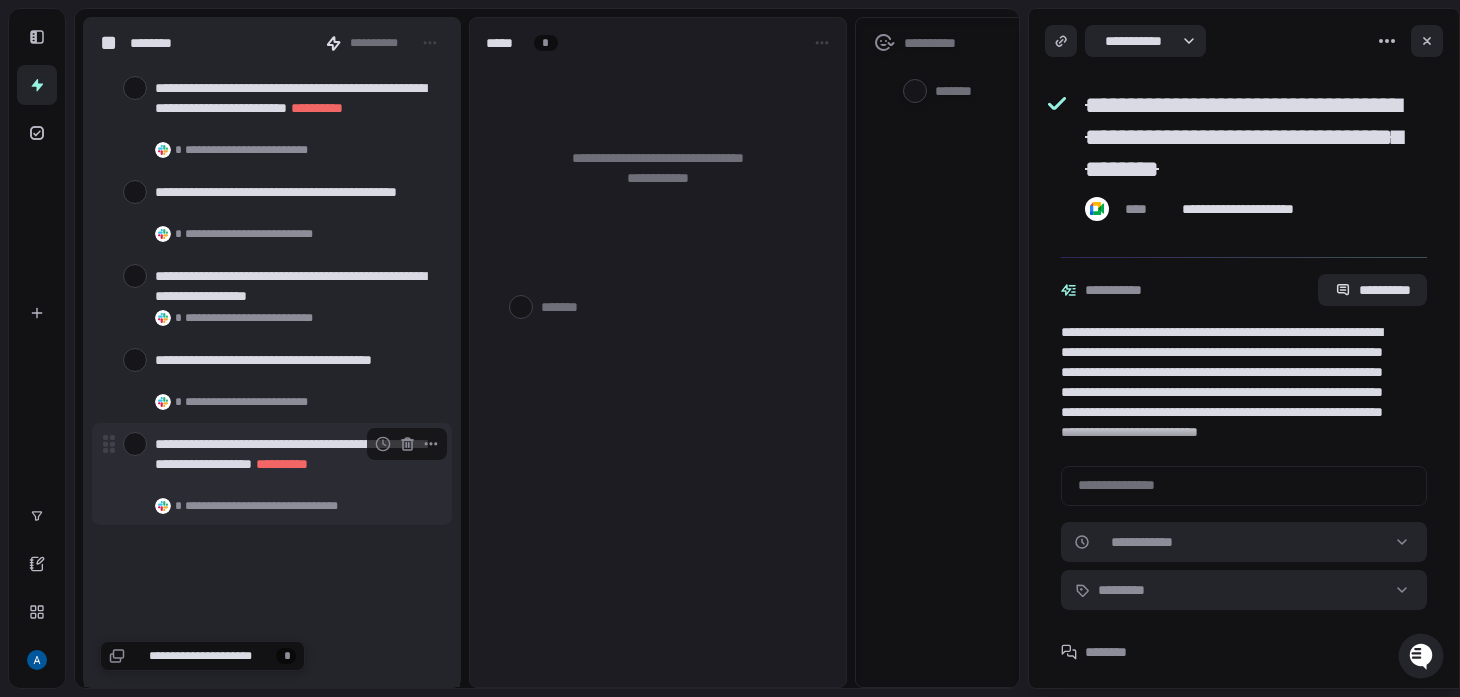 scroll, scrollTop: 68952, scrollLeft: 0, axis: vertical 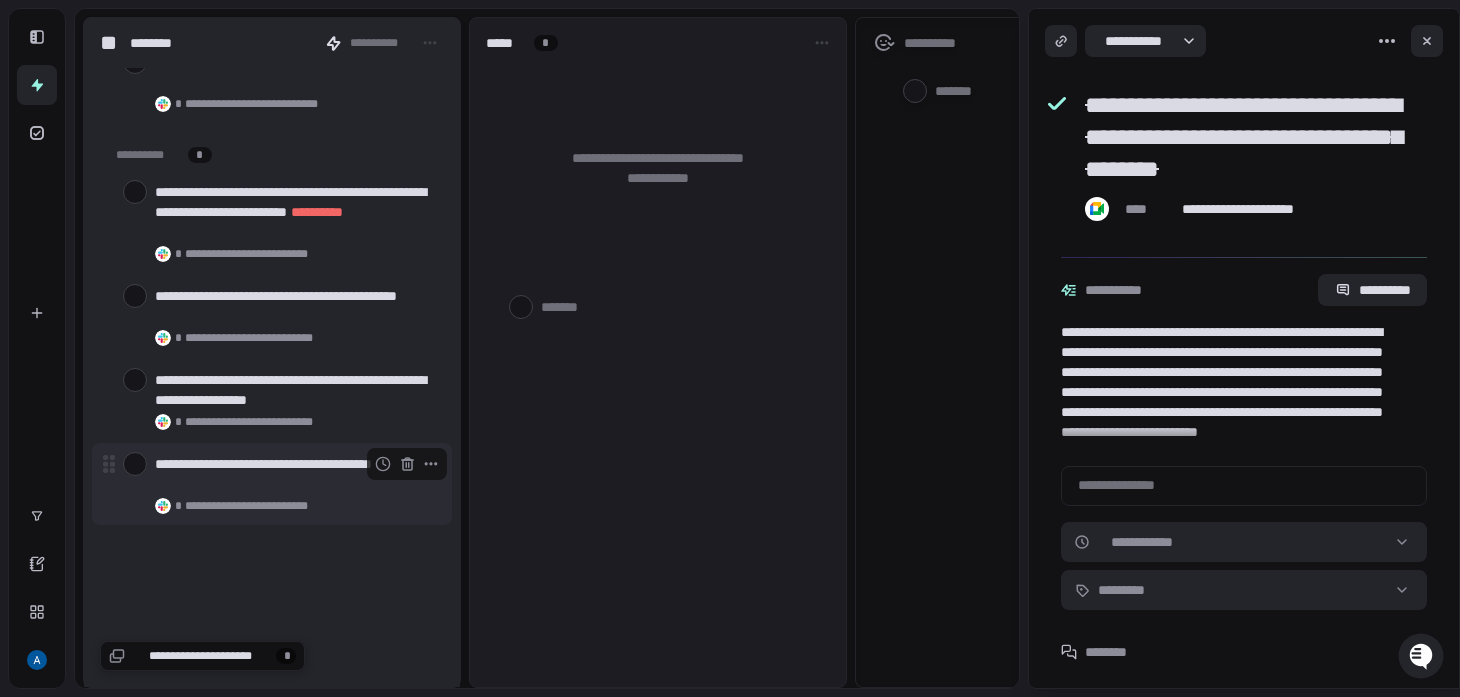 click at bounding box center (135, 464) 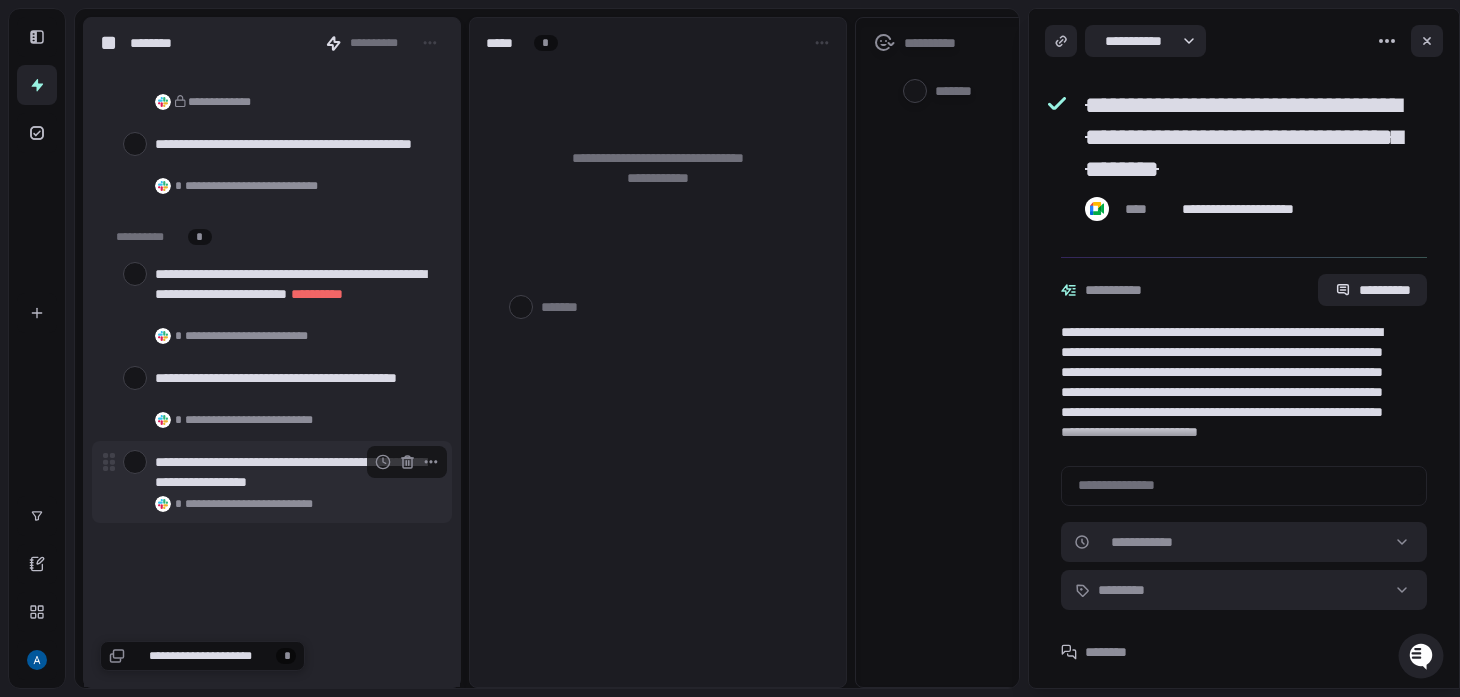 click on "**********" at bounding box center (272, 482) 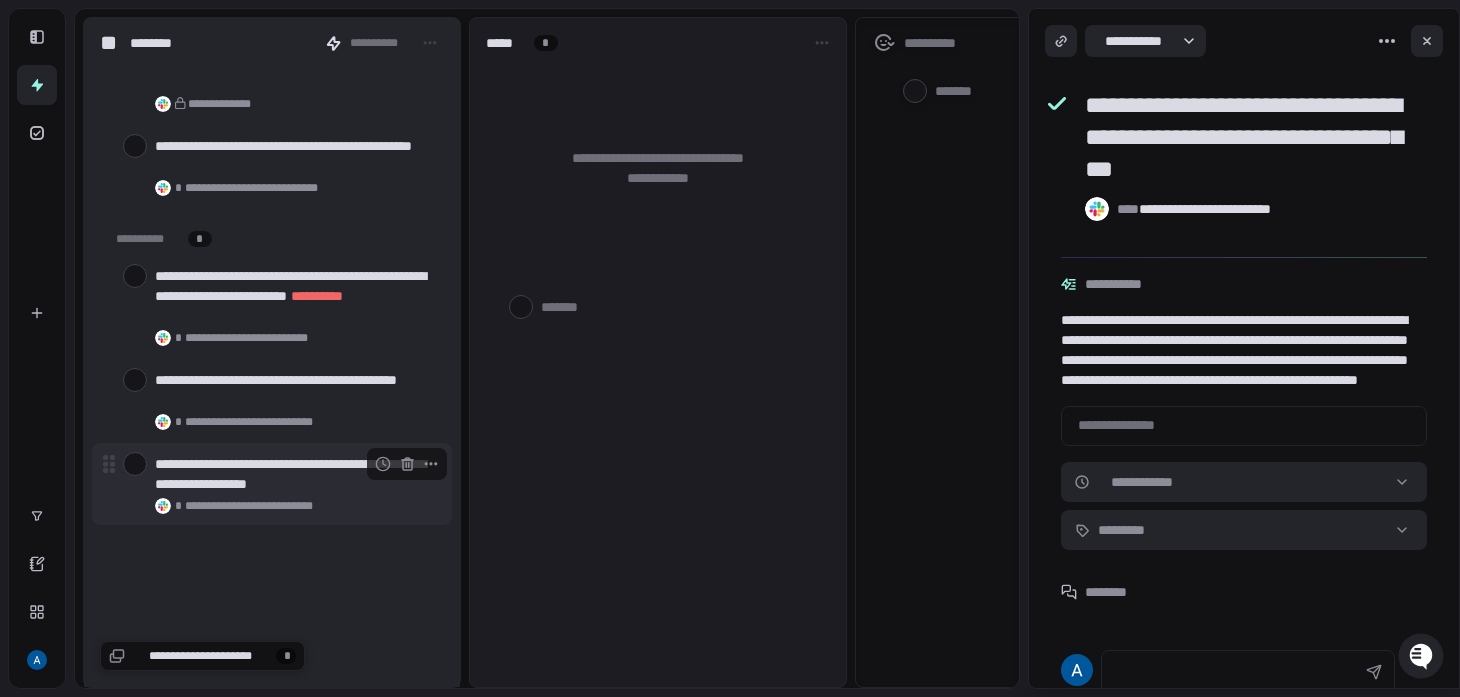 scroll, scrollTop: 68764, scrollLeft: 0, axis: vertical 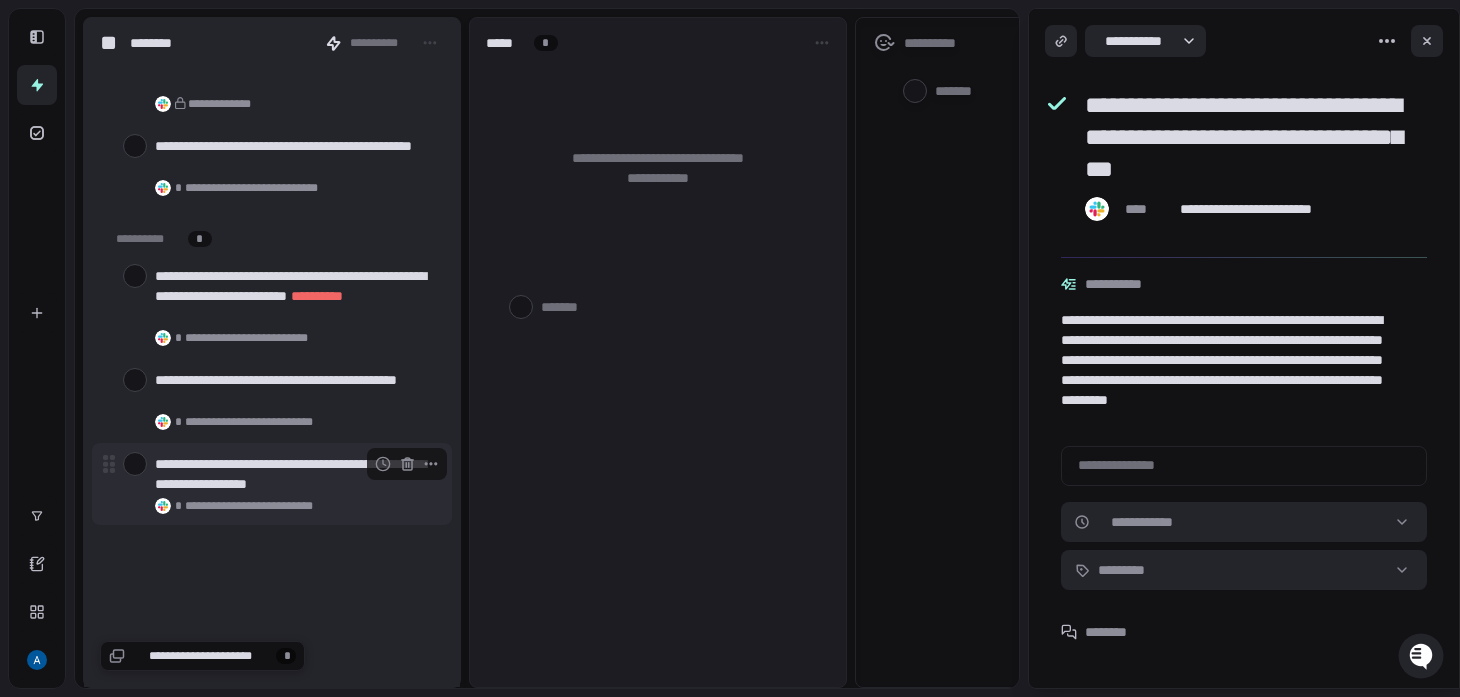 click at bounding box center (135, 464) 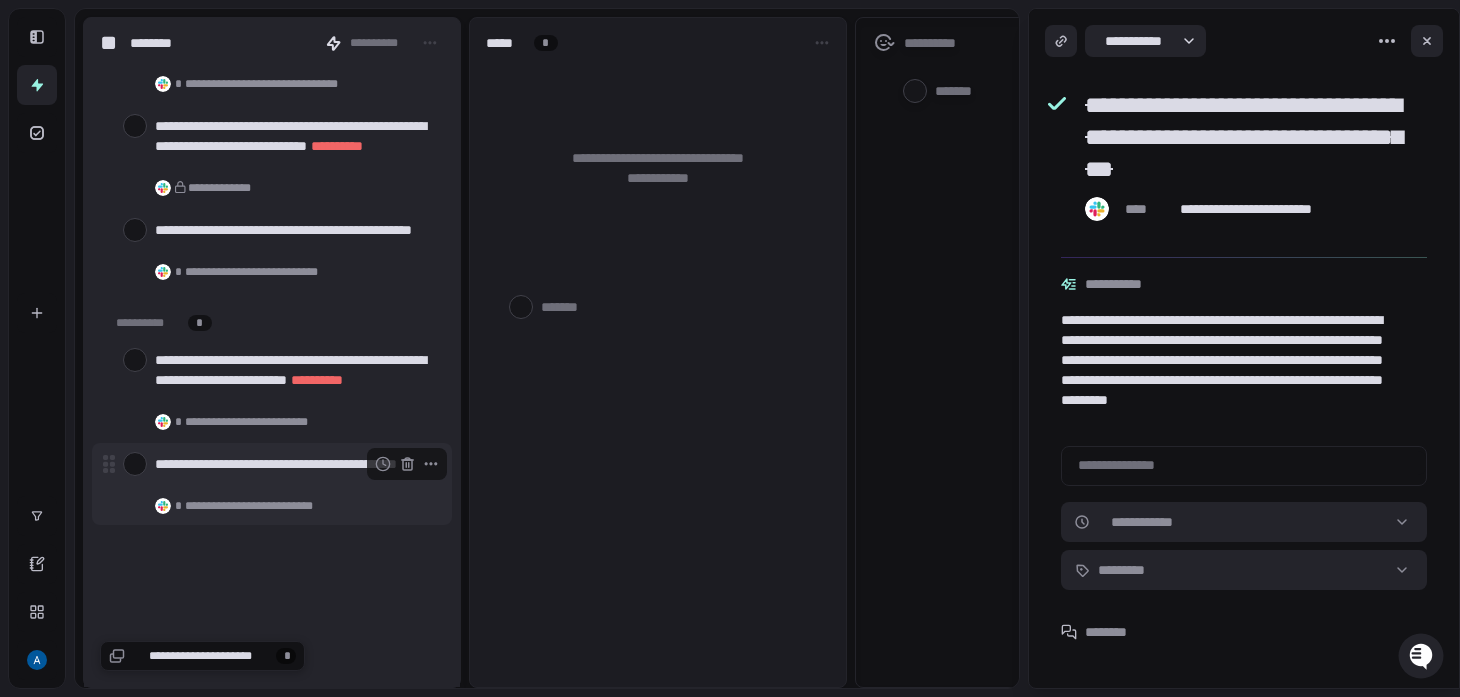 click at bounding box center (135, 464) 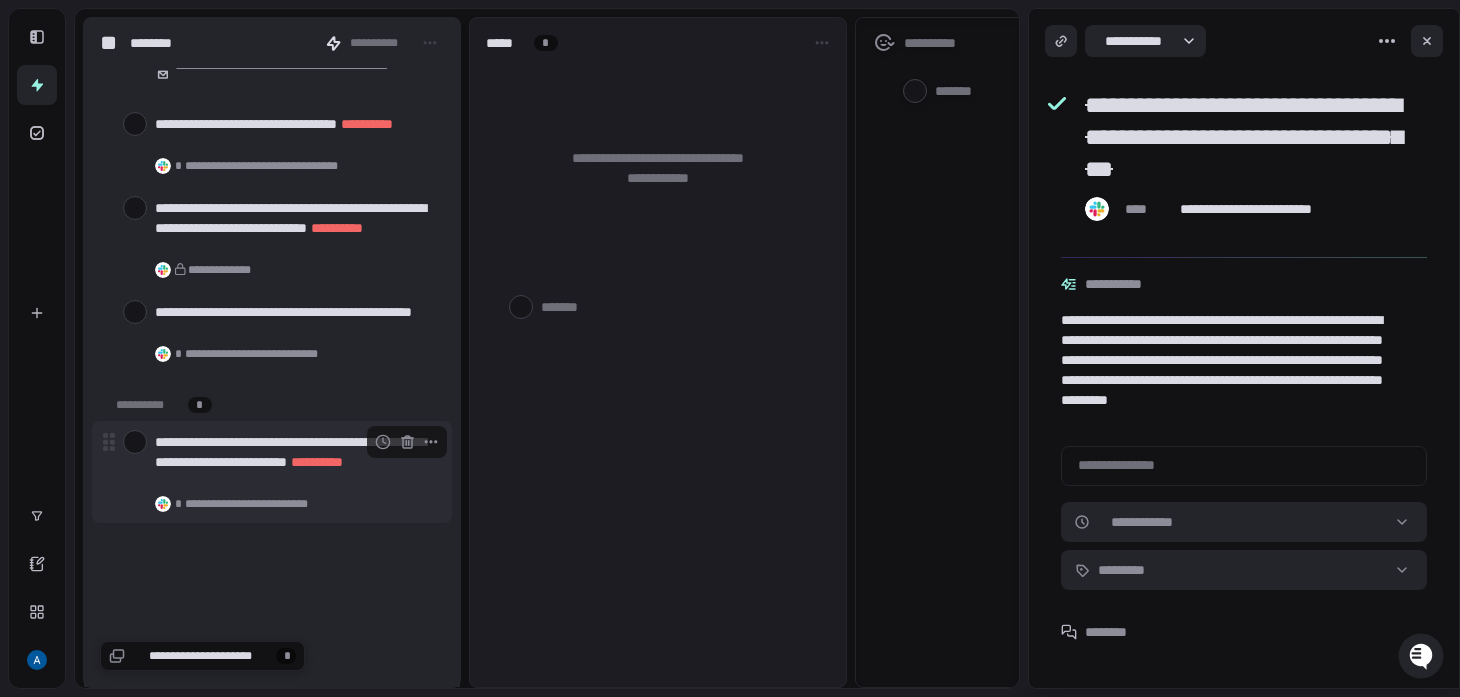click at bounding box center [135, 442] 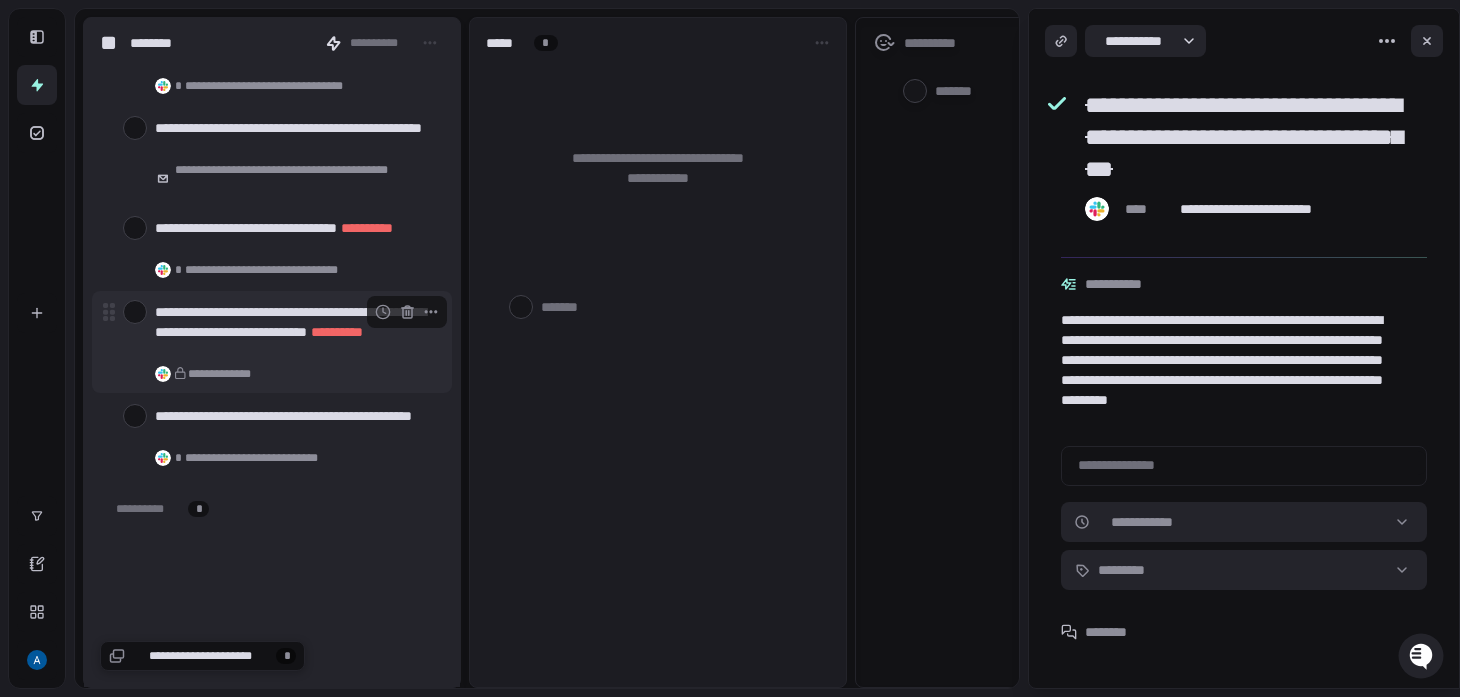 click on "**********" at bounding box center [272, -291] 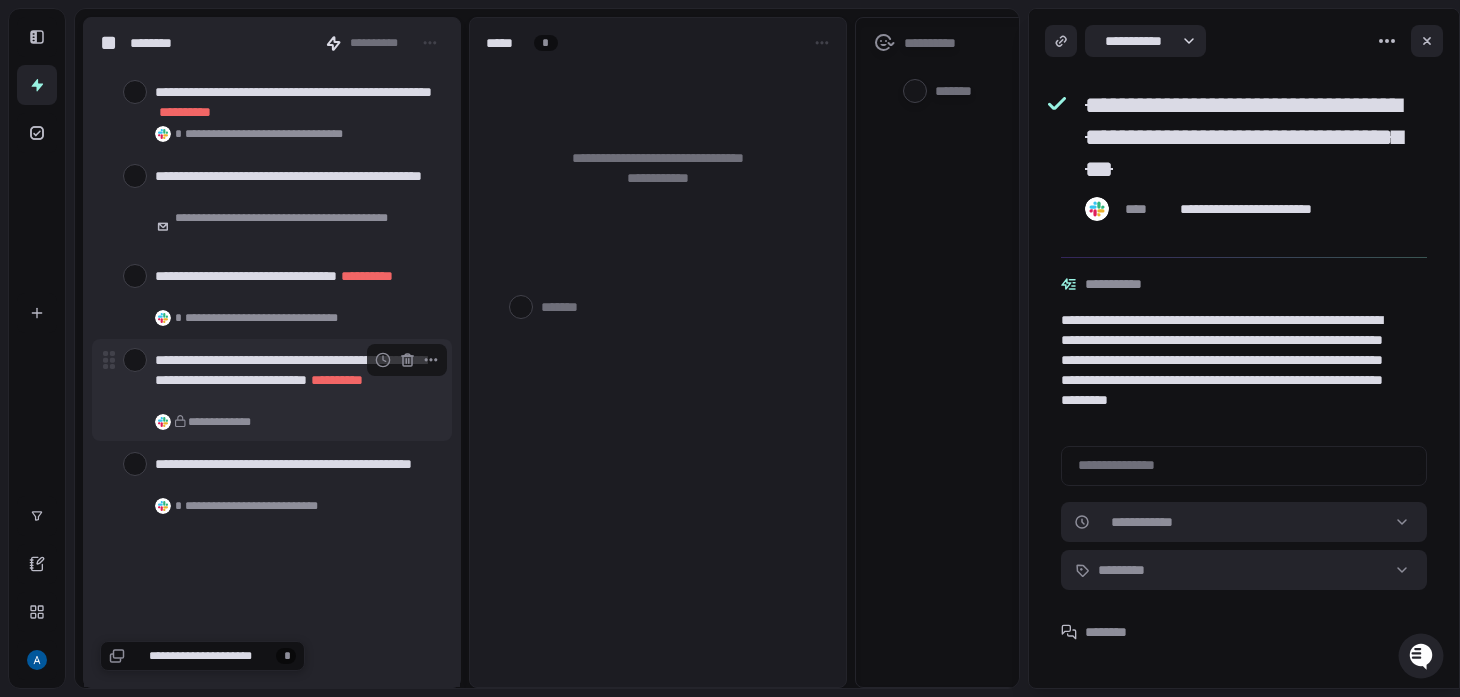 scroll, scrollTop: 68446, scrollLeft: 0, axis: vertical 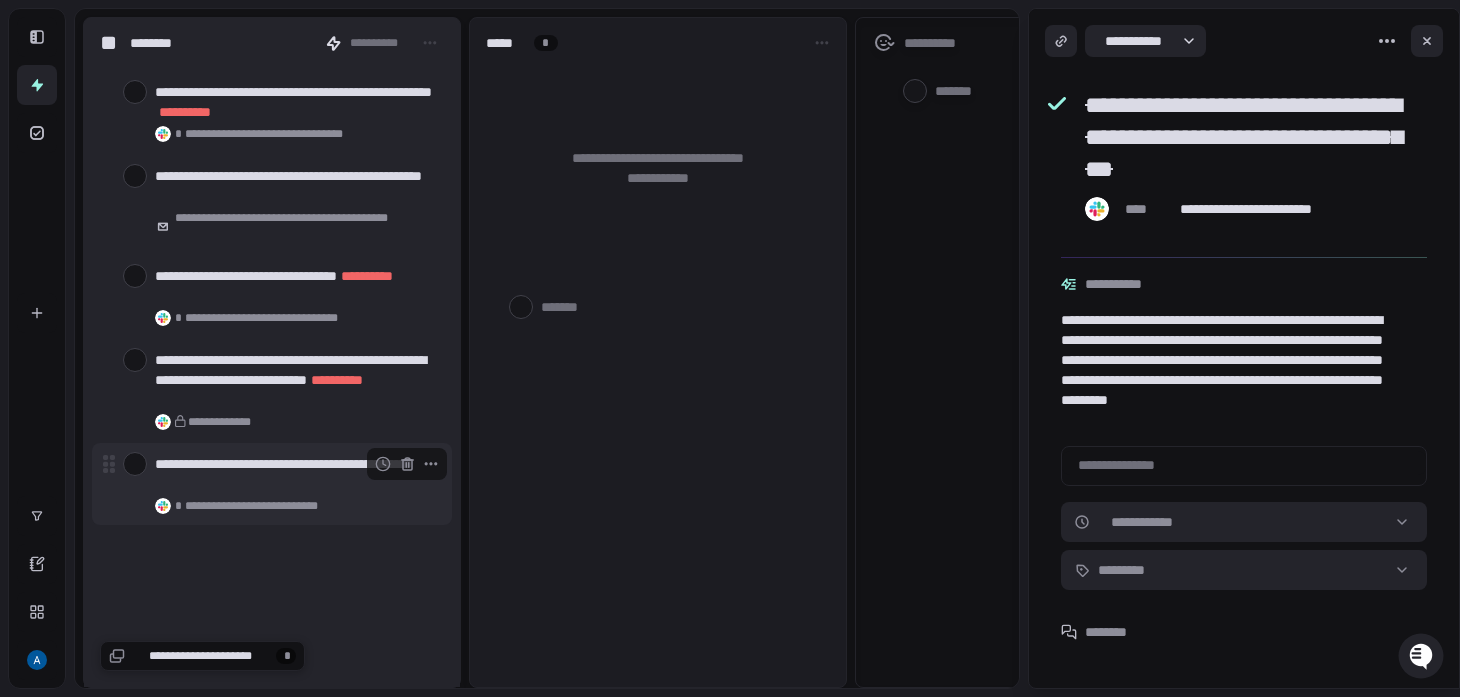 click on "**********" at bounding box center [272, 390] 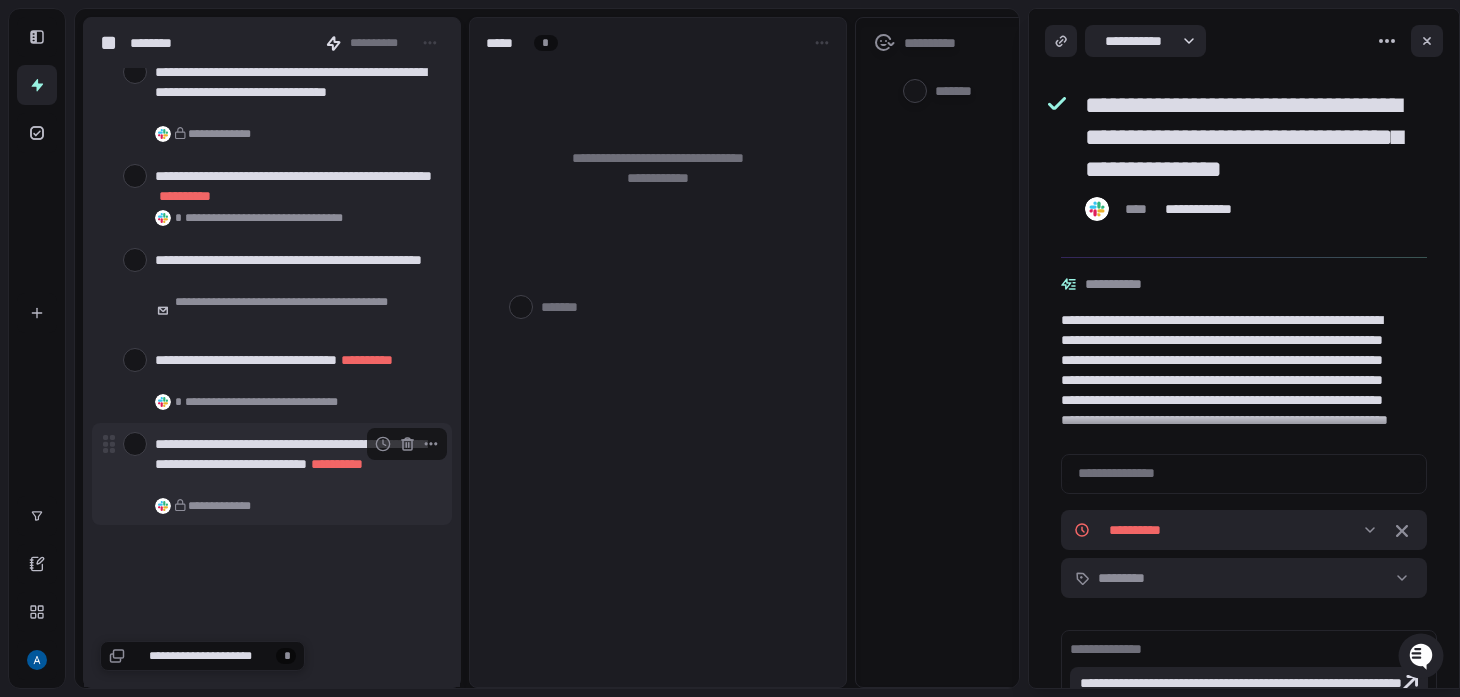 click at bounding box center [135, 444] 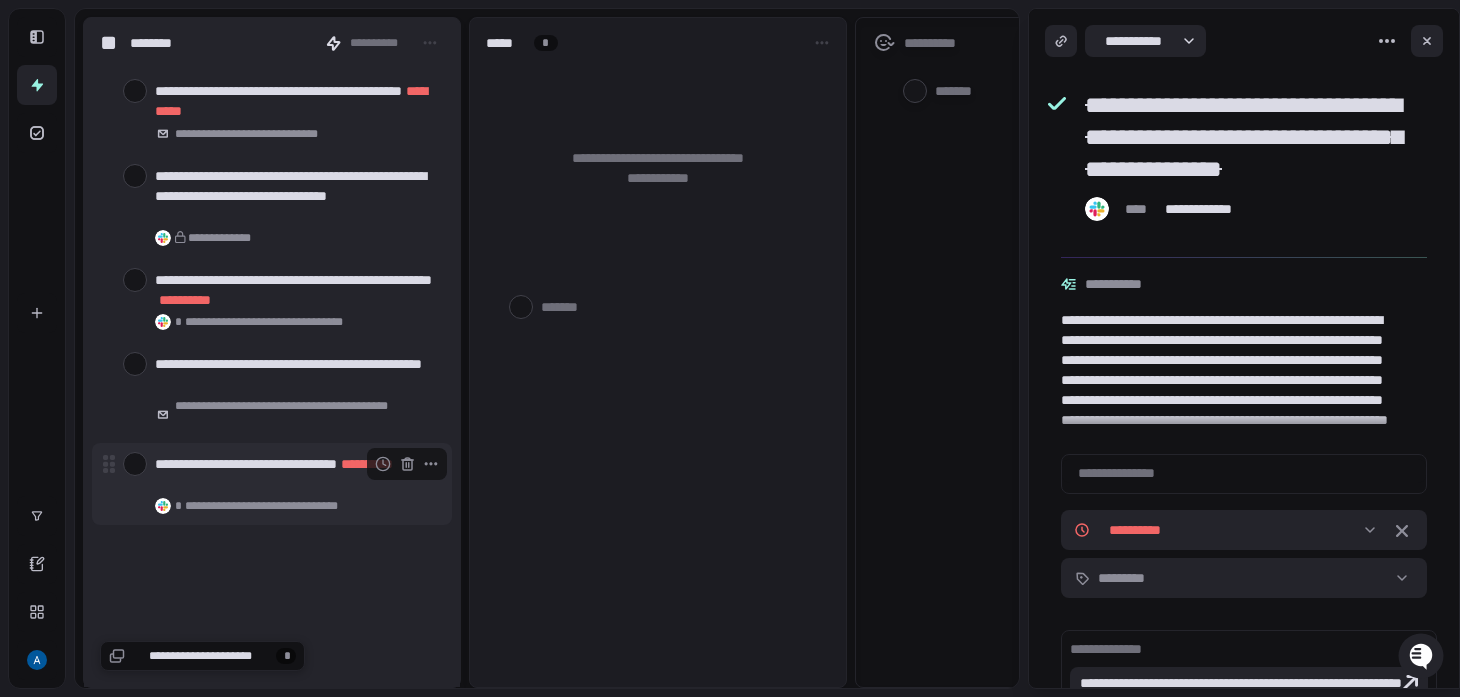 click on "**********" at bounding box center (272, 484) 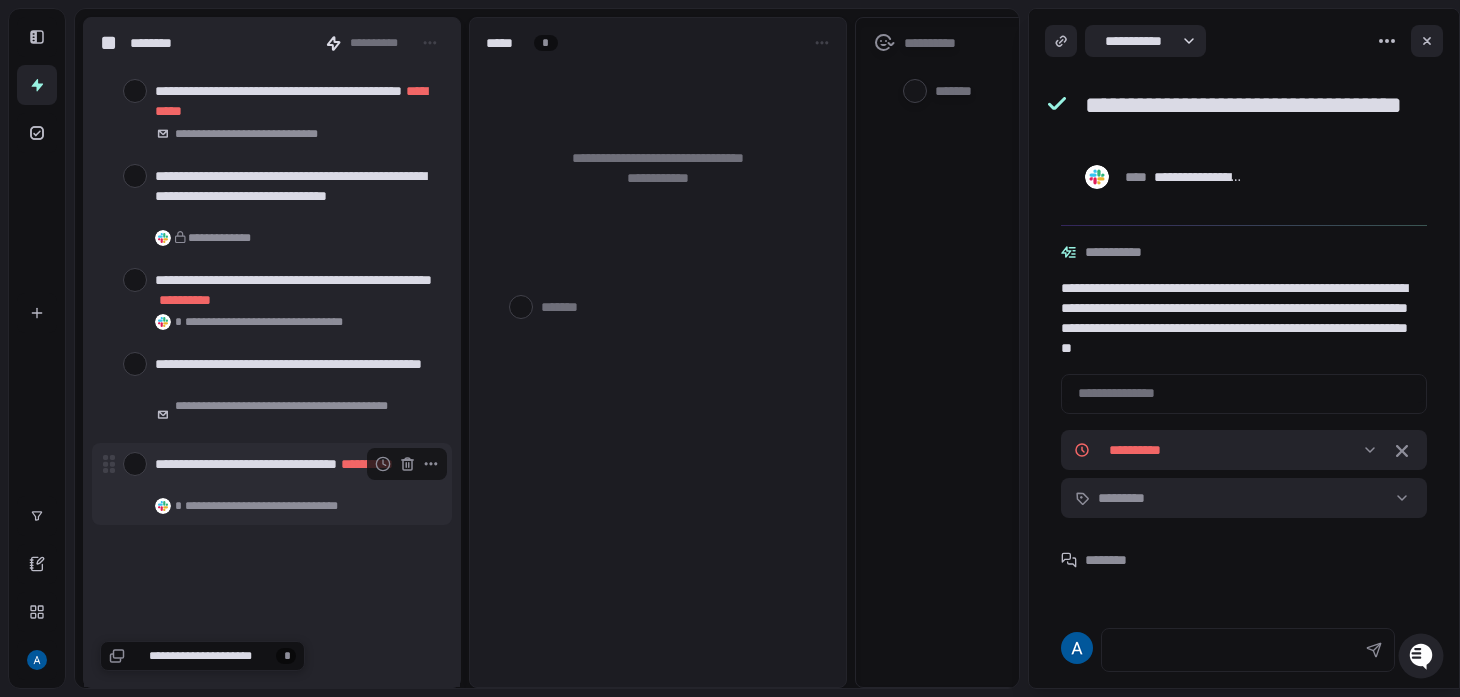 click at bounding box center (135, 464) 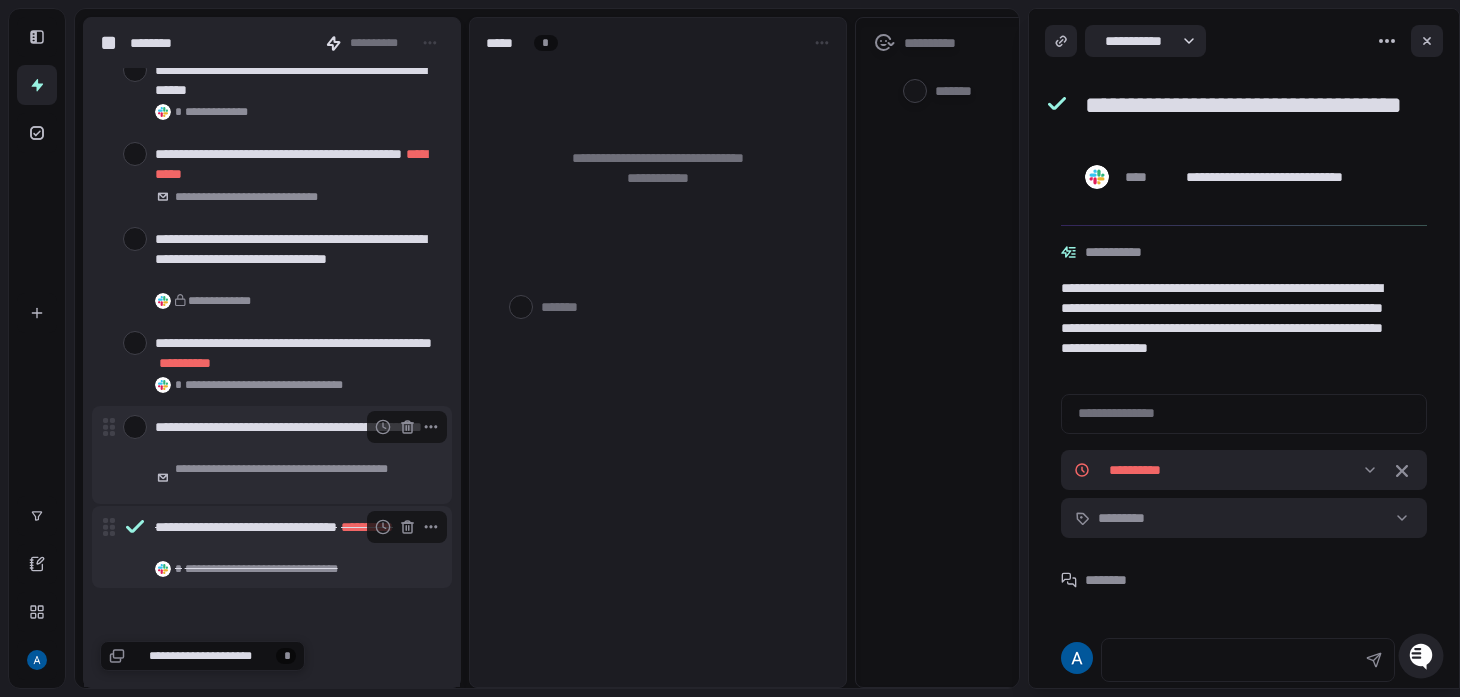 click at bounding box center (135, 427) 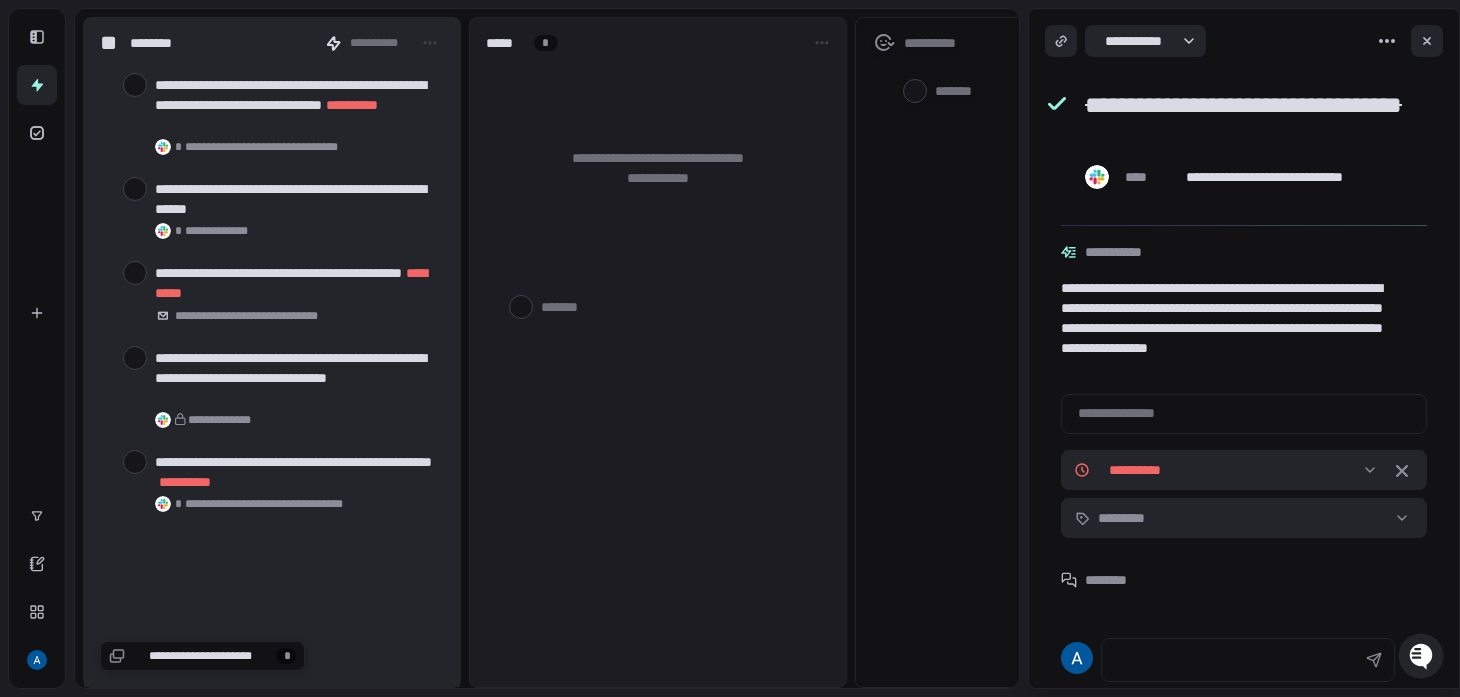 click at bounding box center (135, 462) 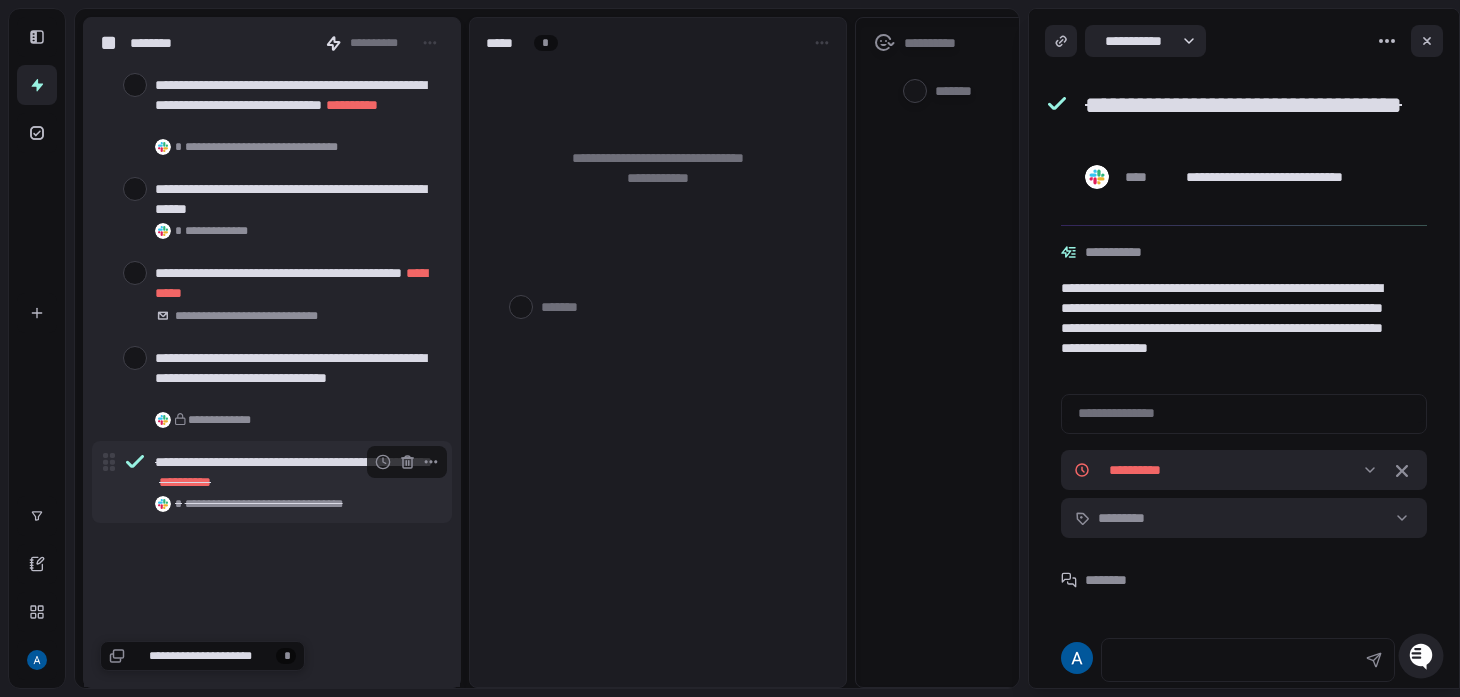 click at bounding box center [135, 462] 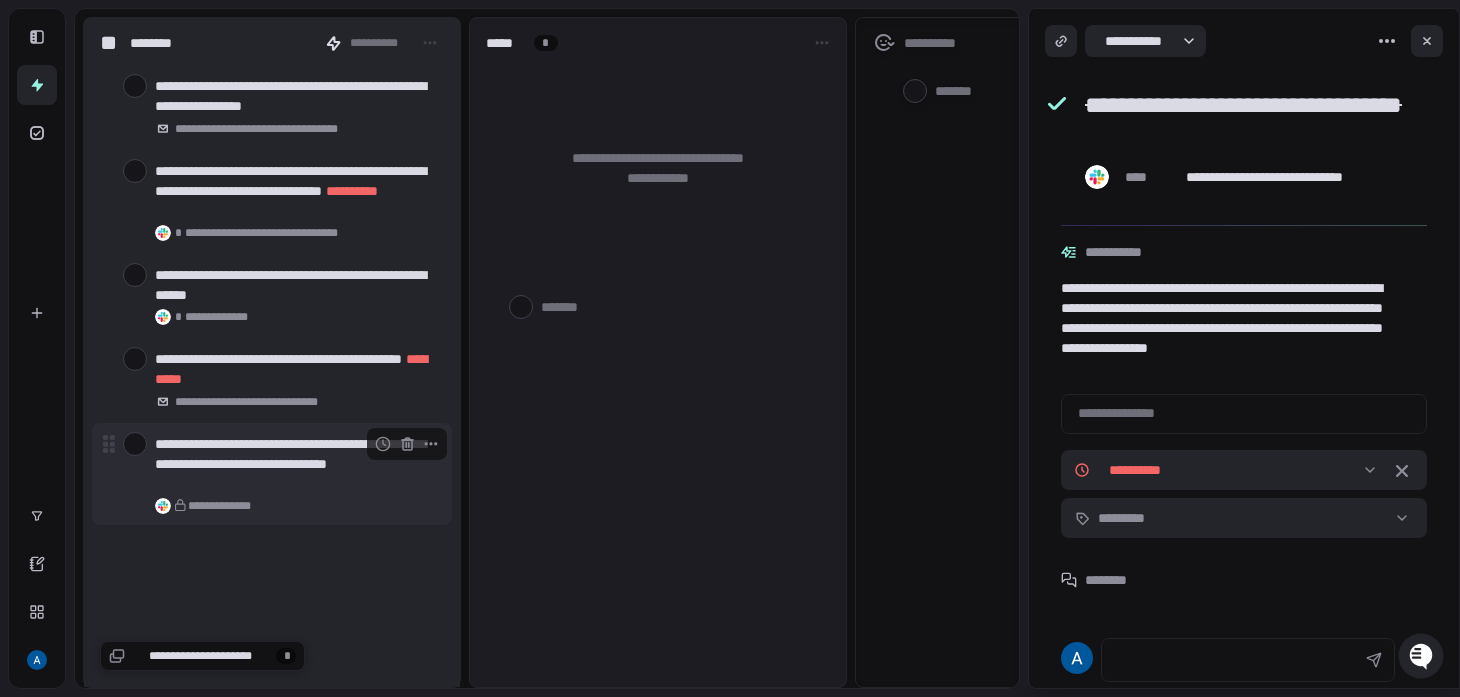 click at bounding box center (135, 444) 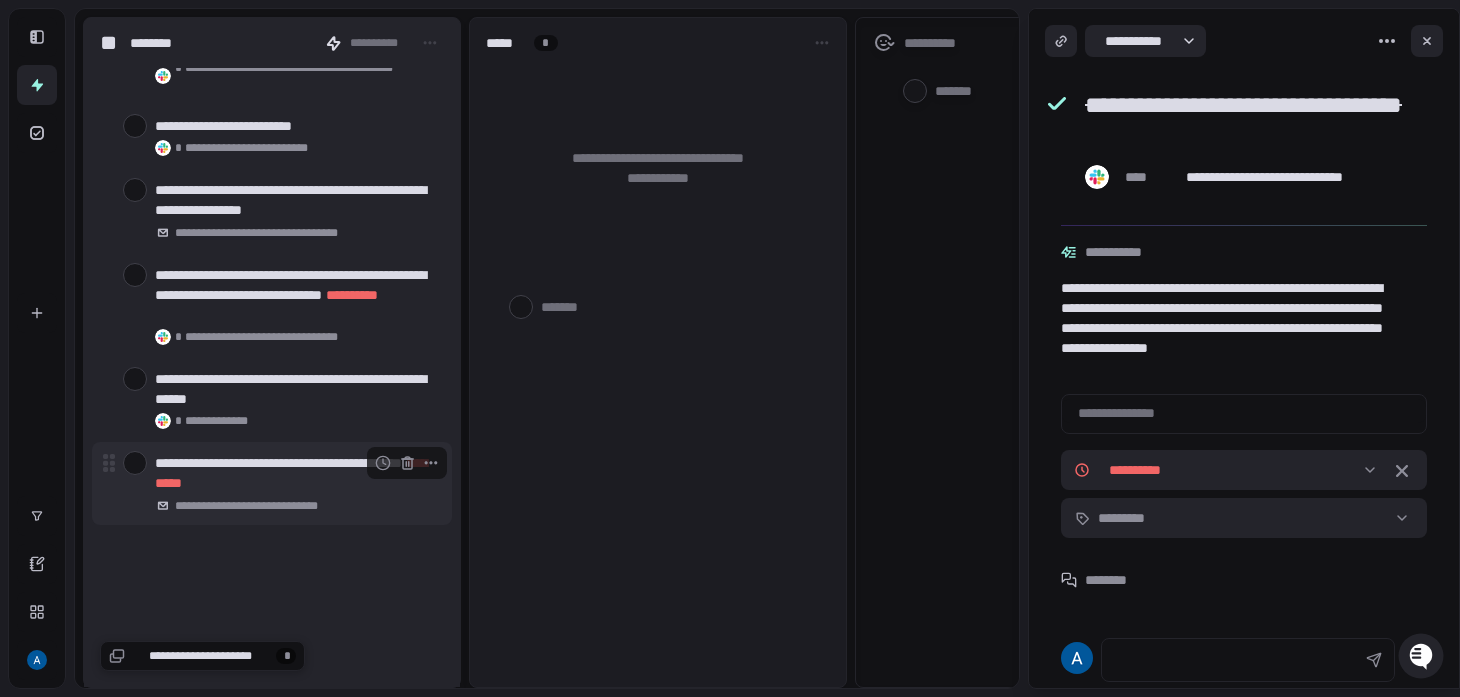 click at bounding box center (135, 463) 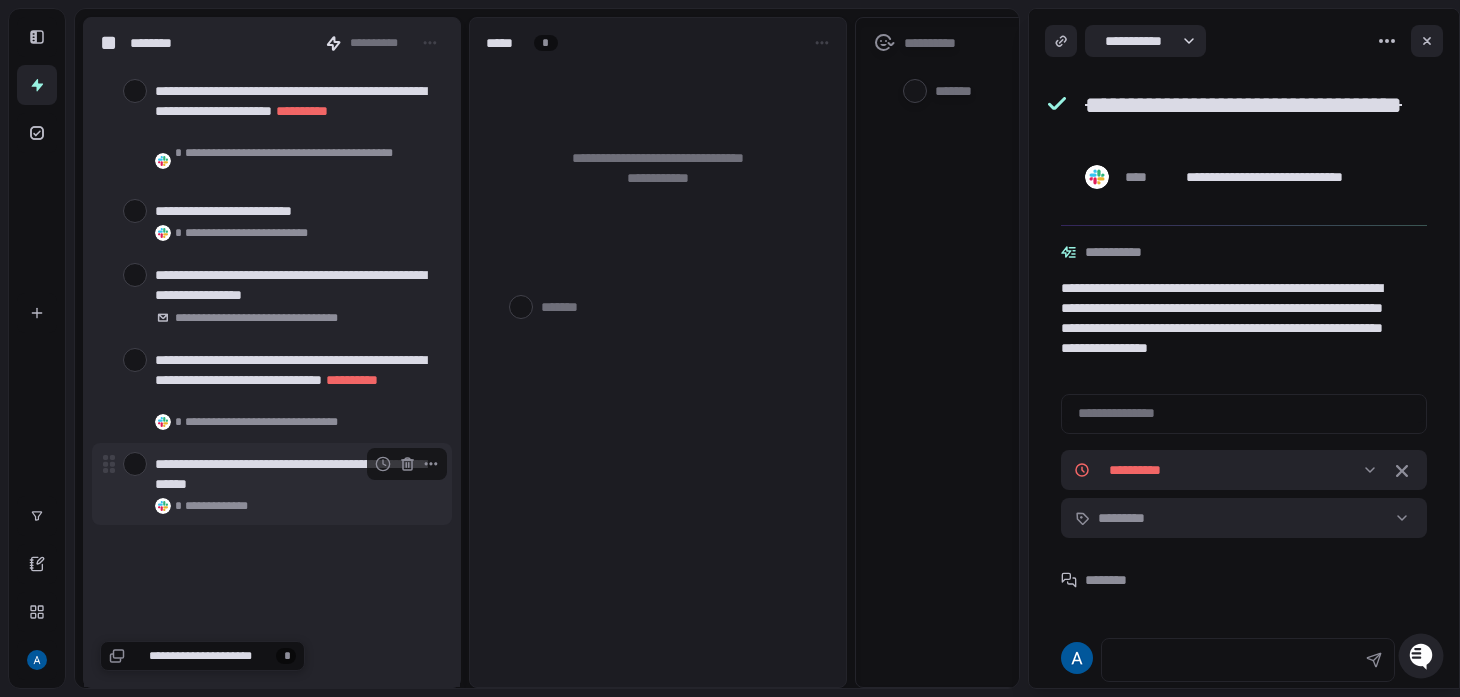 click at bounding box center (135, 464) 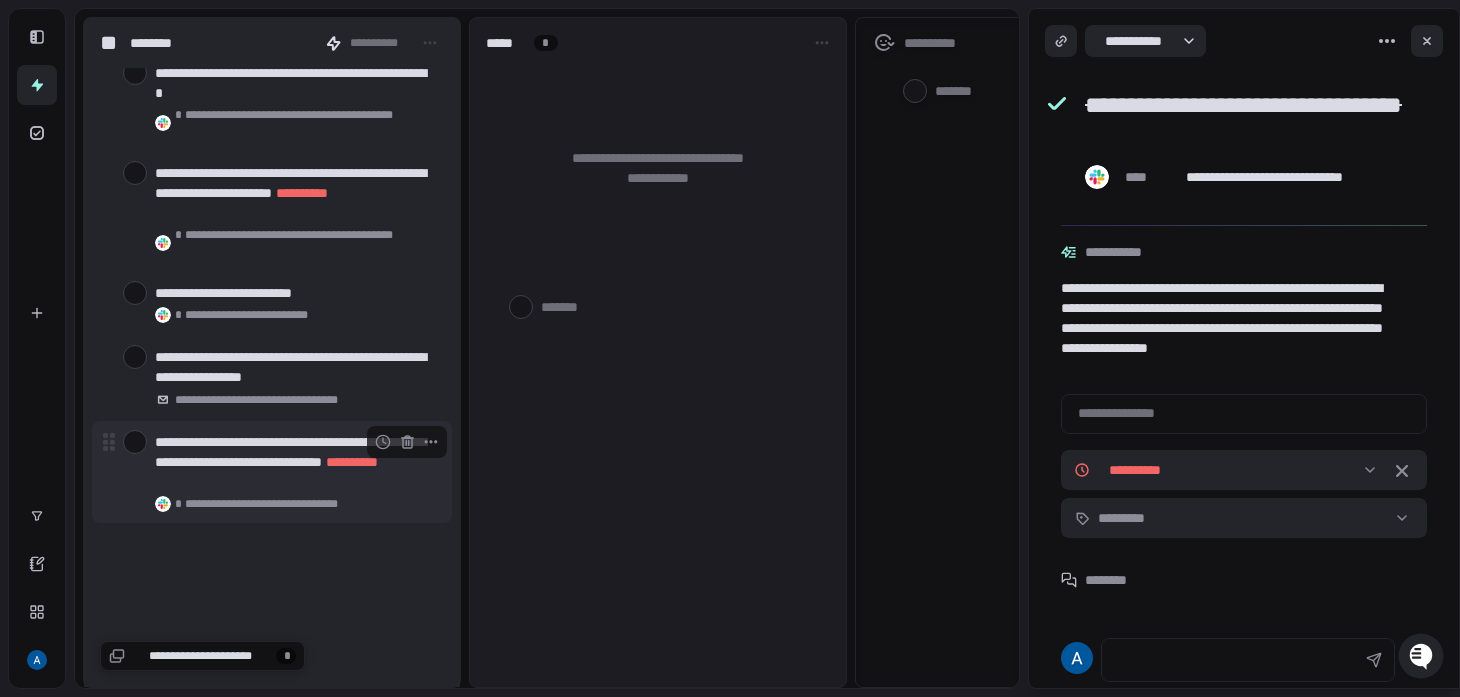 click at bounding box center [135, 442] 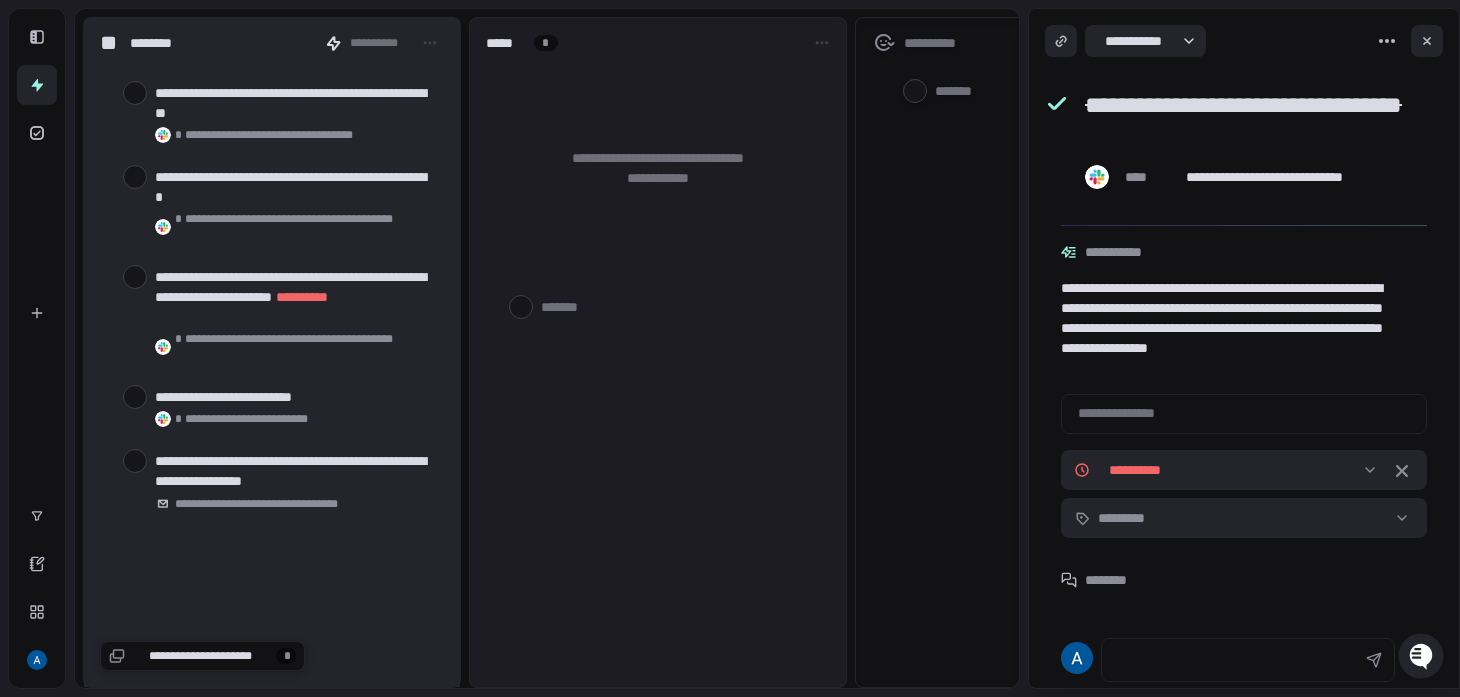 scroll, scrollTop: 67638, scrollLeft: 0, axis: vertical 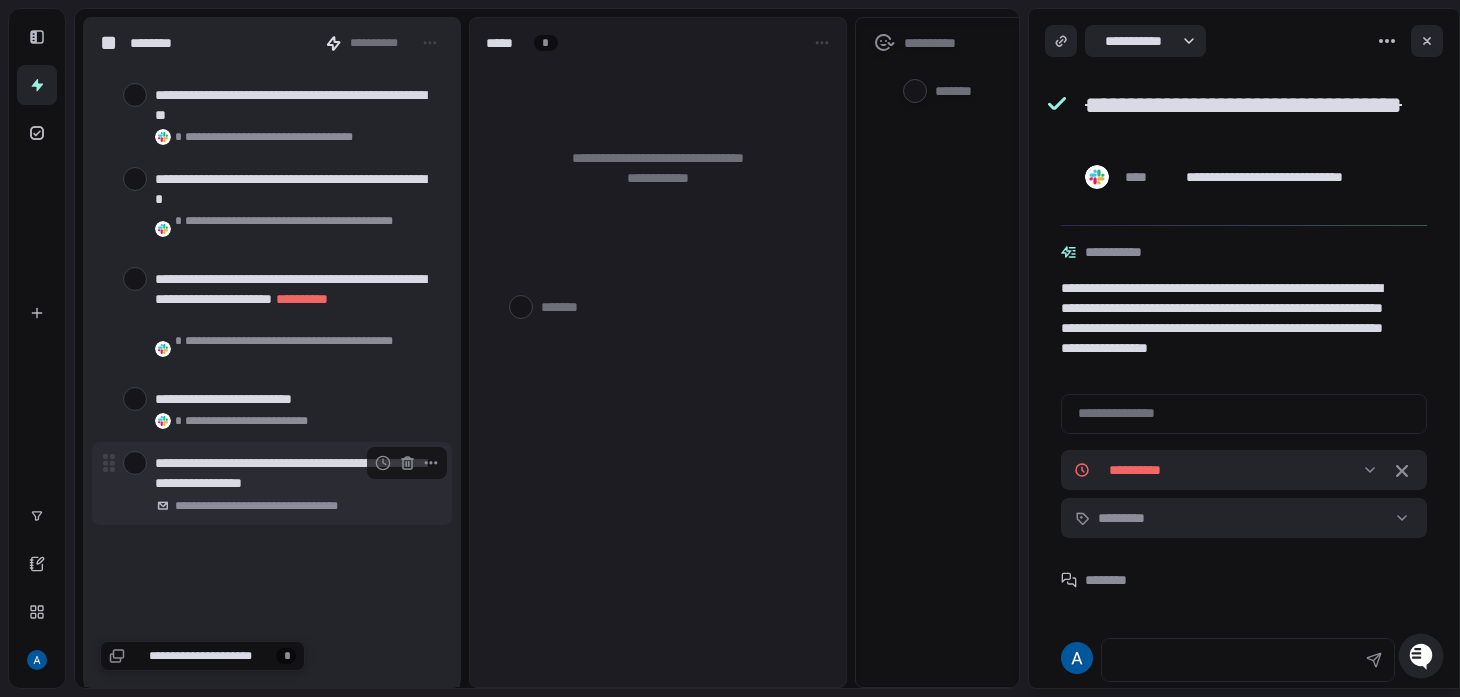 click at bounding box center (135, 463) 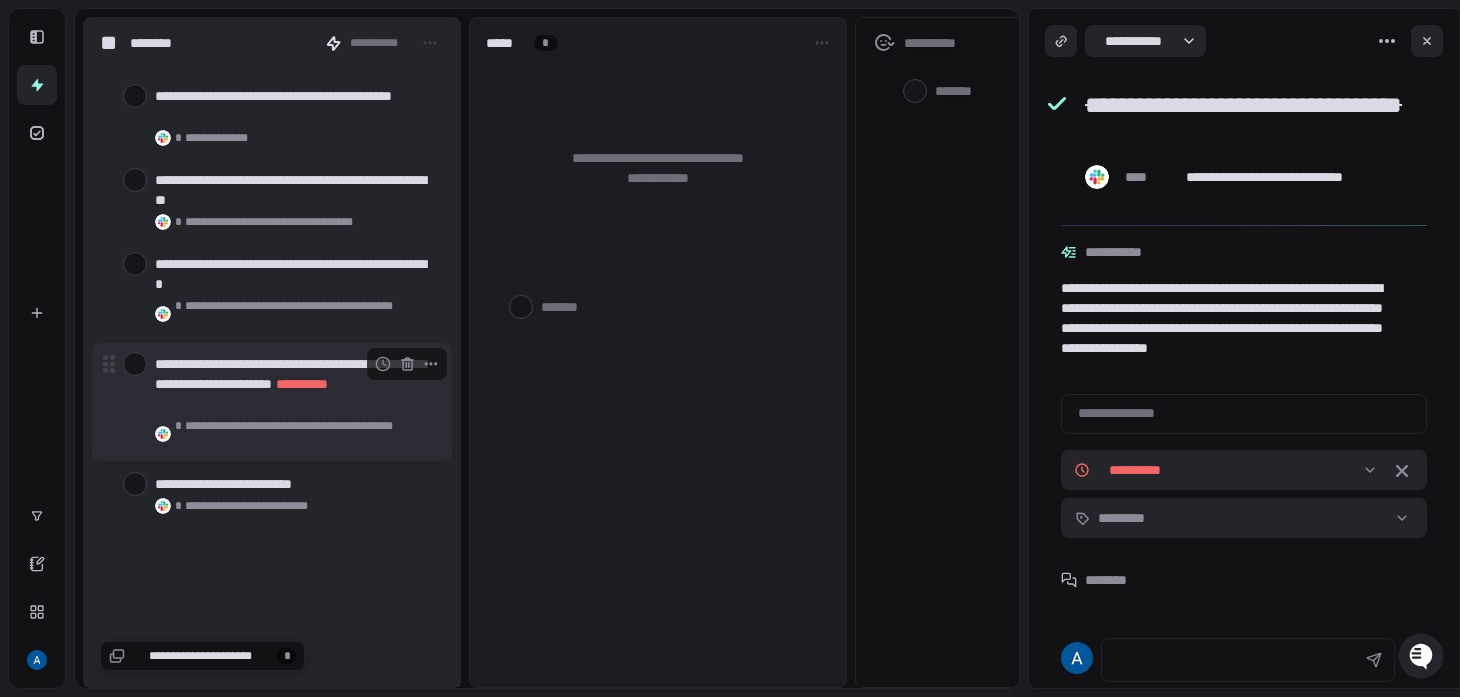 scroll, scrollTop: 67528, scrollLeft: 0, axis: vertical 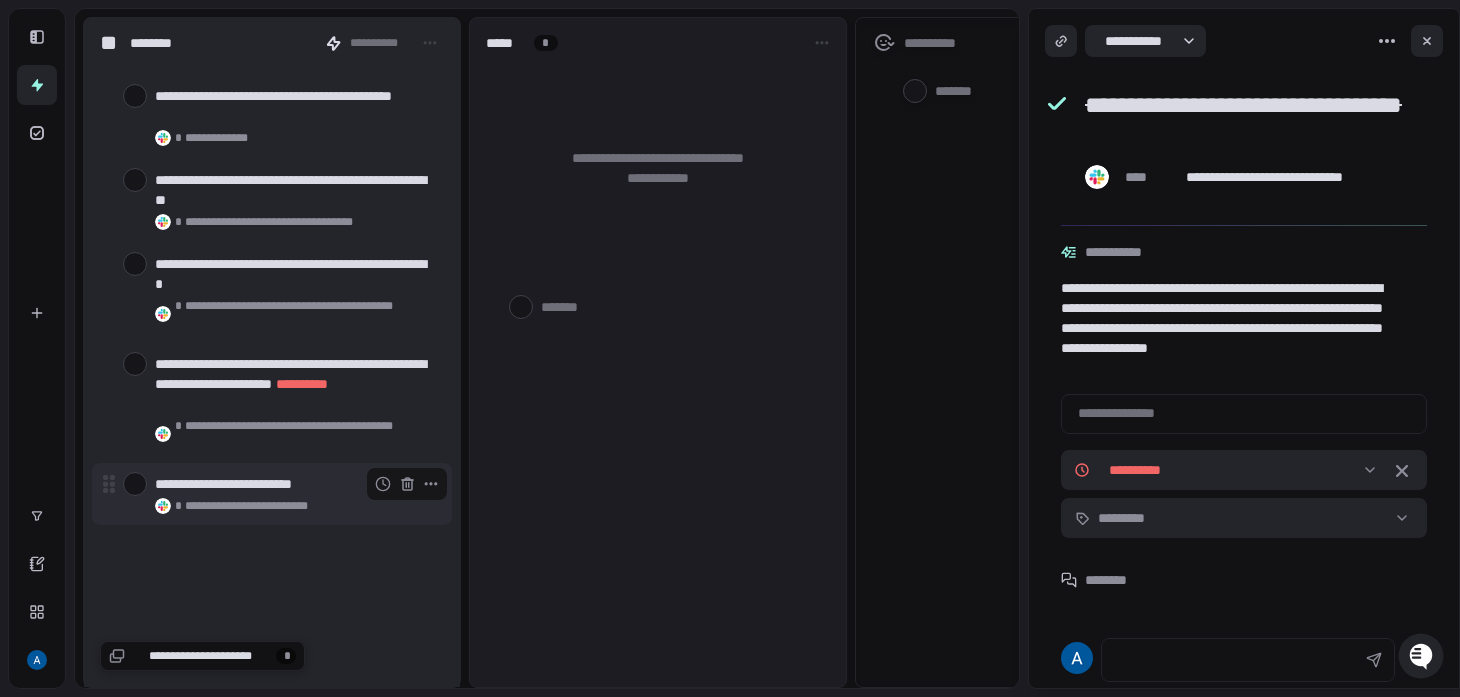 click on "**********" at bounding box center (272, 494) 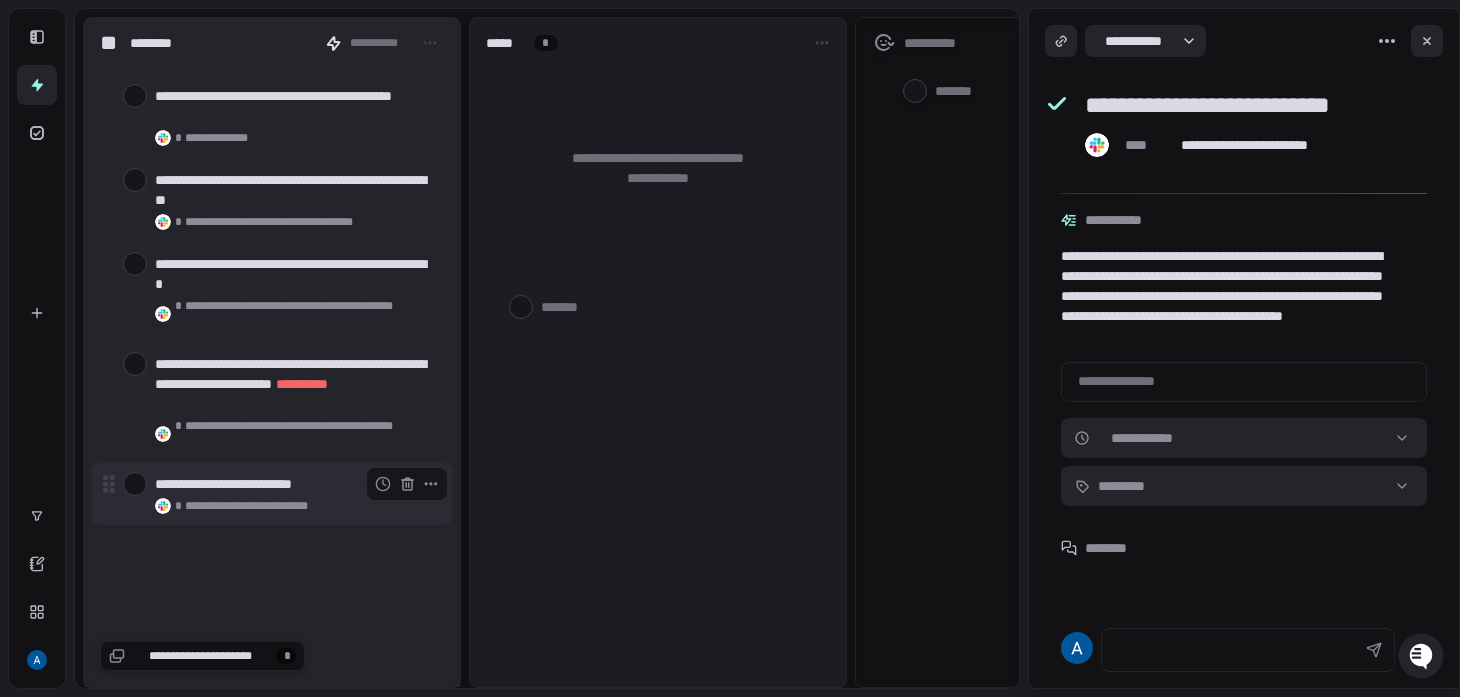 click at bounding box center (135, 484) 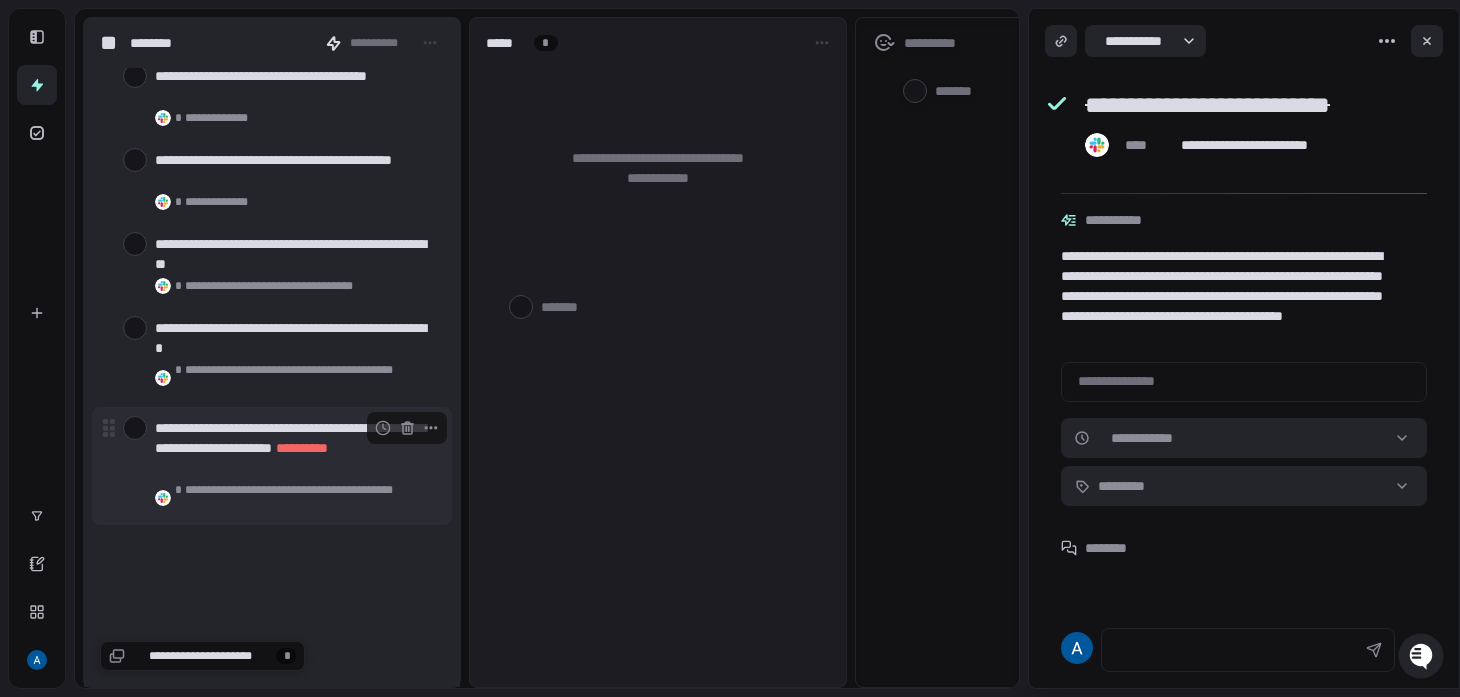 click at bounding box center (135, 428) 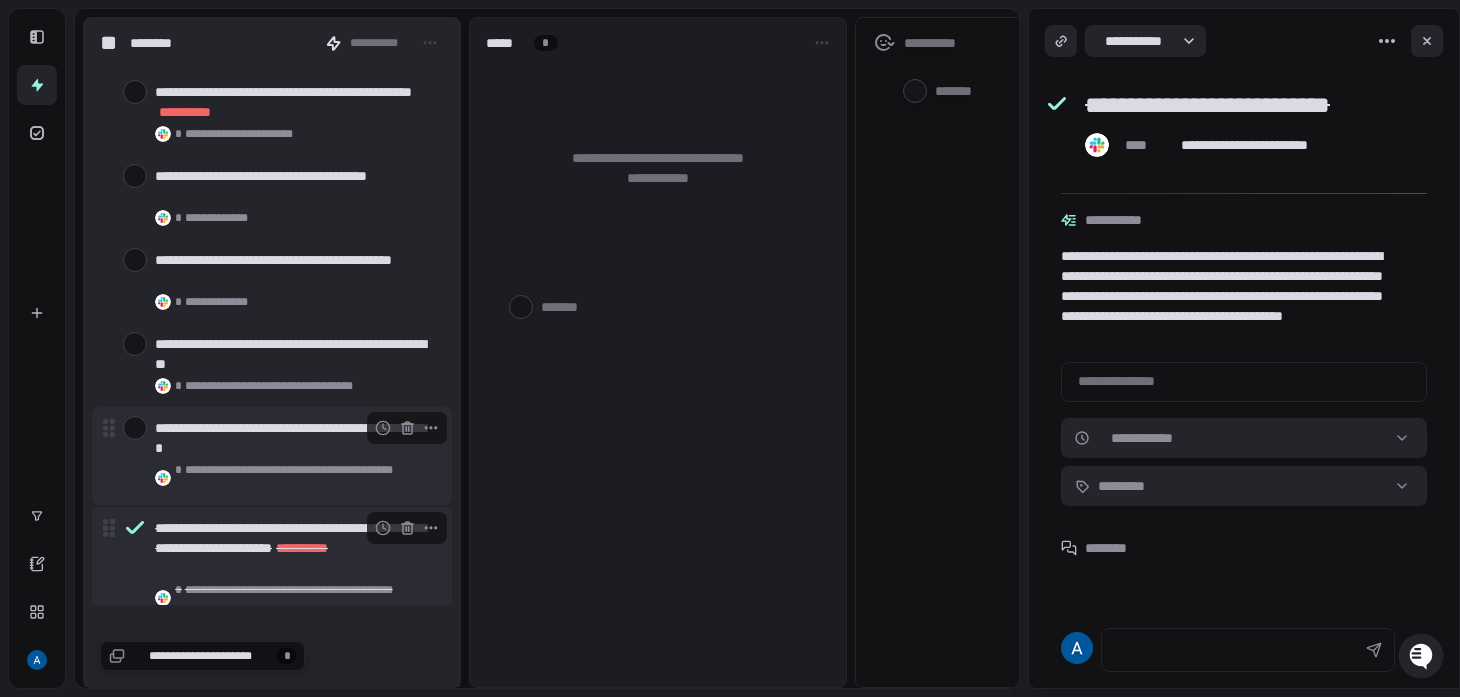 click on "**********" at bounding box center [272, 456] 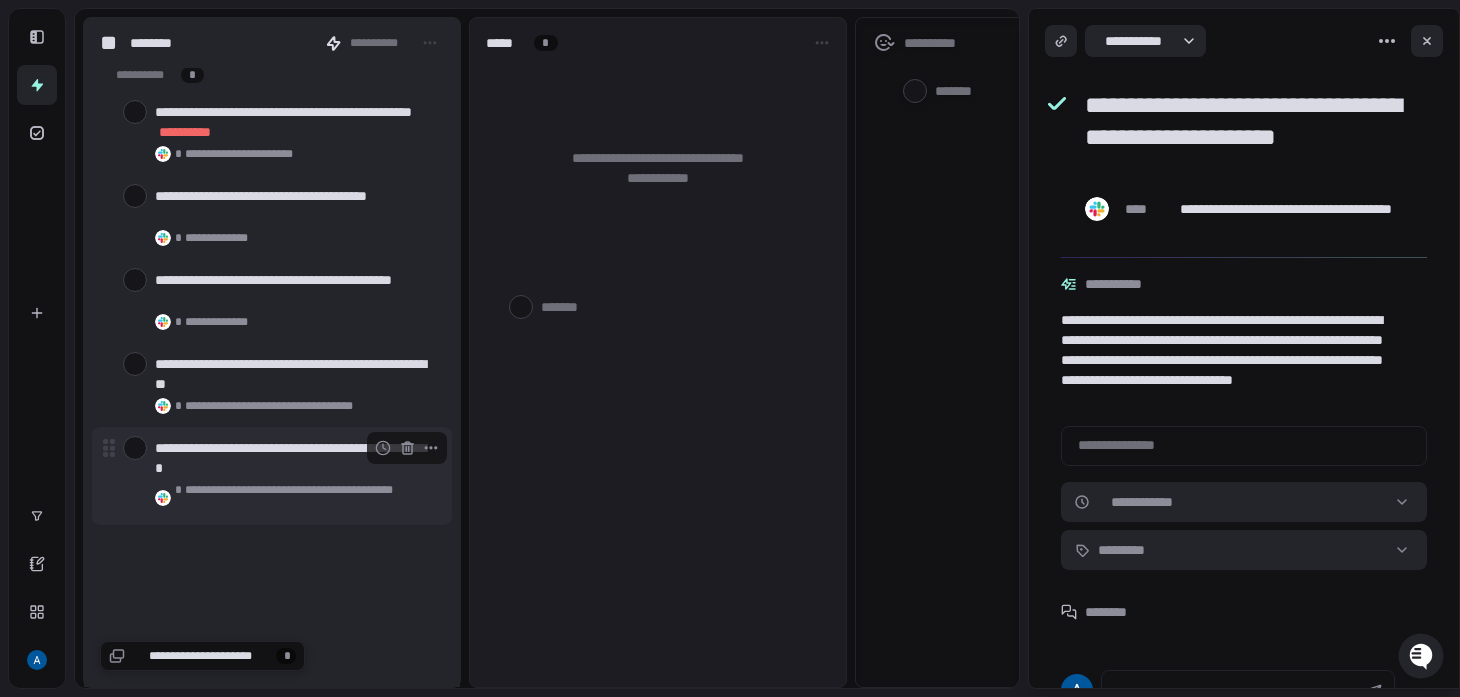 click at bounding box center (135, 448) 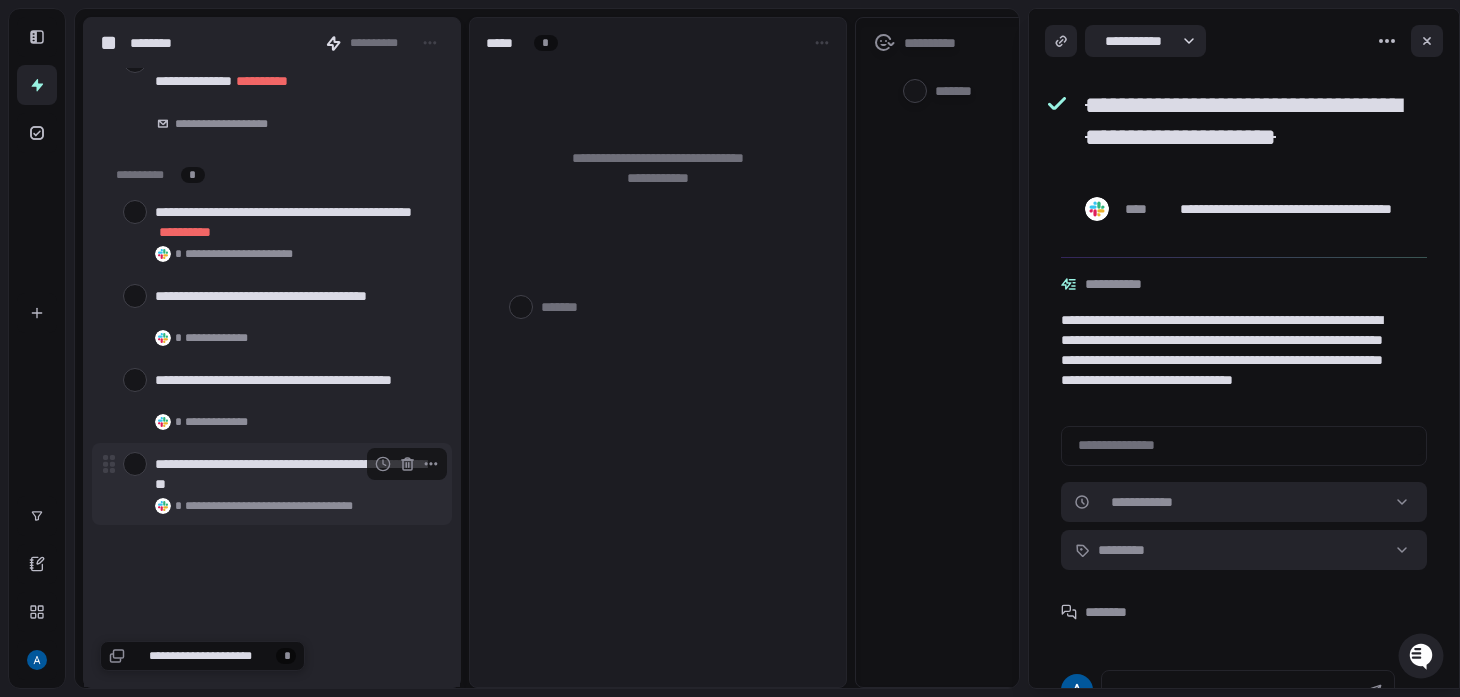 click at bounding box center [135, 464] 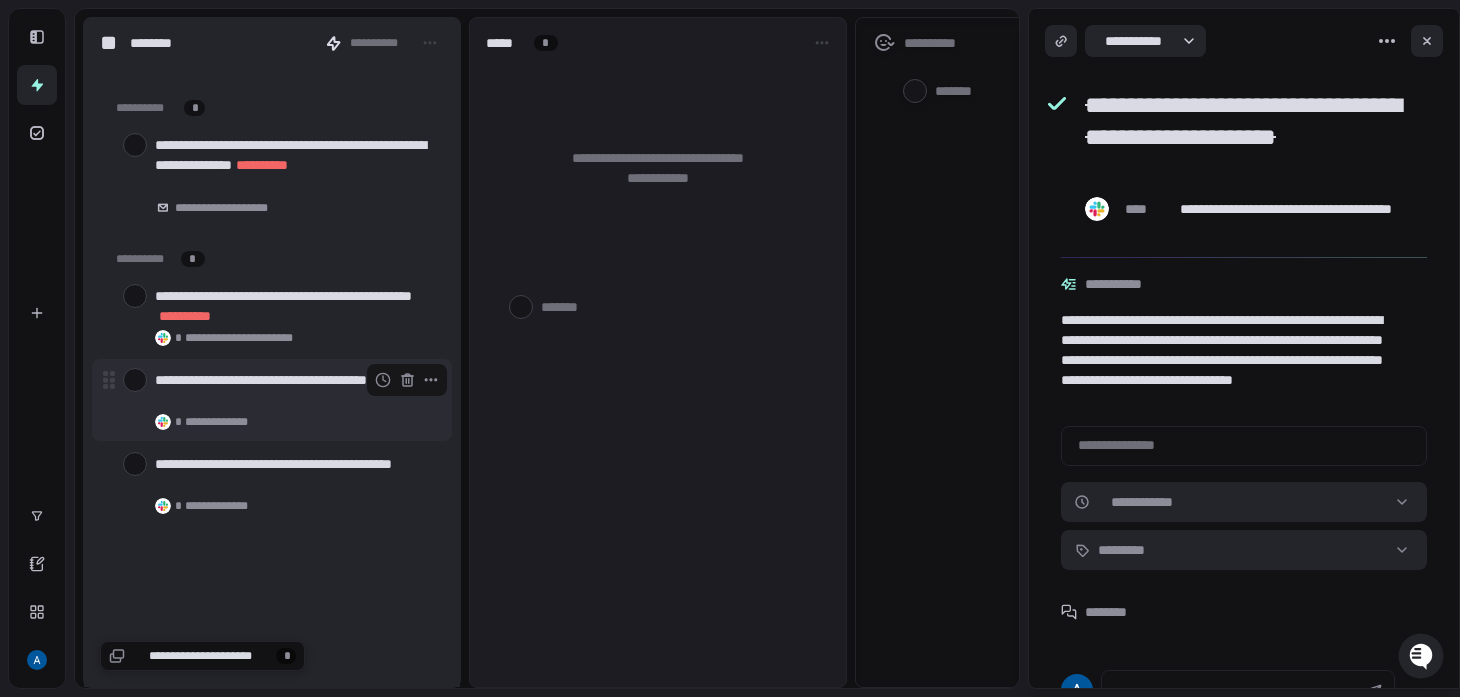 scroll, scrollTop: 67160, scrollLeft: 0, axis: vertical 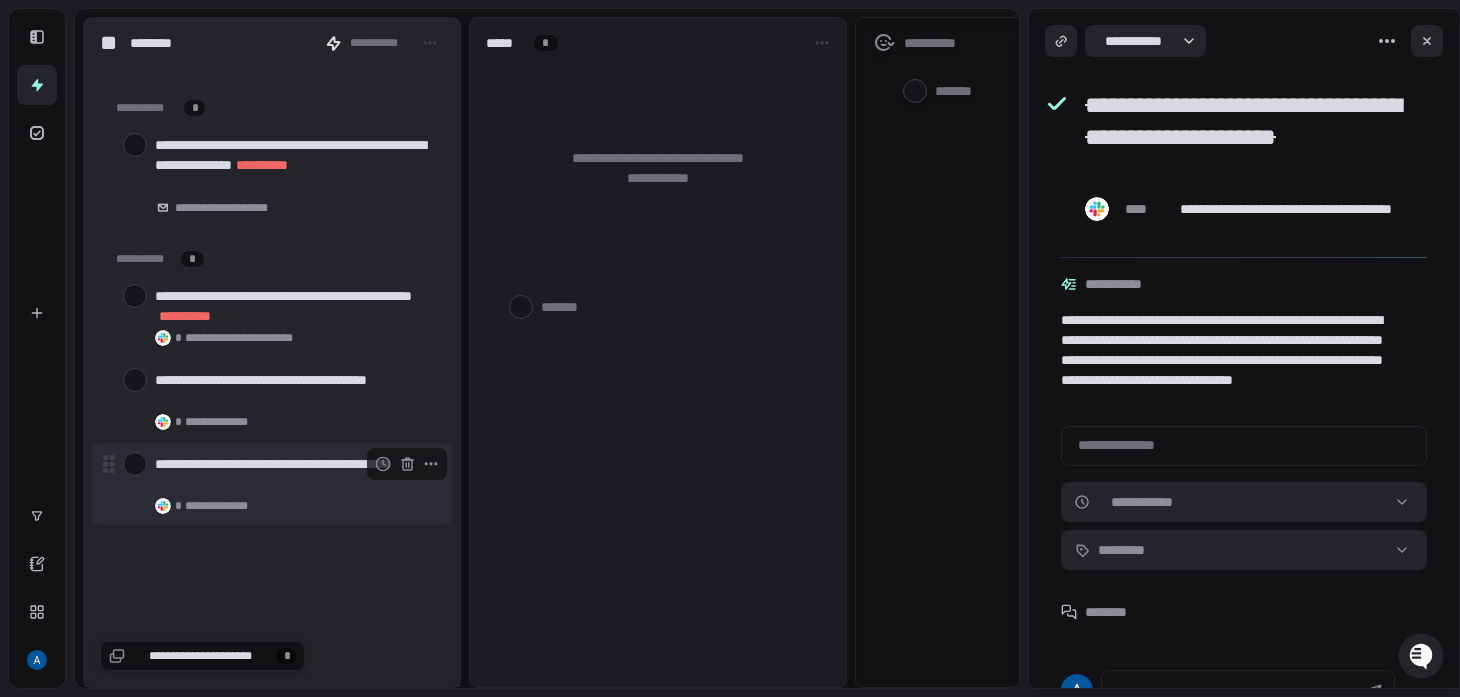click on "**********" at bounding box center (272, 484) 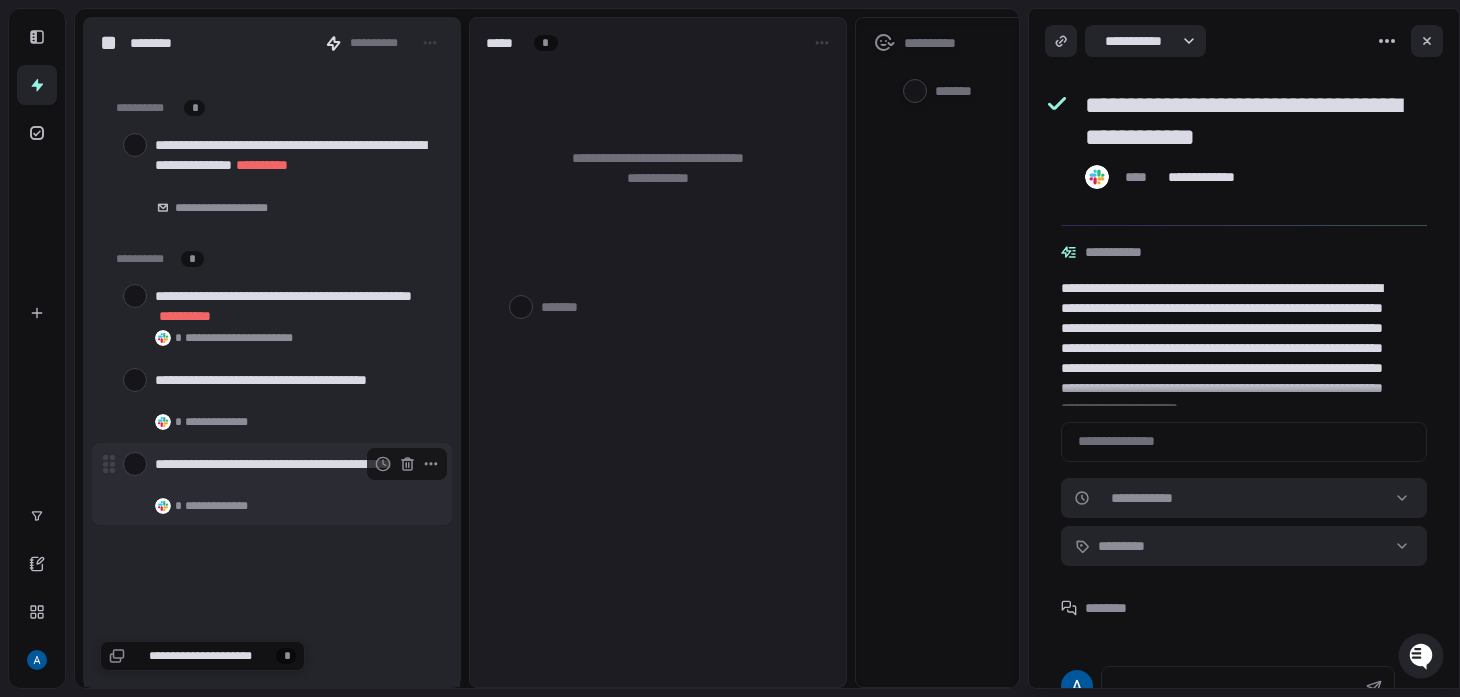 click at bounding box center [135, 464] 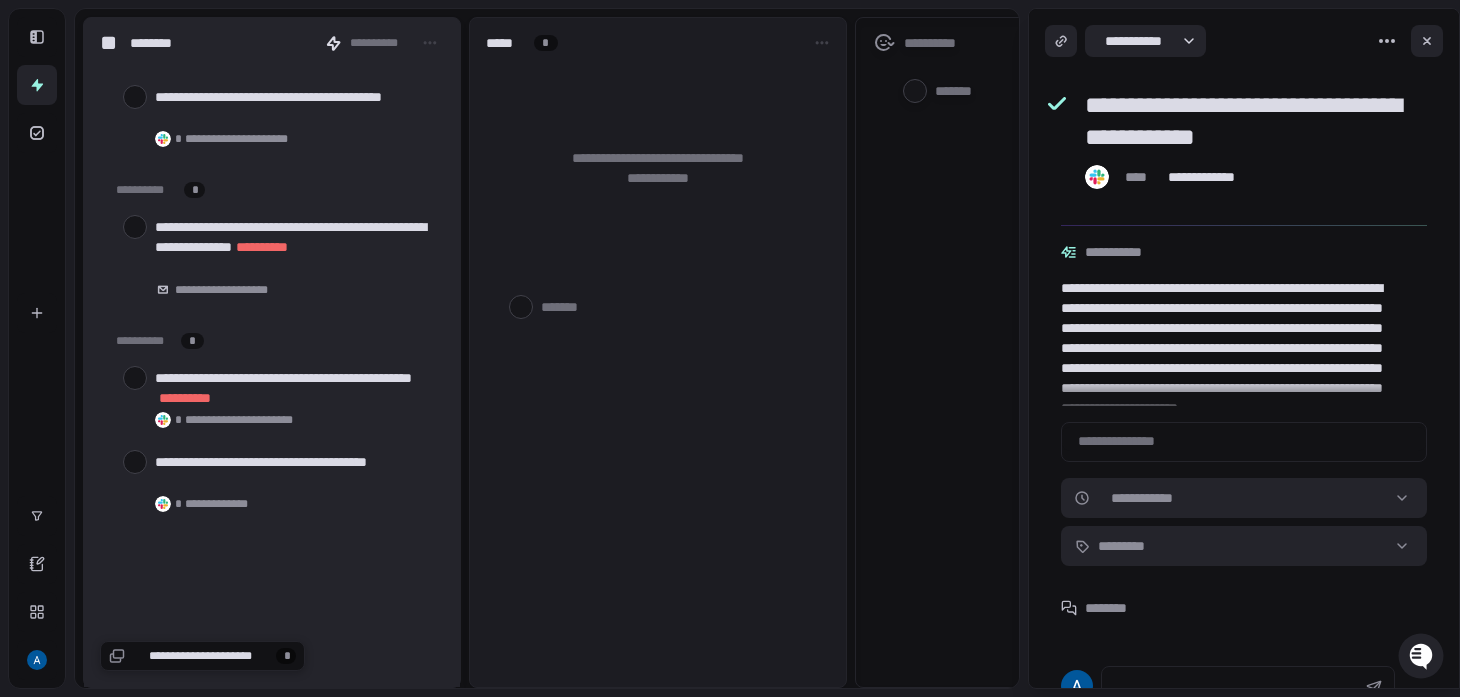 click at bounding box center (135, 462) 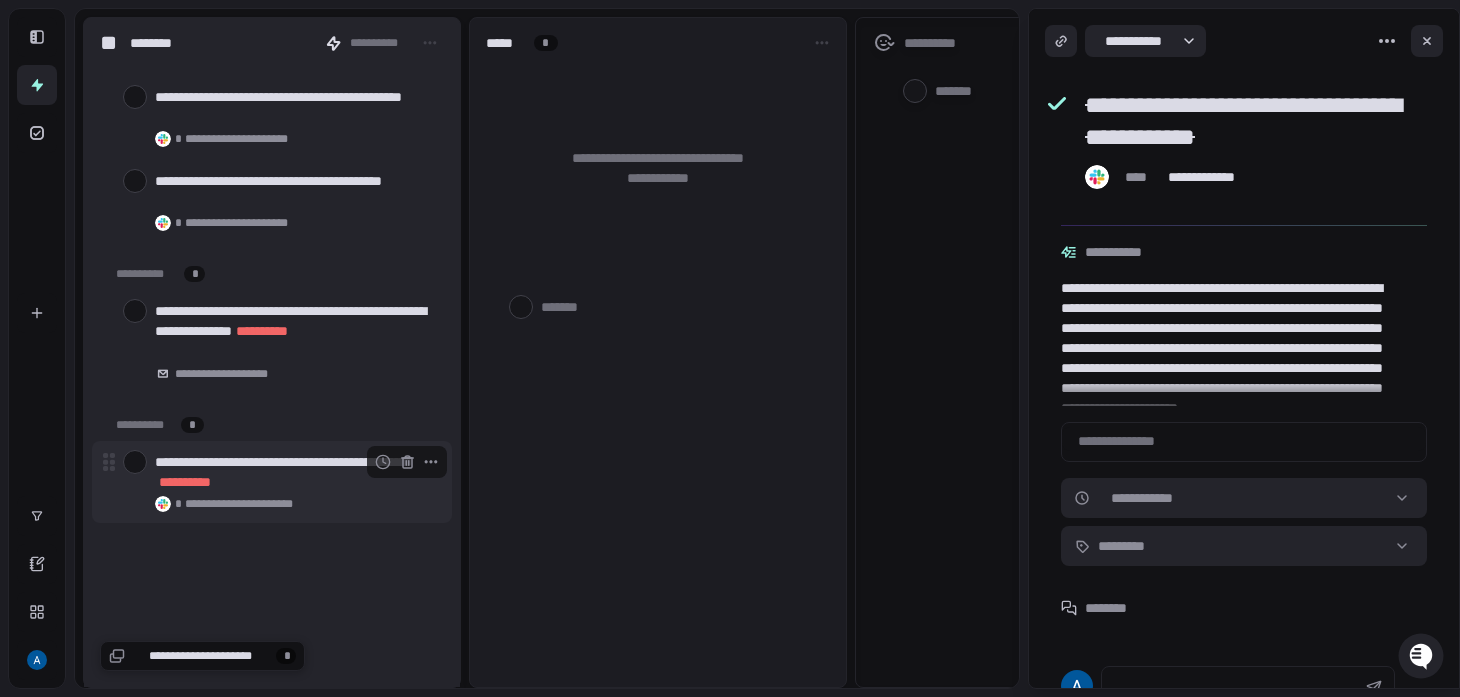 click at bounding box center [135, 462] 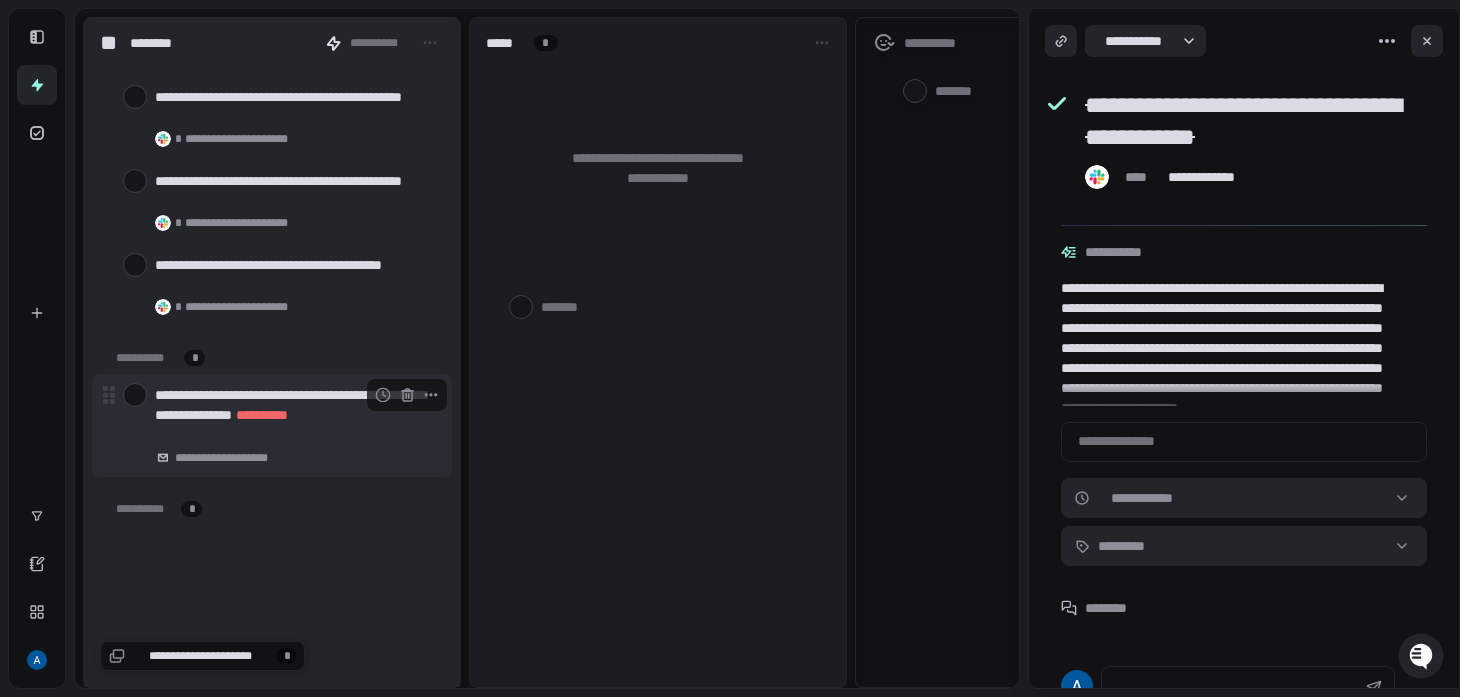 click on "**********" at bounding box center [272, 336] 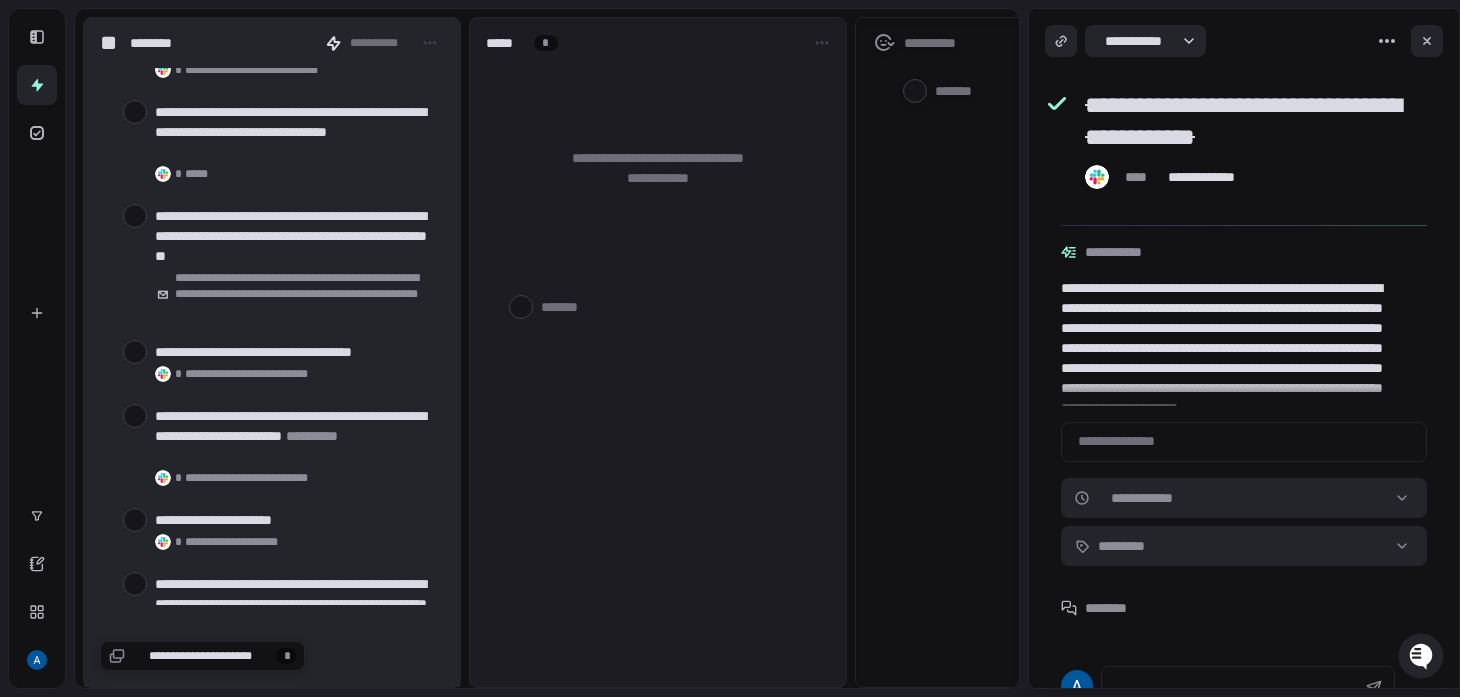 scroll, scrollTop: 0, scrollLeft: 0, axis: both 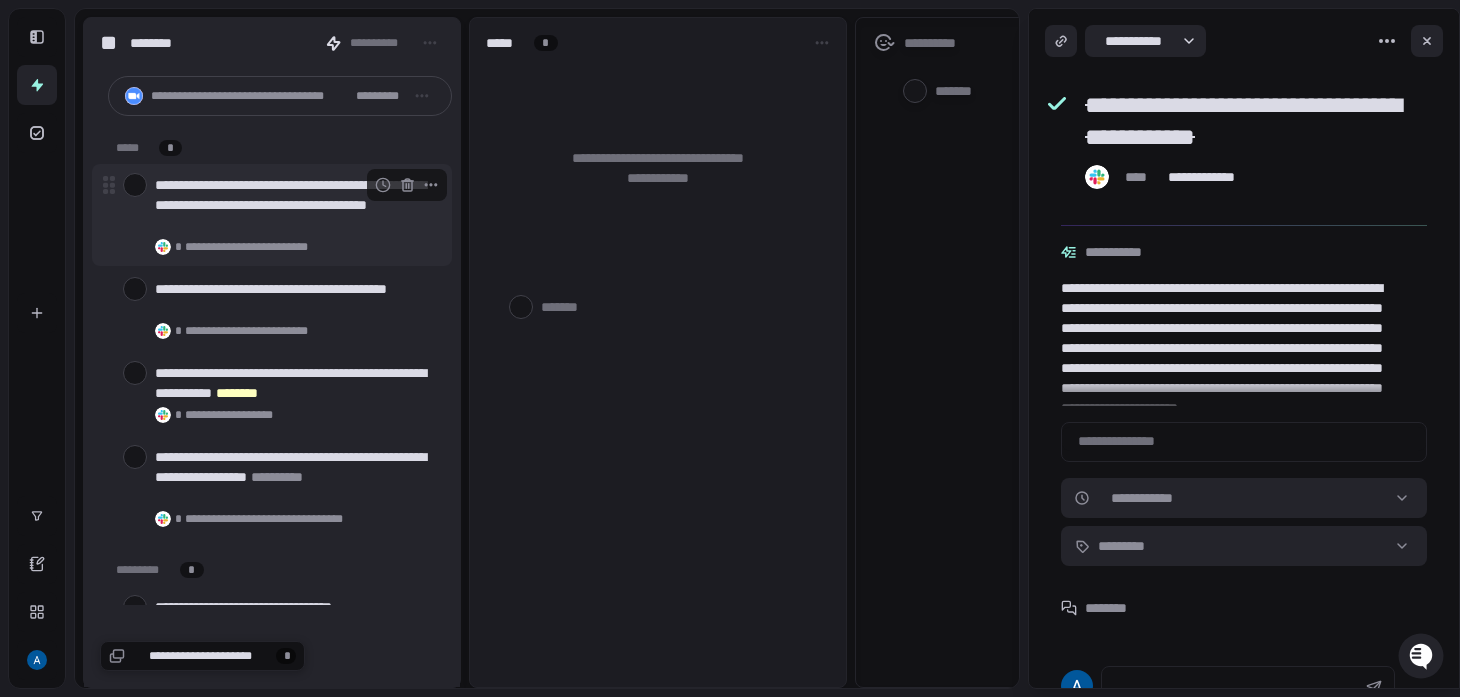 click at bounding box center (135, 185) 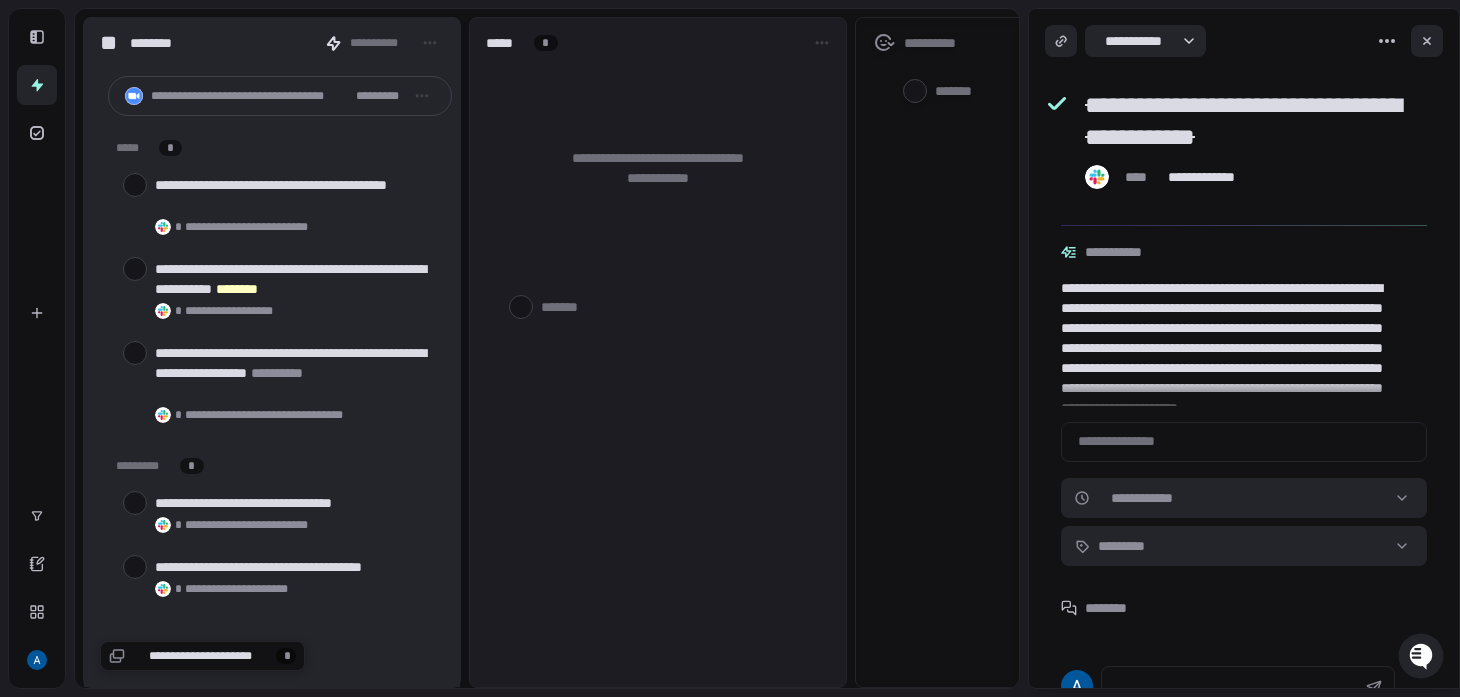 click at bounding box center [135, 185] 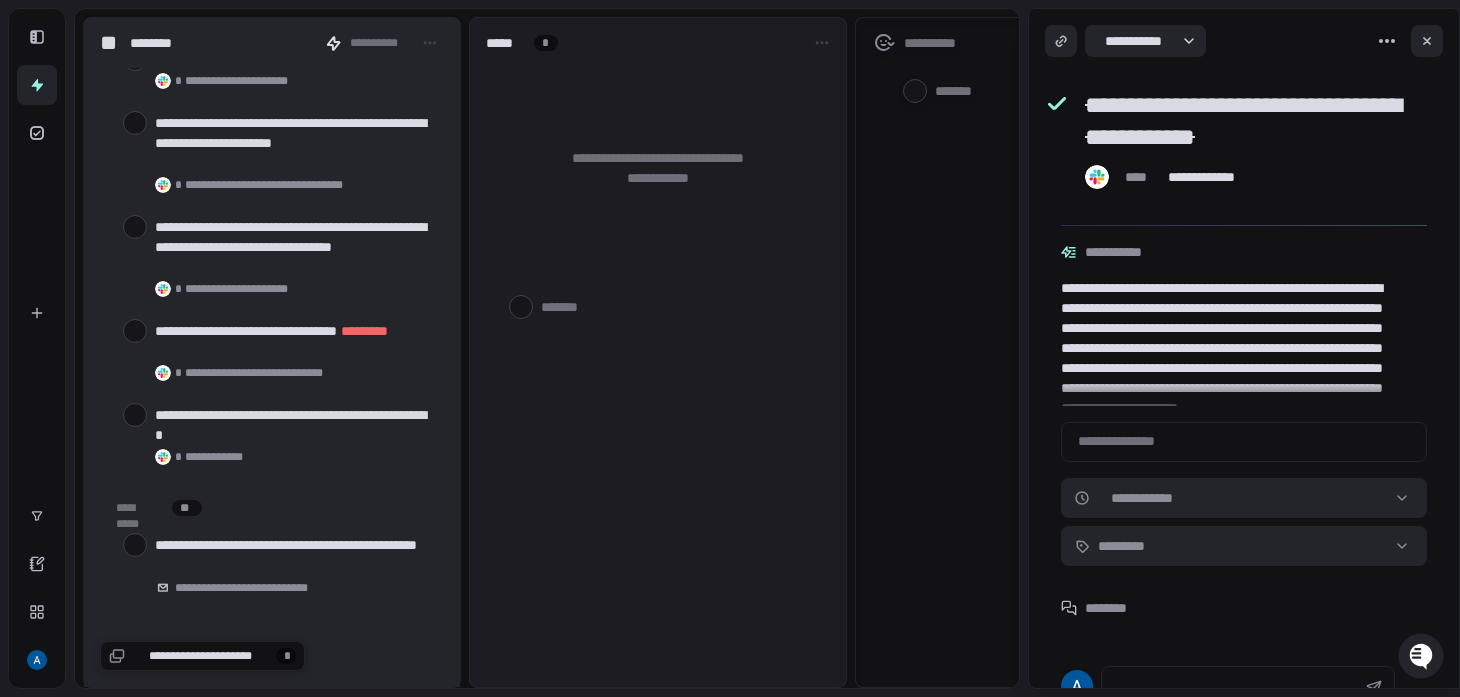 scroll, scrollTop: 442, scrollLeft: 0, axis: vertical 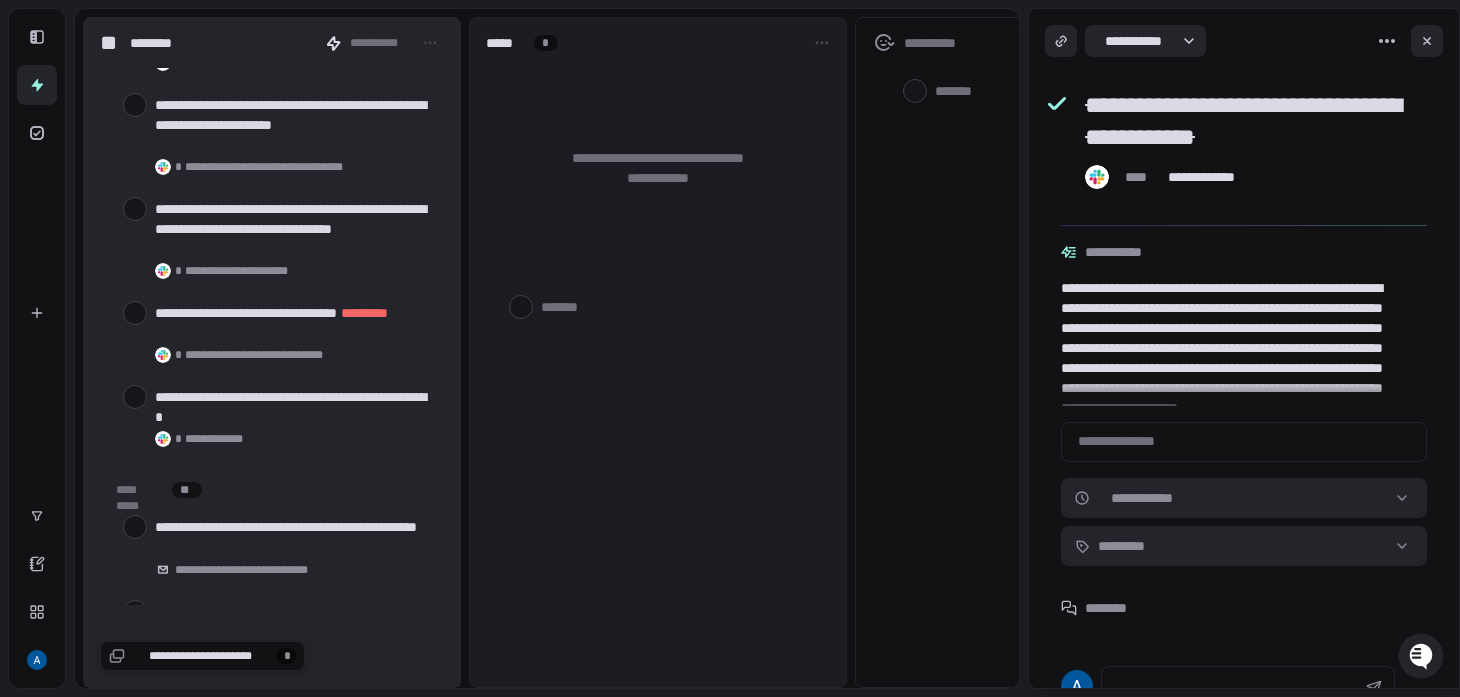 type on "*" 